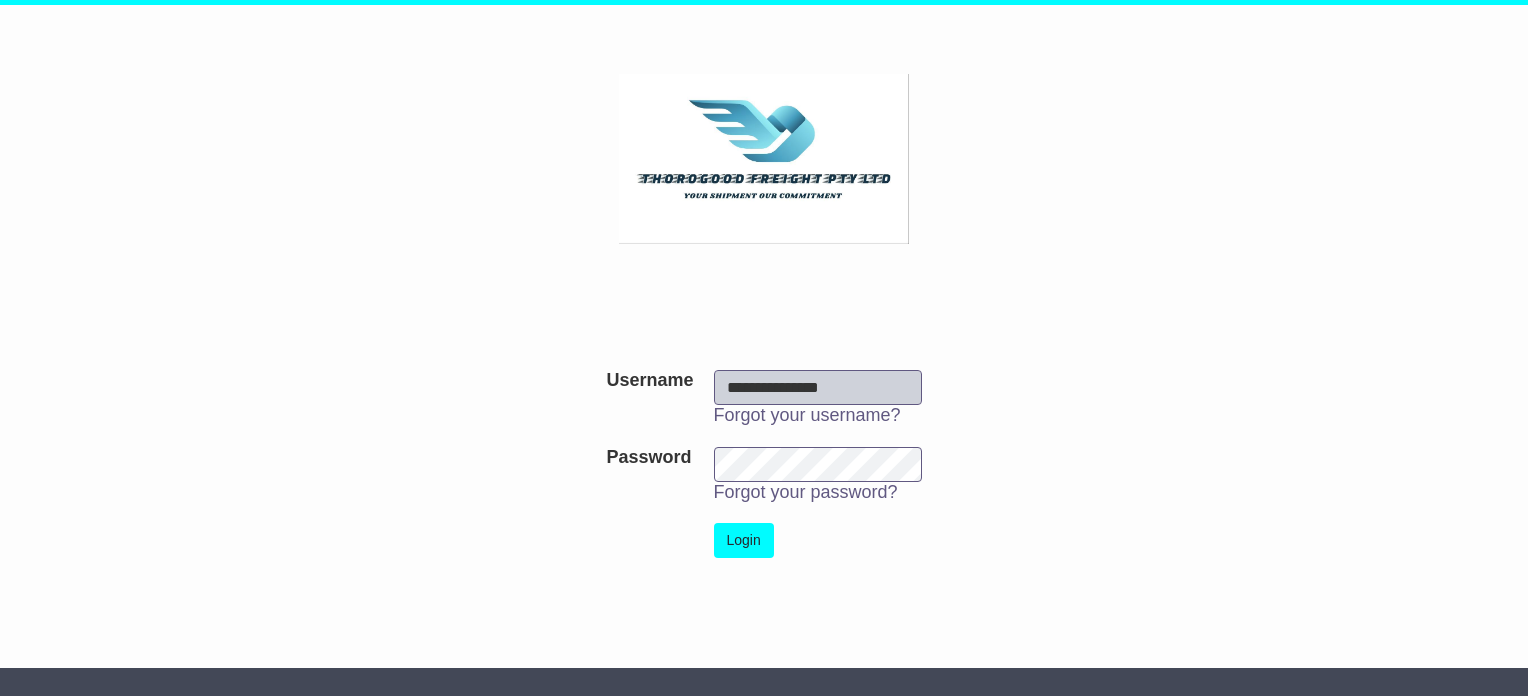 scroll, scrollTop: 0, scrollLeft: 0, axis: both 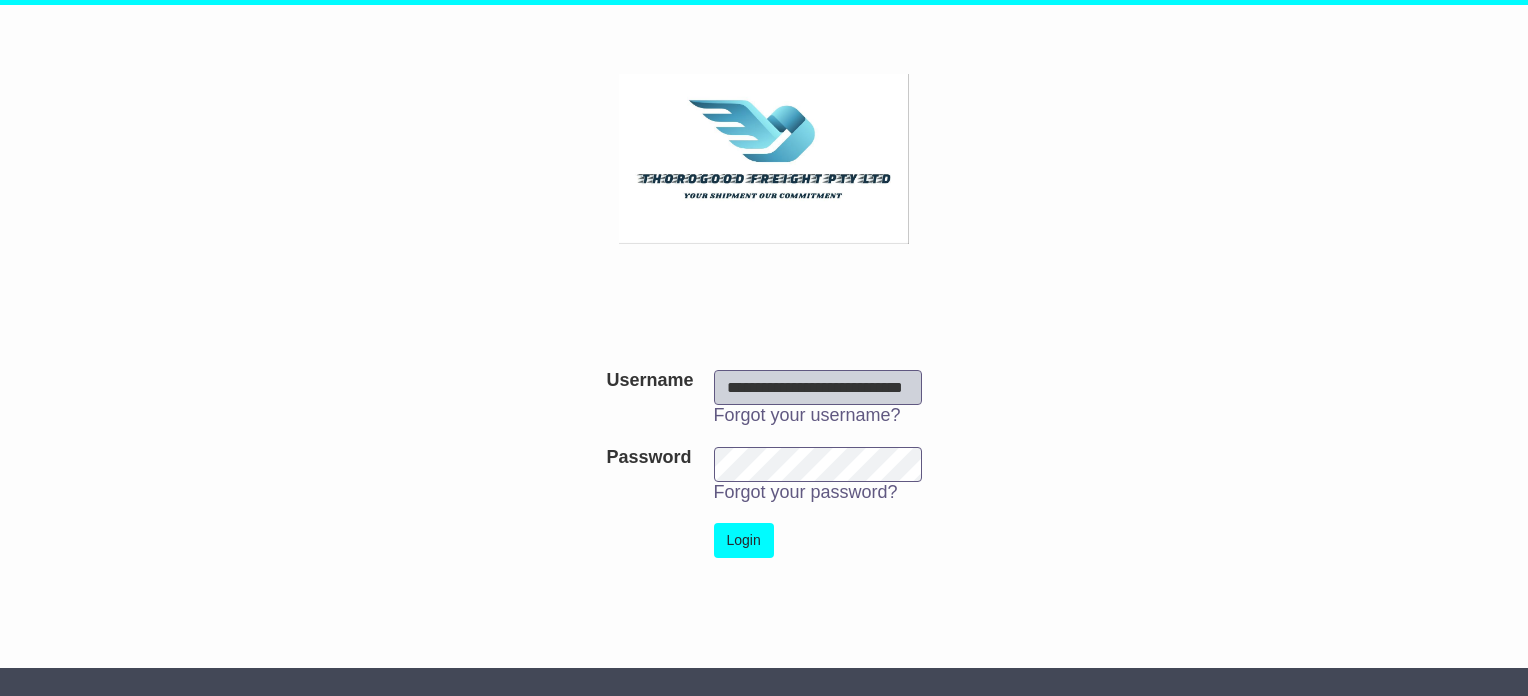 type on "**********" 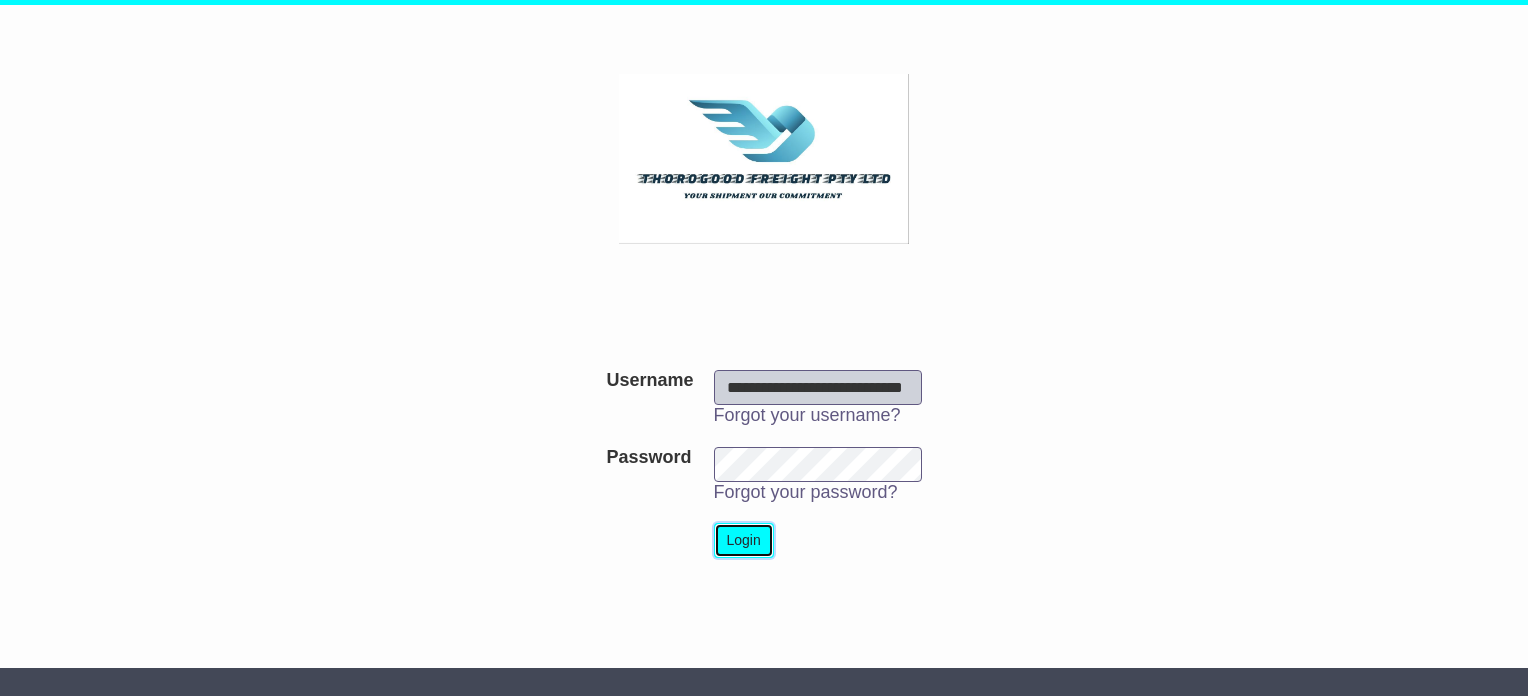 click on "Login" at bounding box center (744, 540) 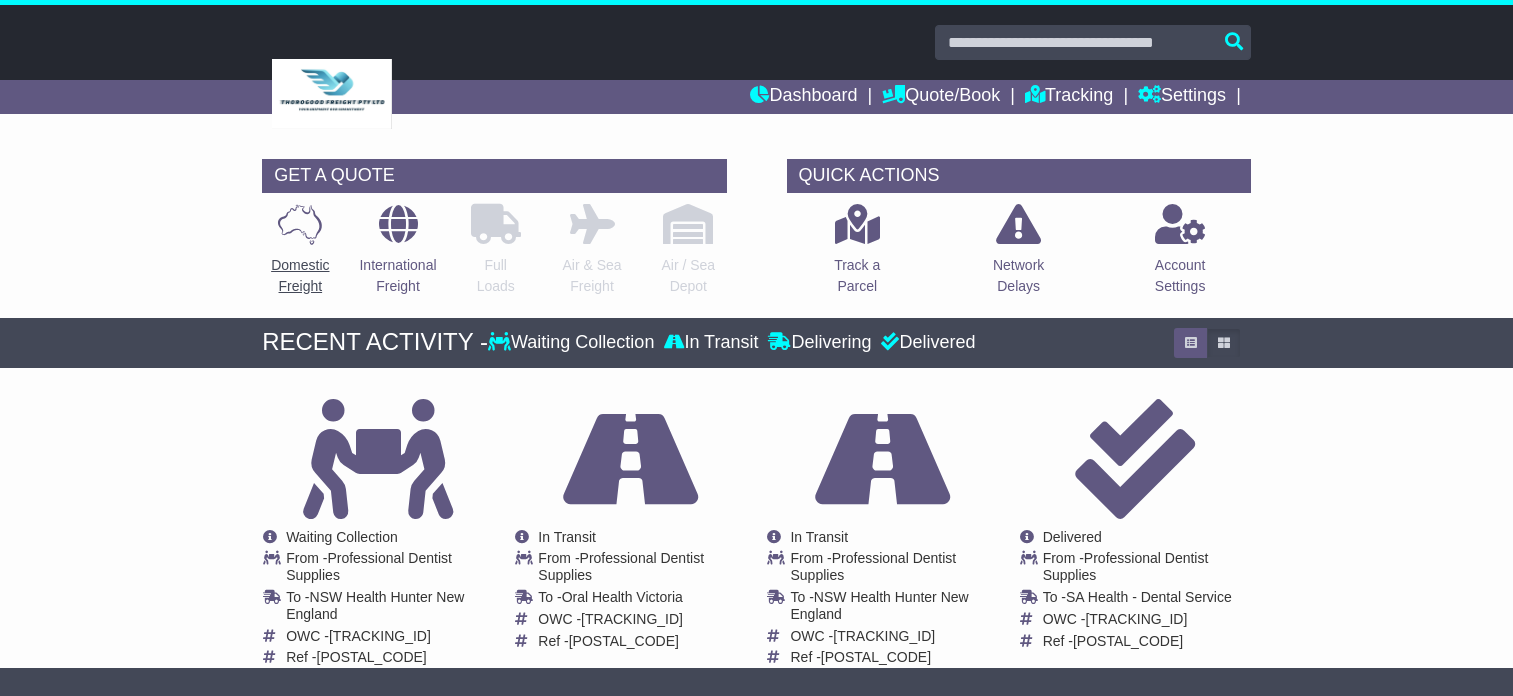 scroll, scrollTop: 0, scrollLeft: 0, axis: both 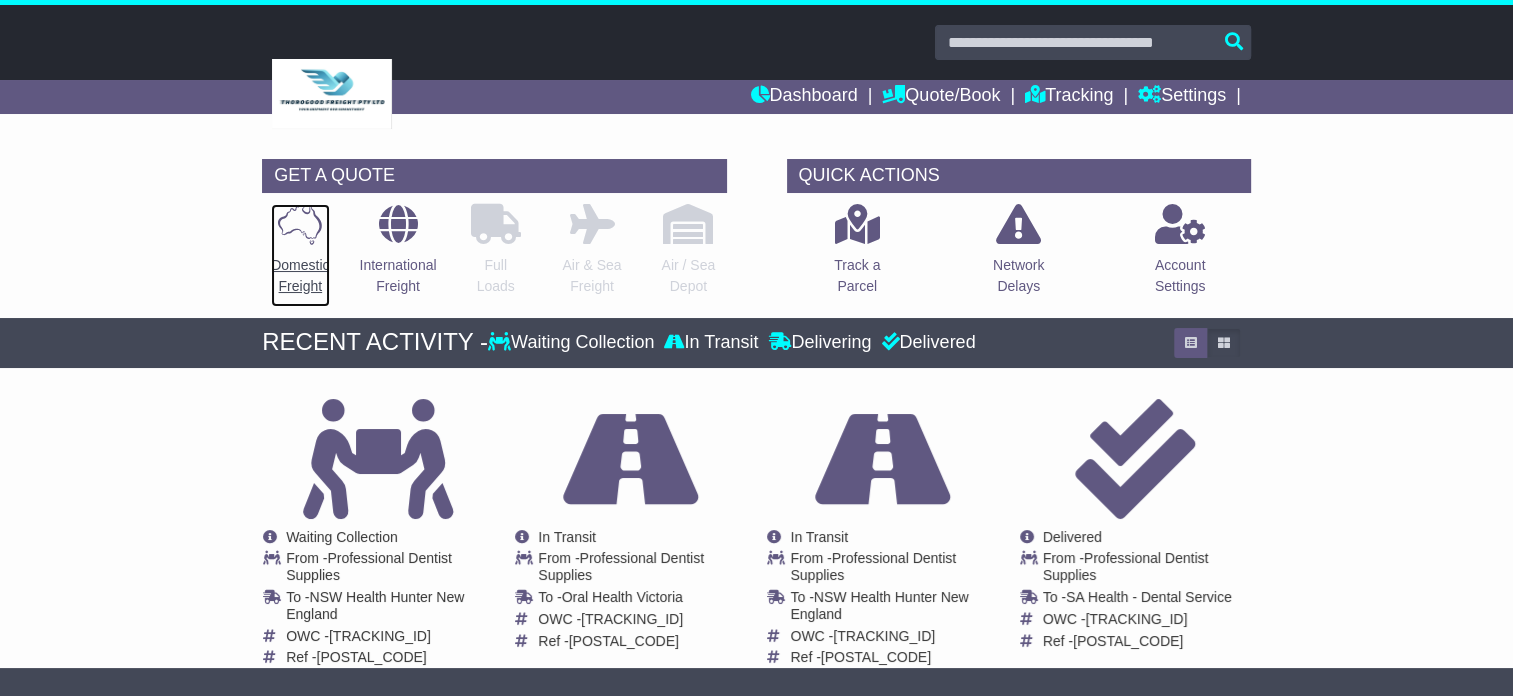 click on "Domestic Freight" at bounding box center [300, 276] 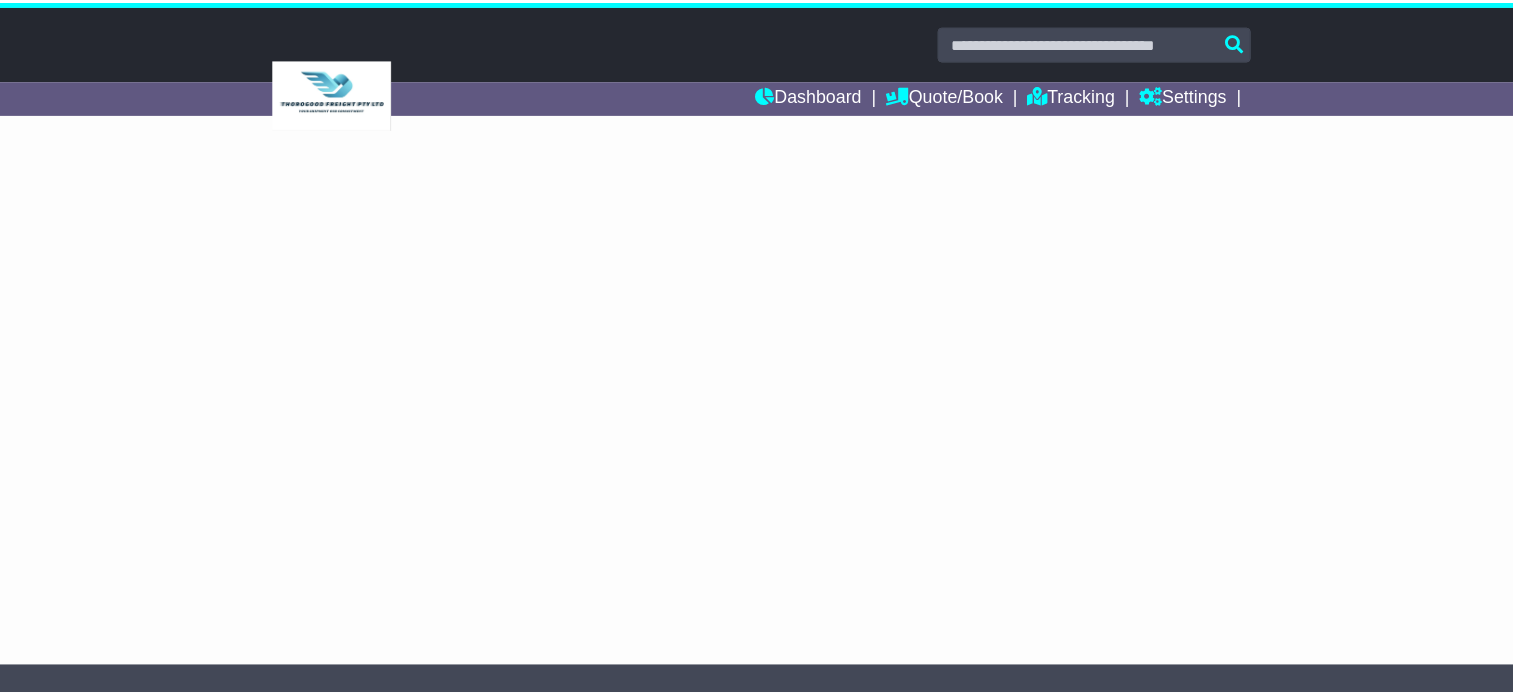 scroll, scrollTop: 0, scrollLeft: 0, axis: both 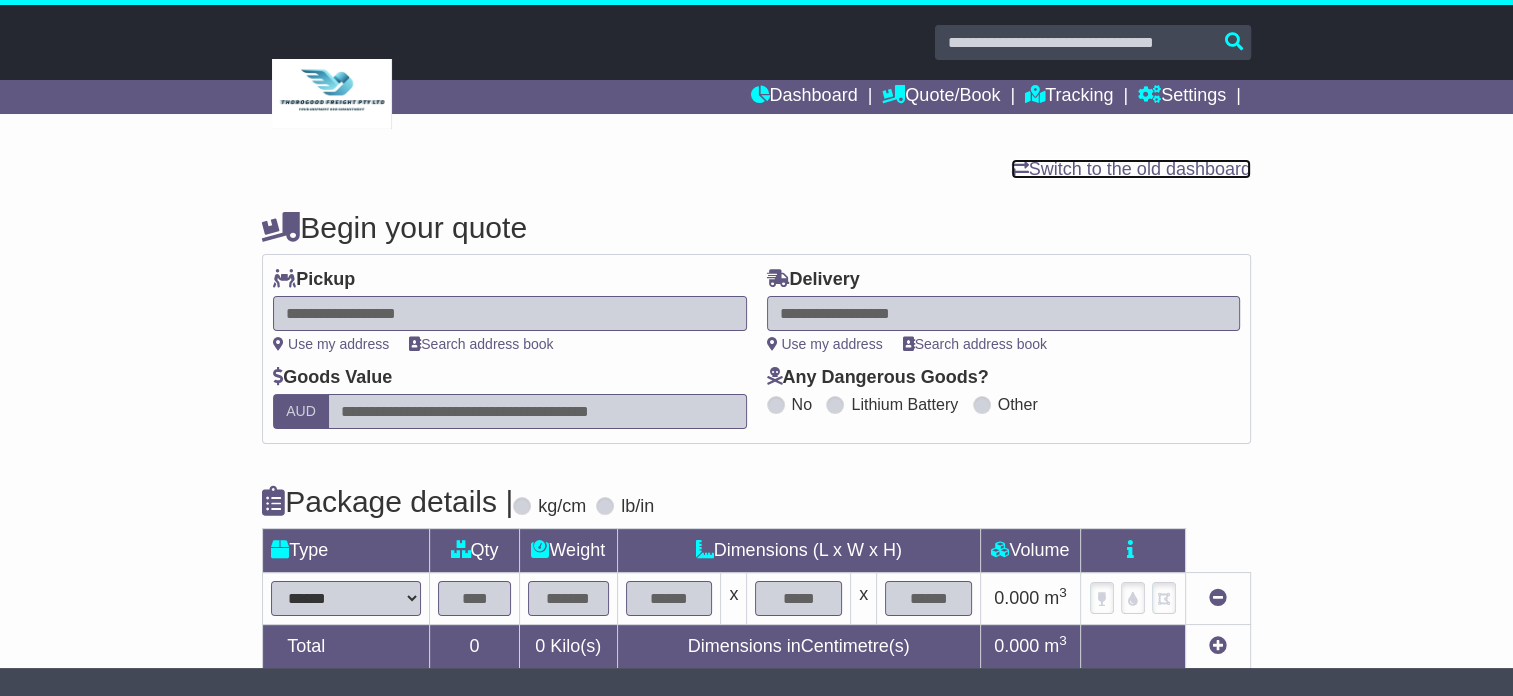 click on "Switch to the old dashboard" at bounding box center [1131, 169] 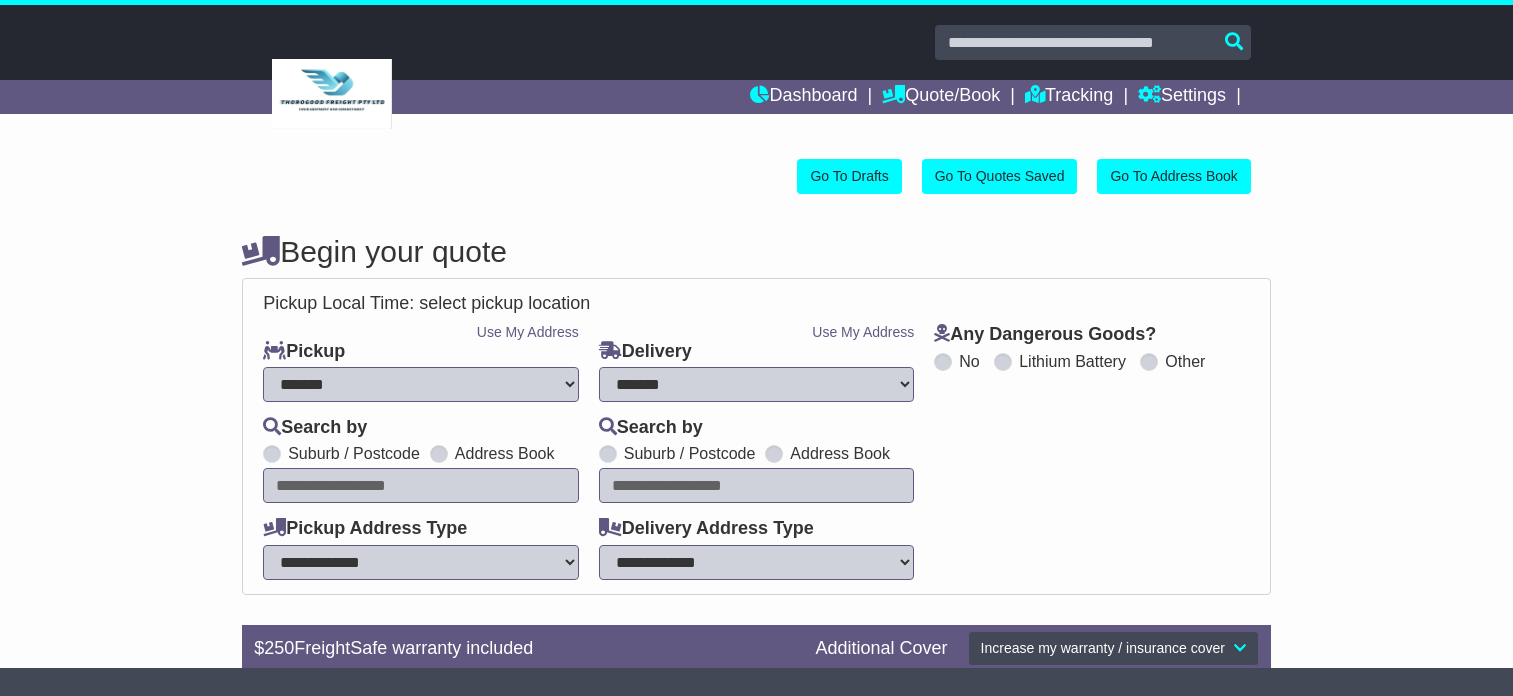 select on "**" 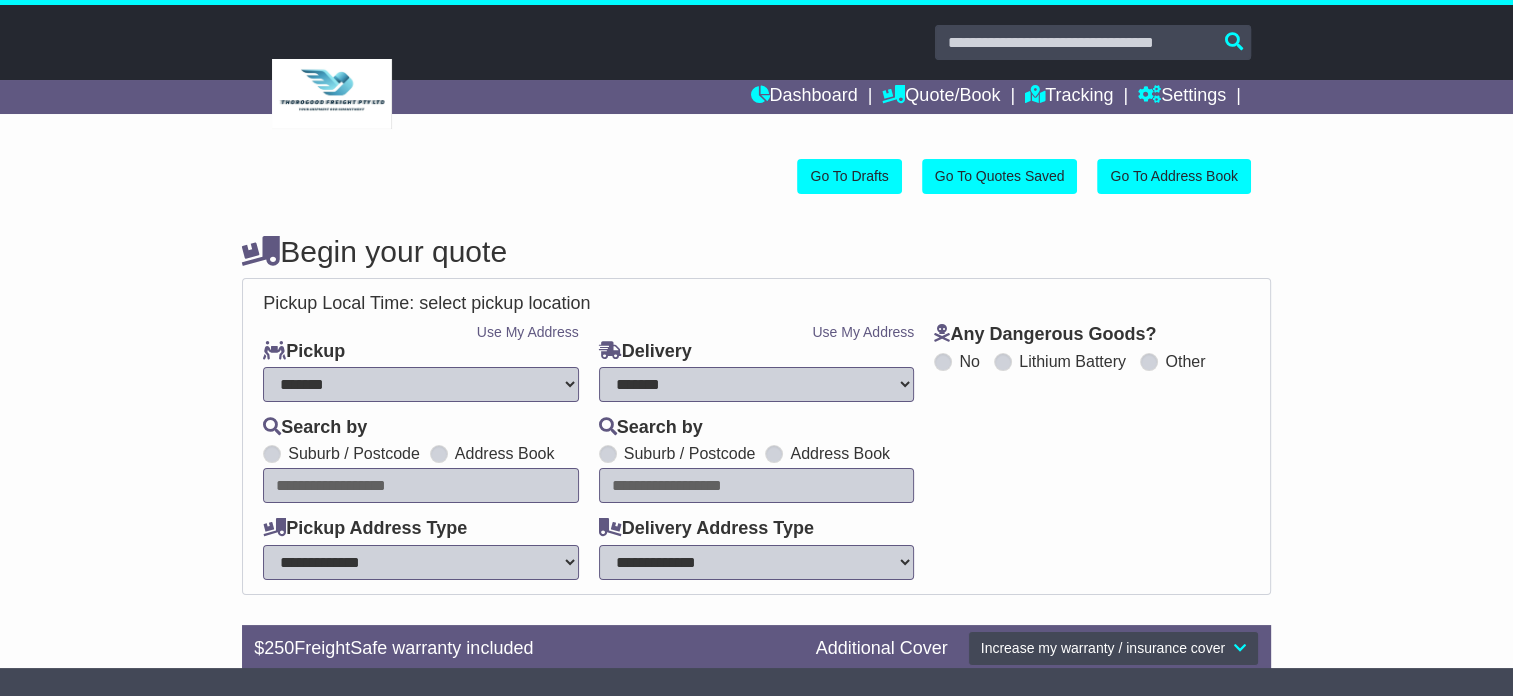 scroll, scrollTop: 0, scrollLeft: 0, axis: both 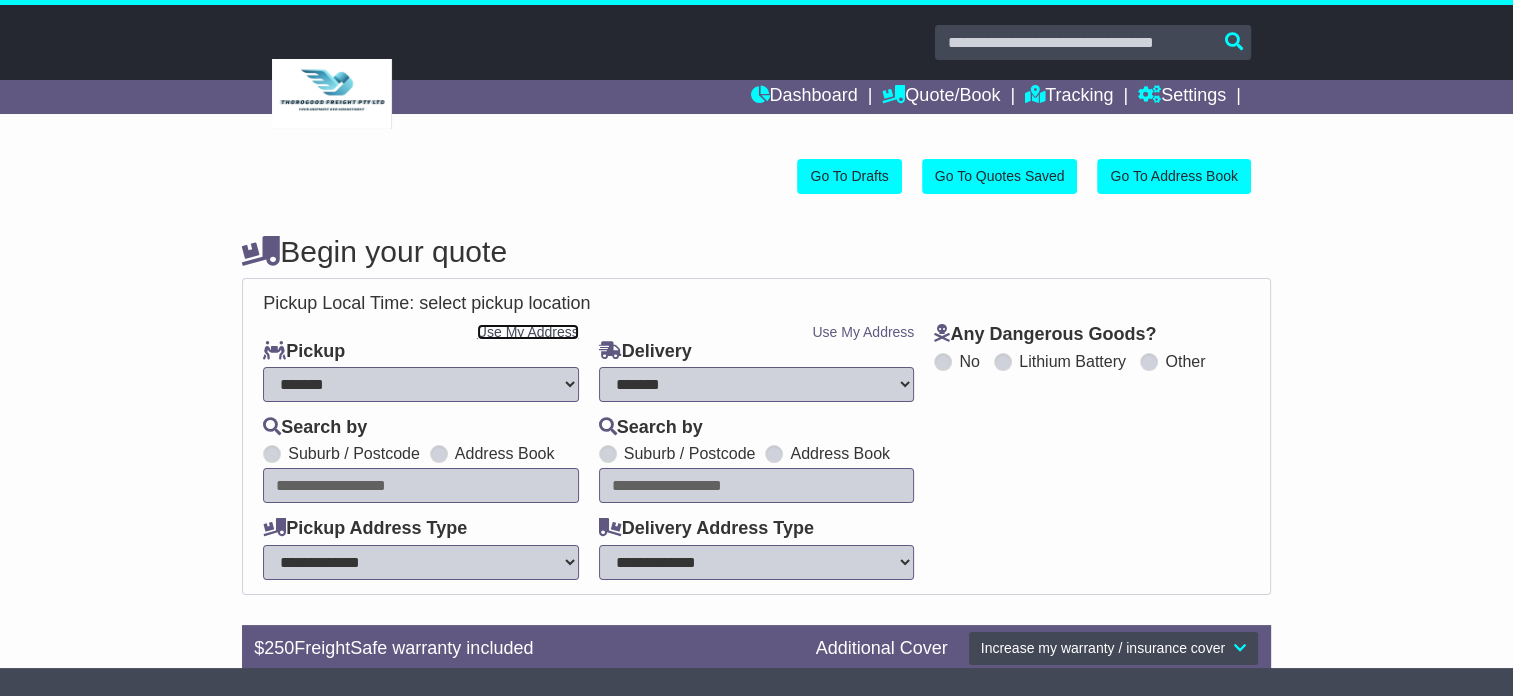 click on "Use My Address" at bounding box center [528, 332] 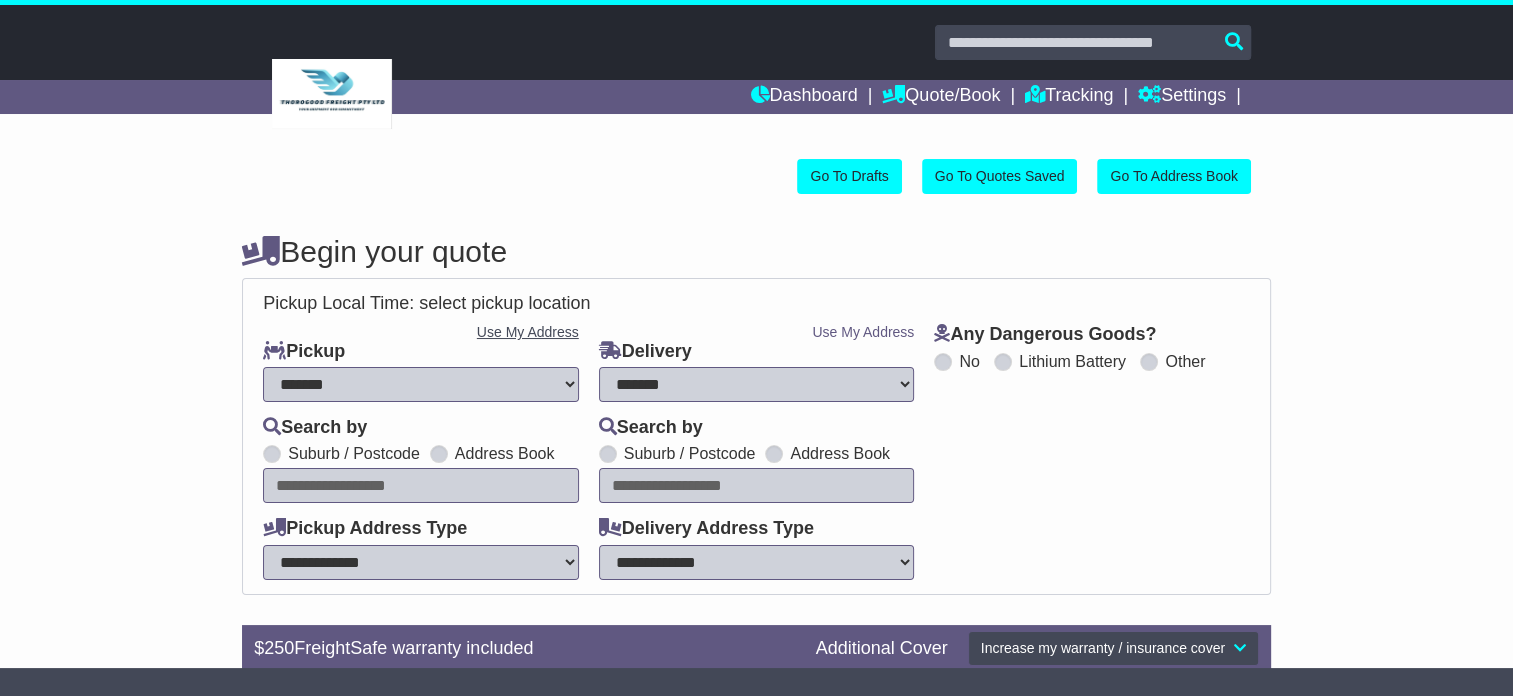 type on "**********" 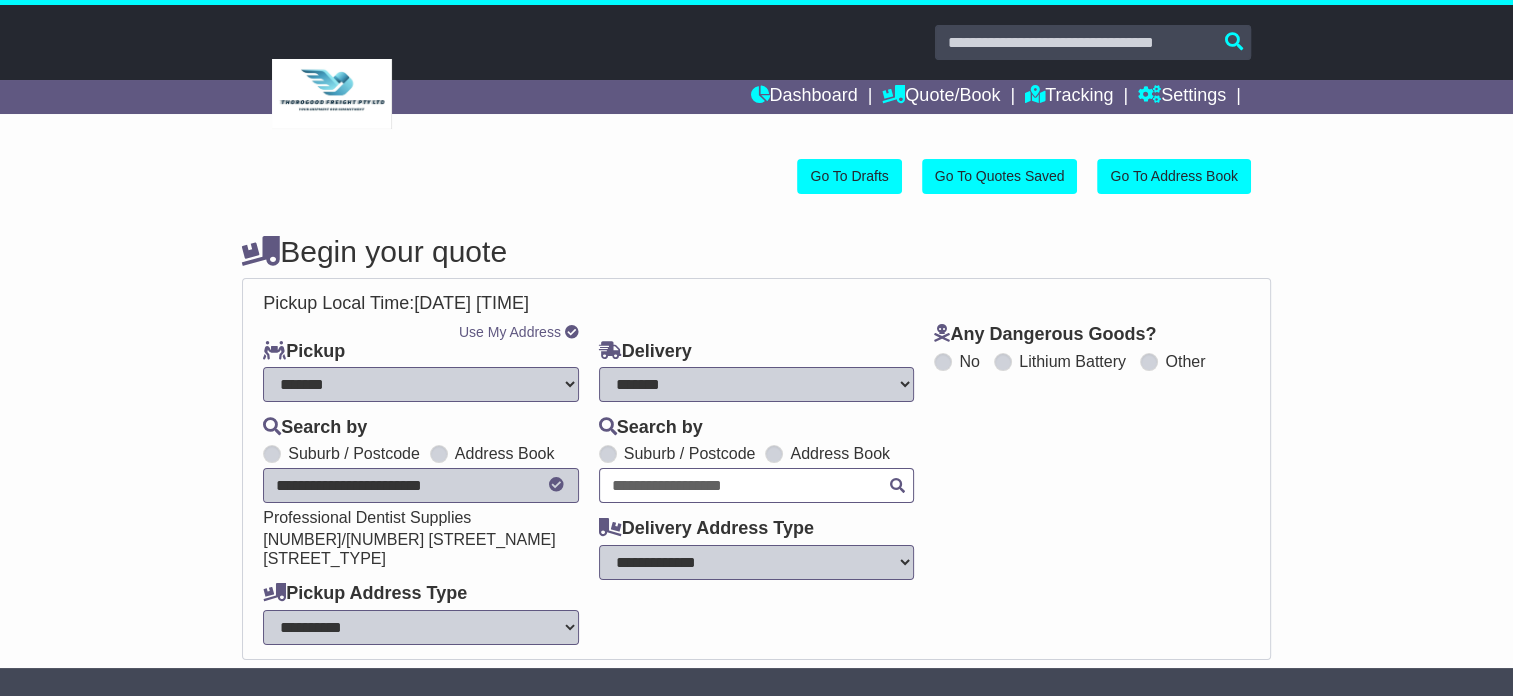 click at bounding box center (757, 485) 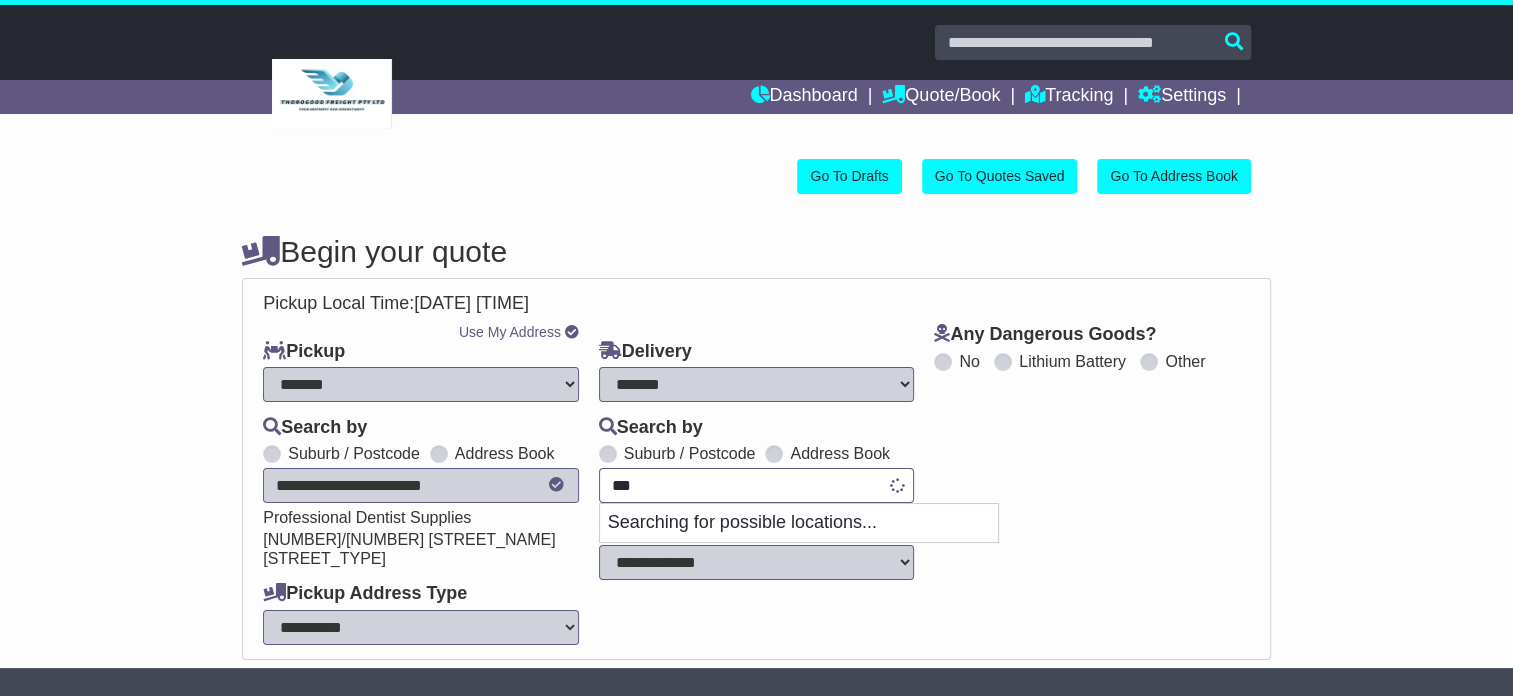 type on "****" 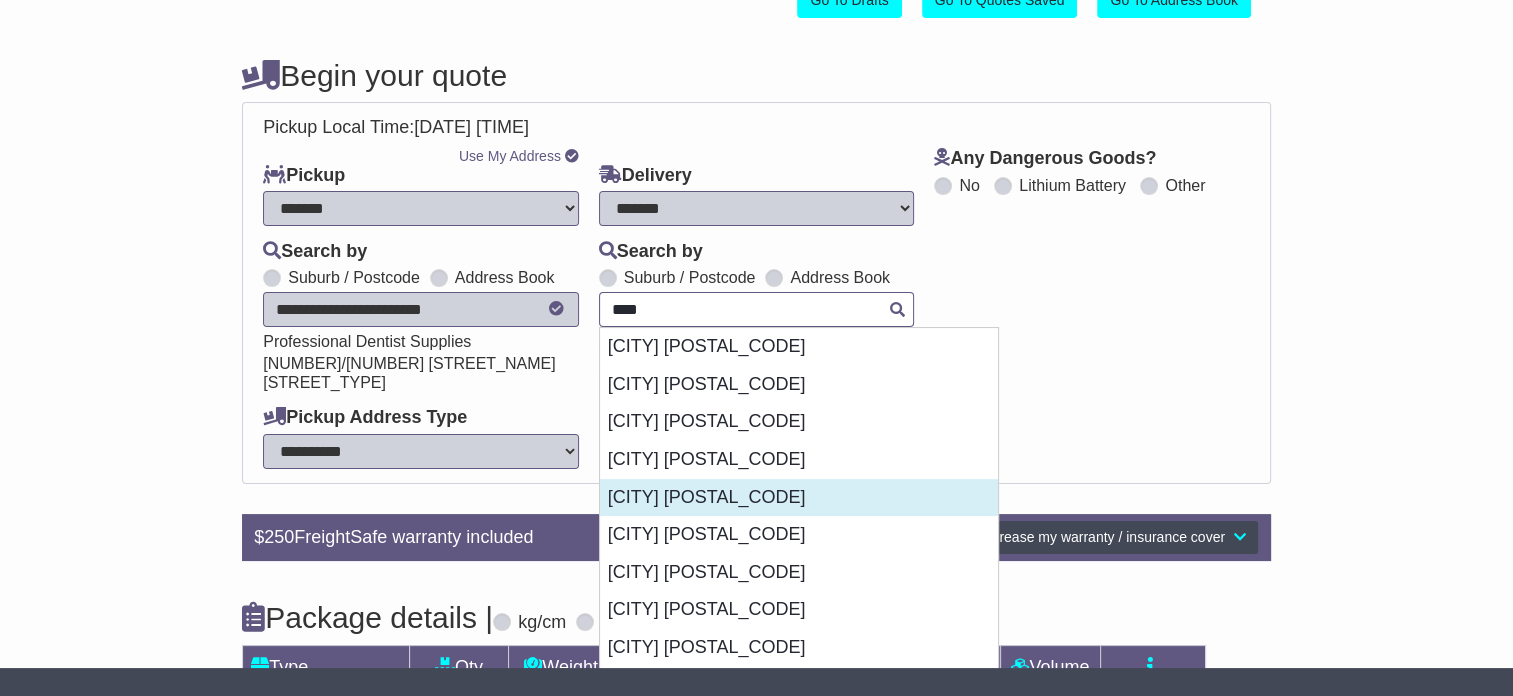 scroll, scrollTop: 200, scrollLeft: 0, axis: vertical 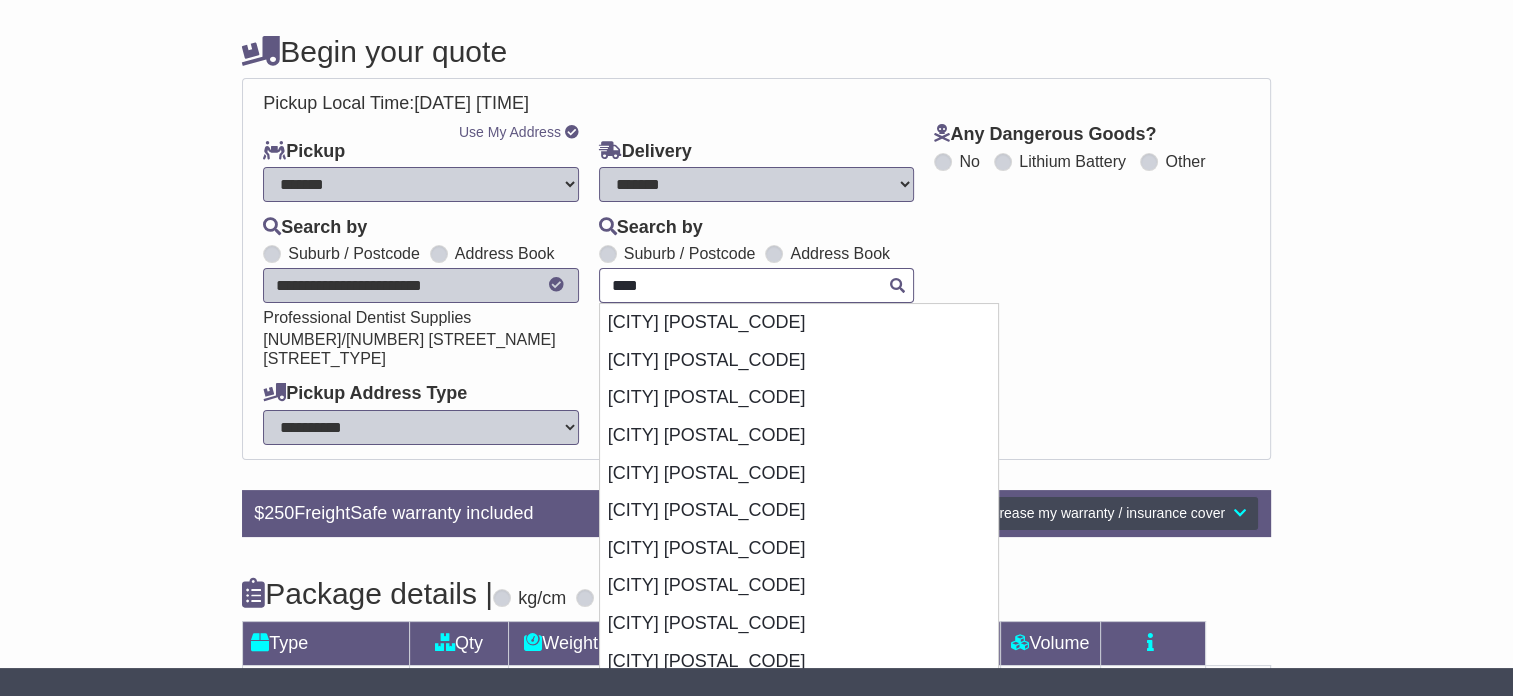 click on "DOUGLAS 4814" at bounding box center [799, 436] 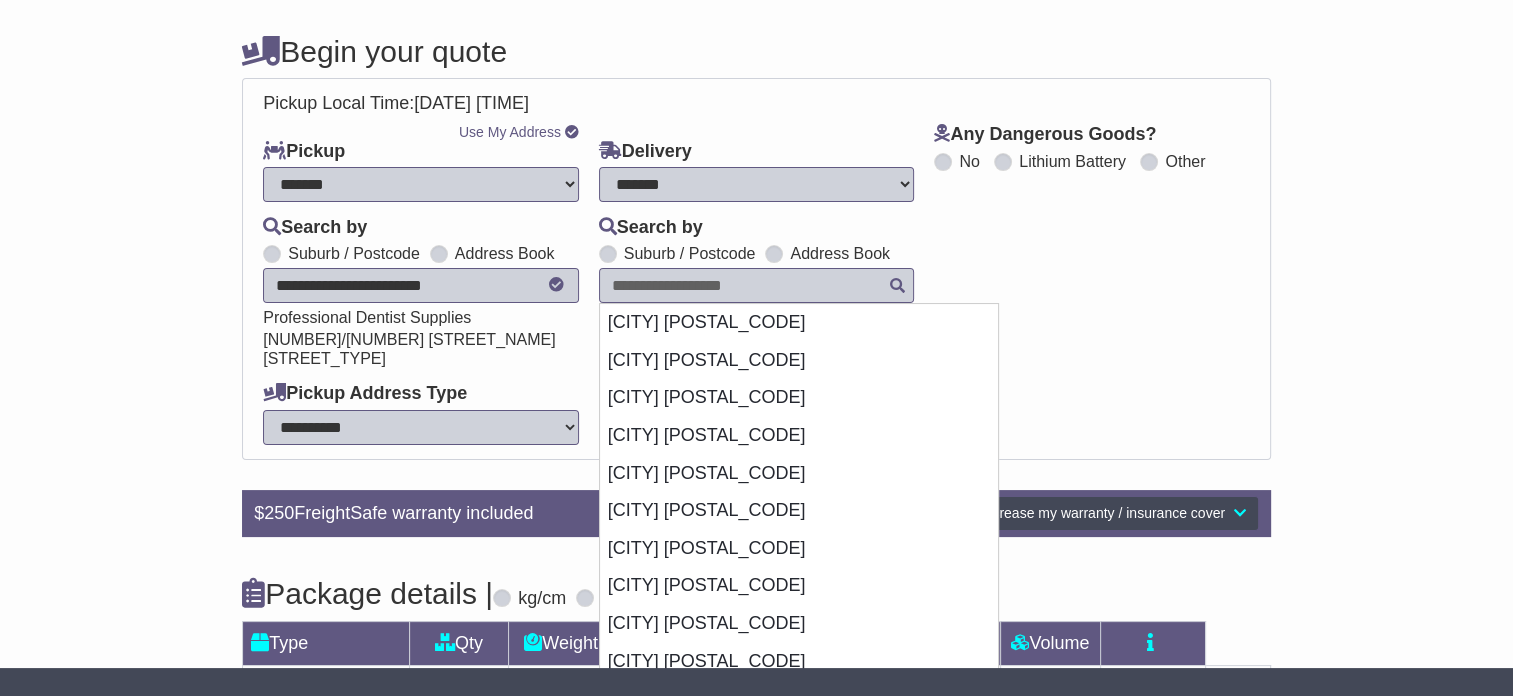 type on "**********" 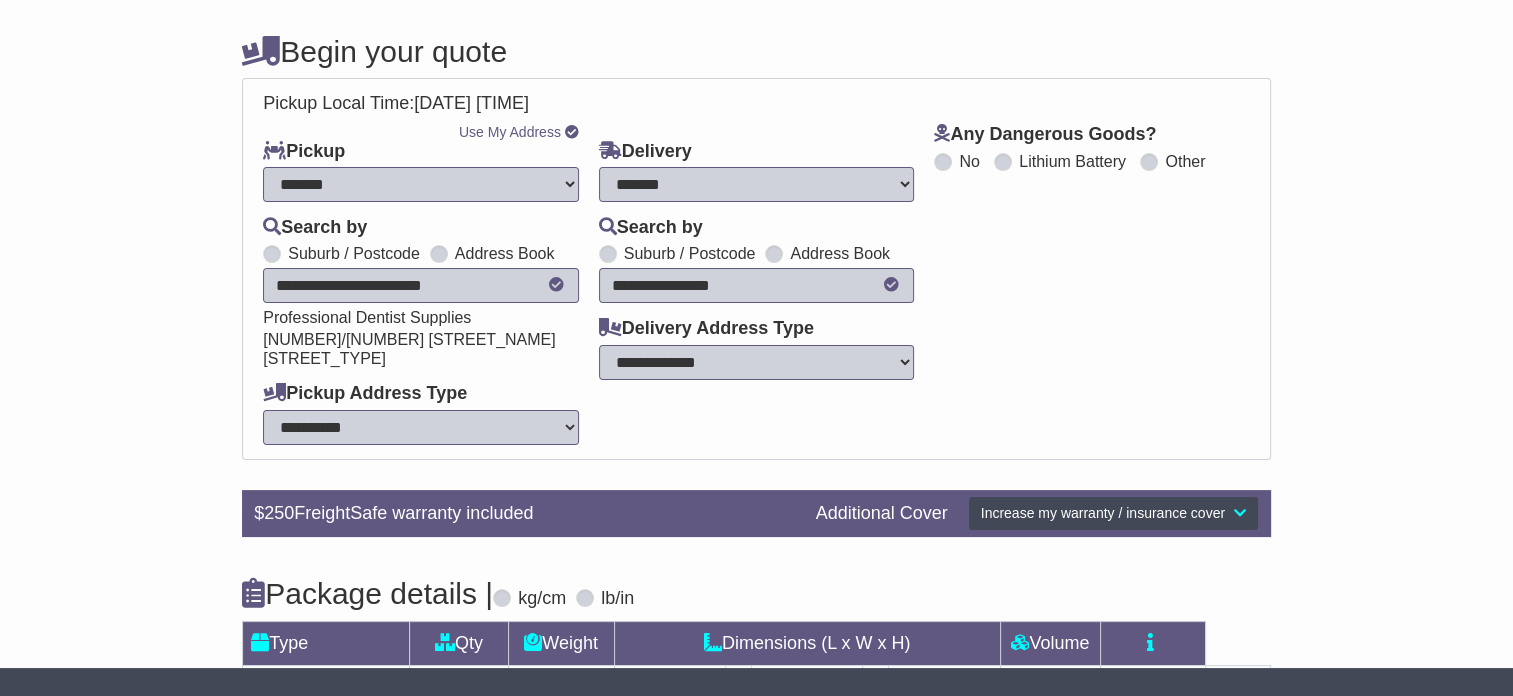 click on "**********" at bounding box center (757, 362) 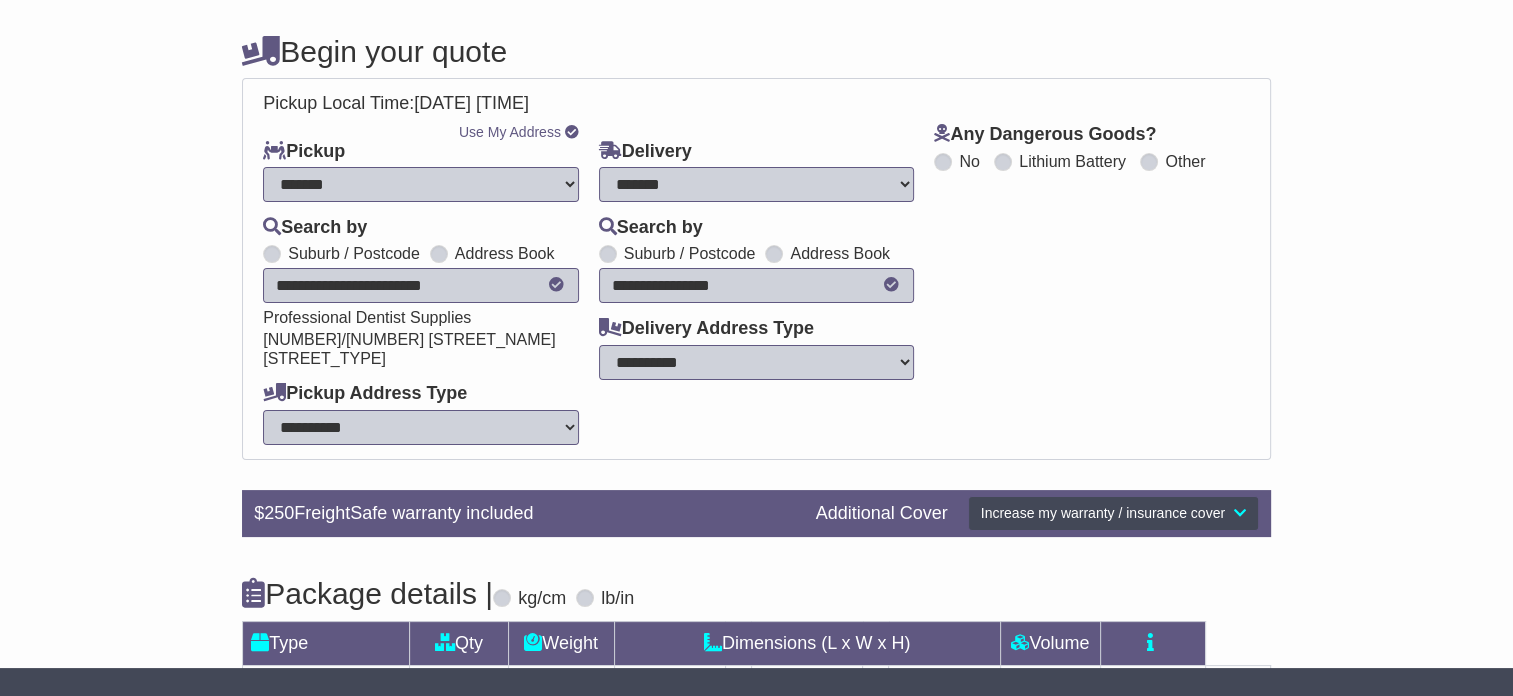 click on "**********" at bounding box center (757, 362) 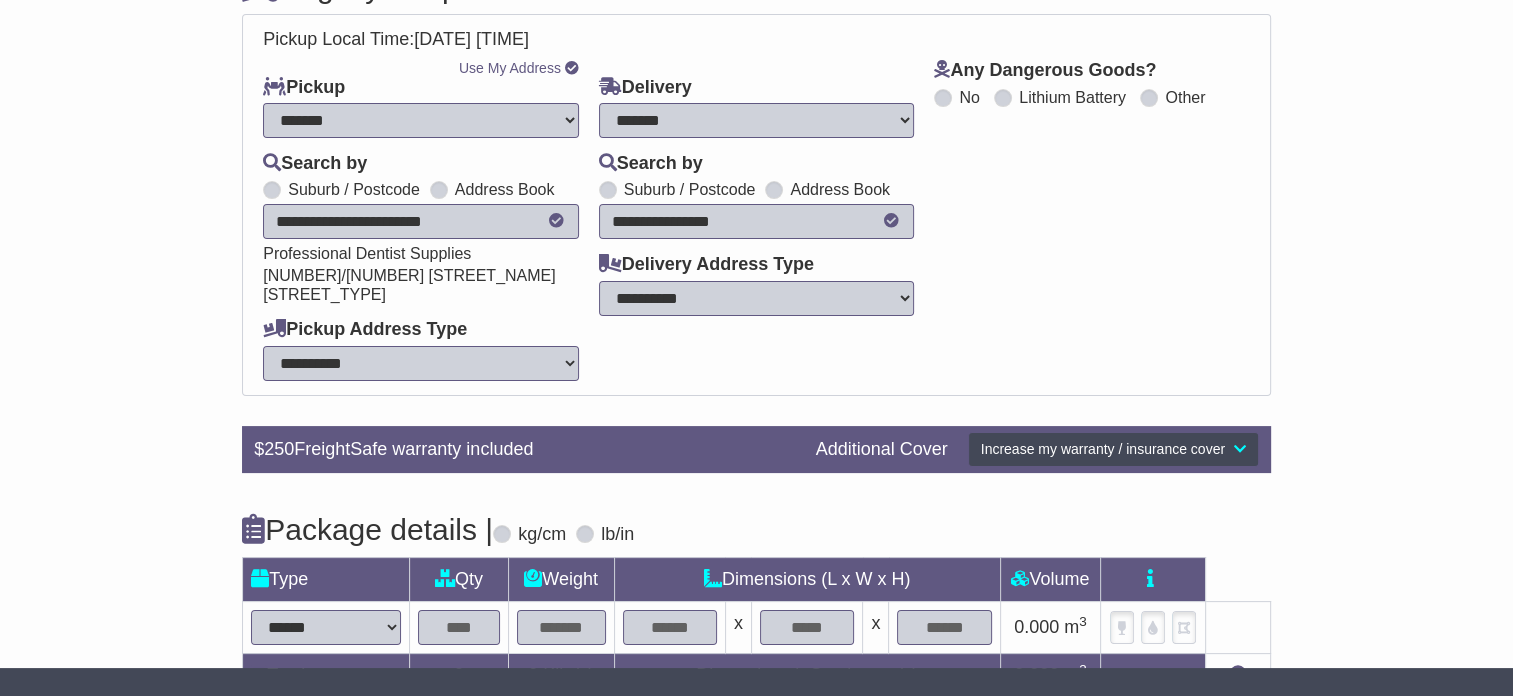 scroll, scrollTop: 360, scrollLeft: 0, axis: vertical 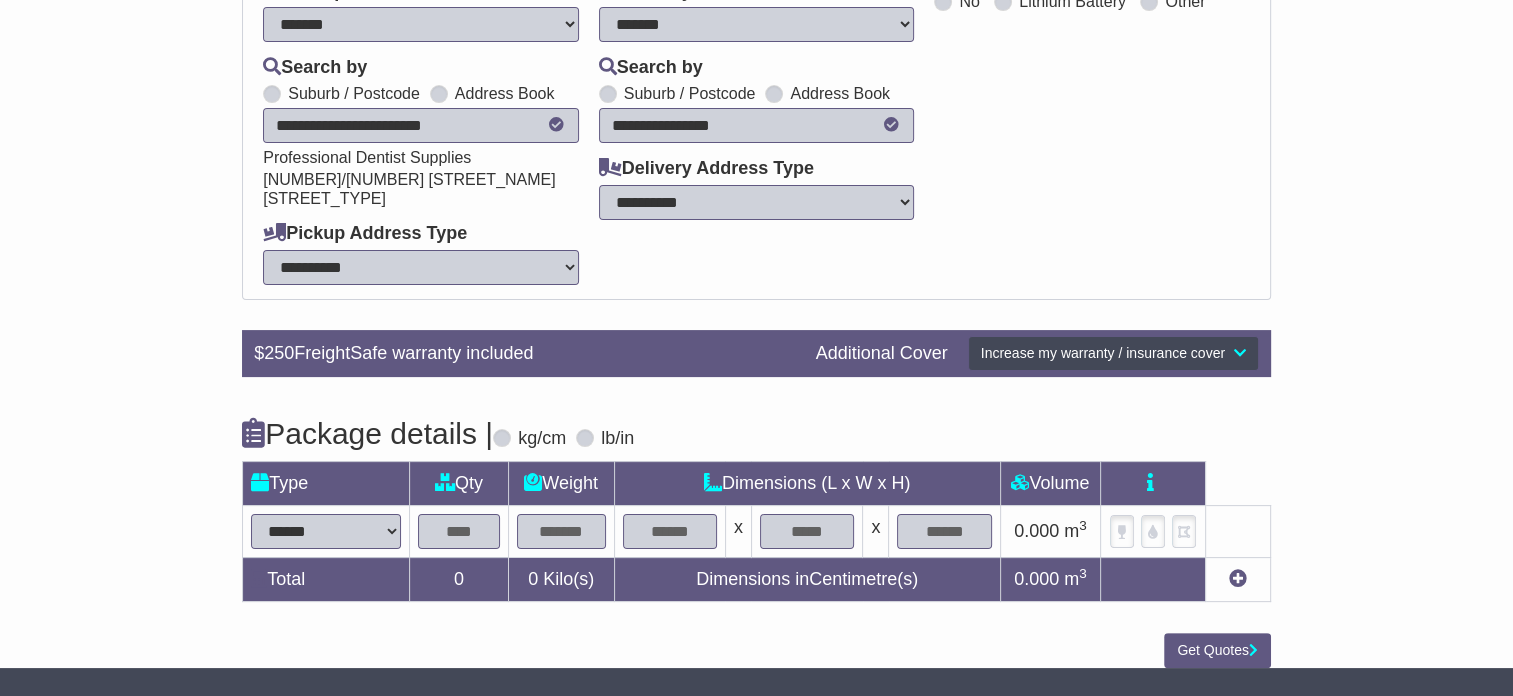 click on "****** ****** *** ******** ***** **** **** ****** *** *******" at bounding box center (326, 531) 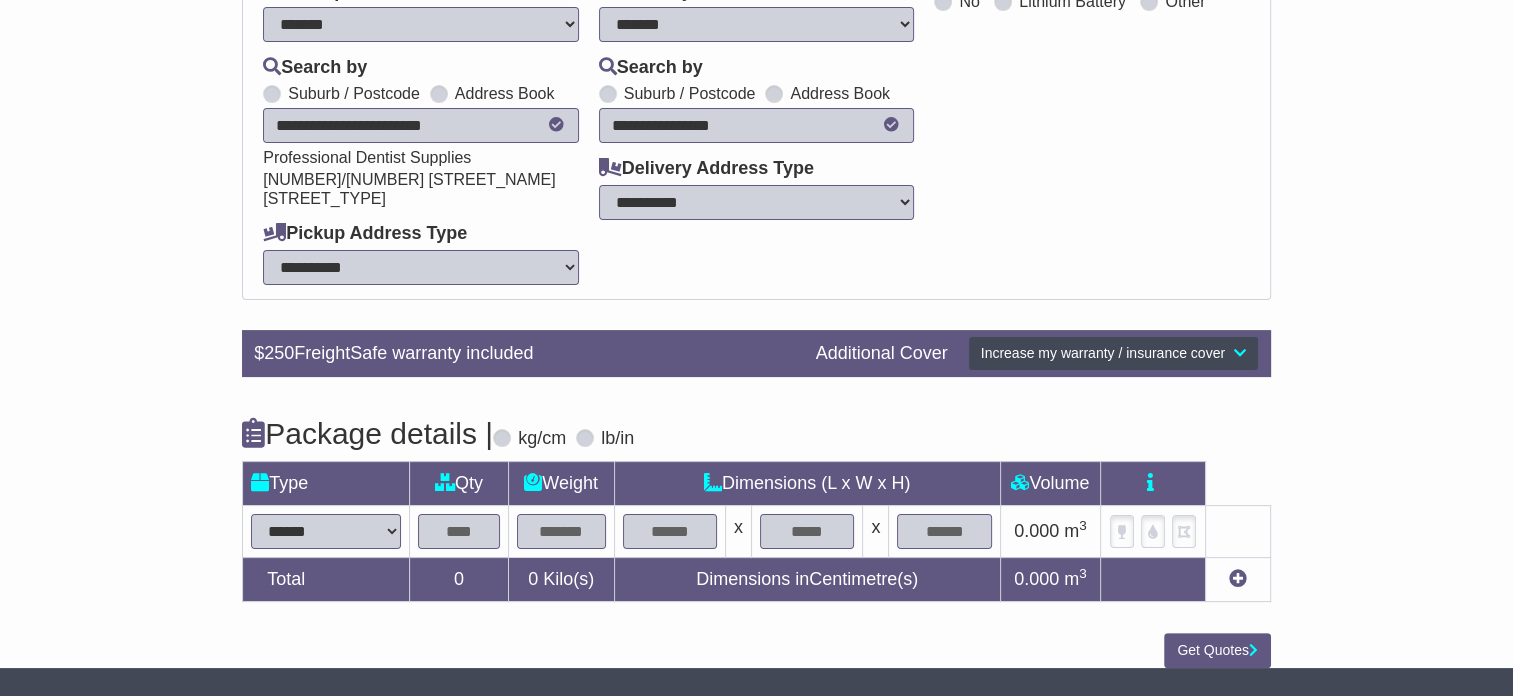 select on "****" 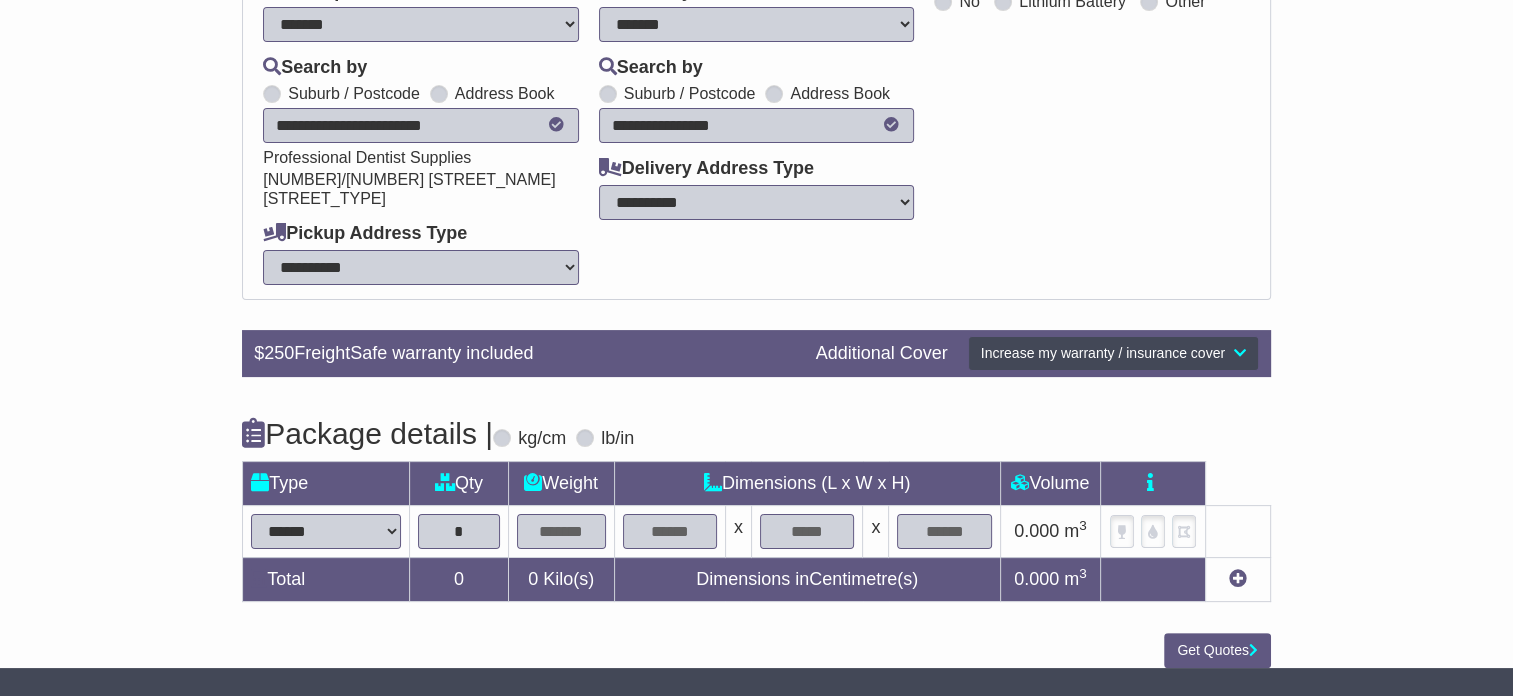 type on "*" 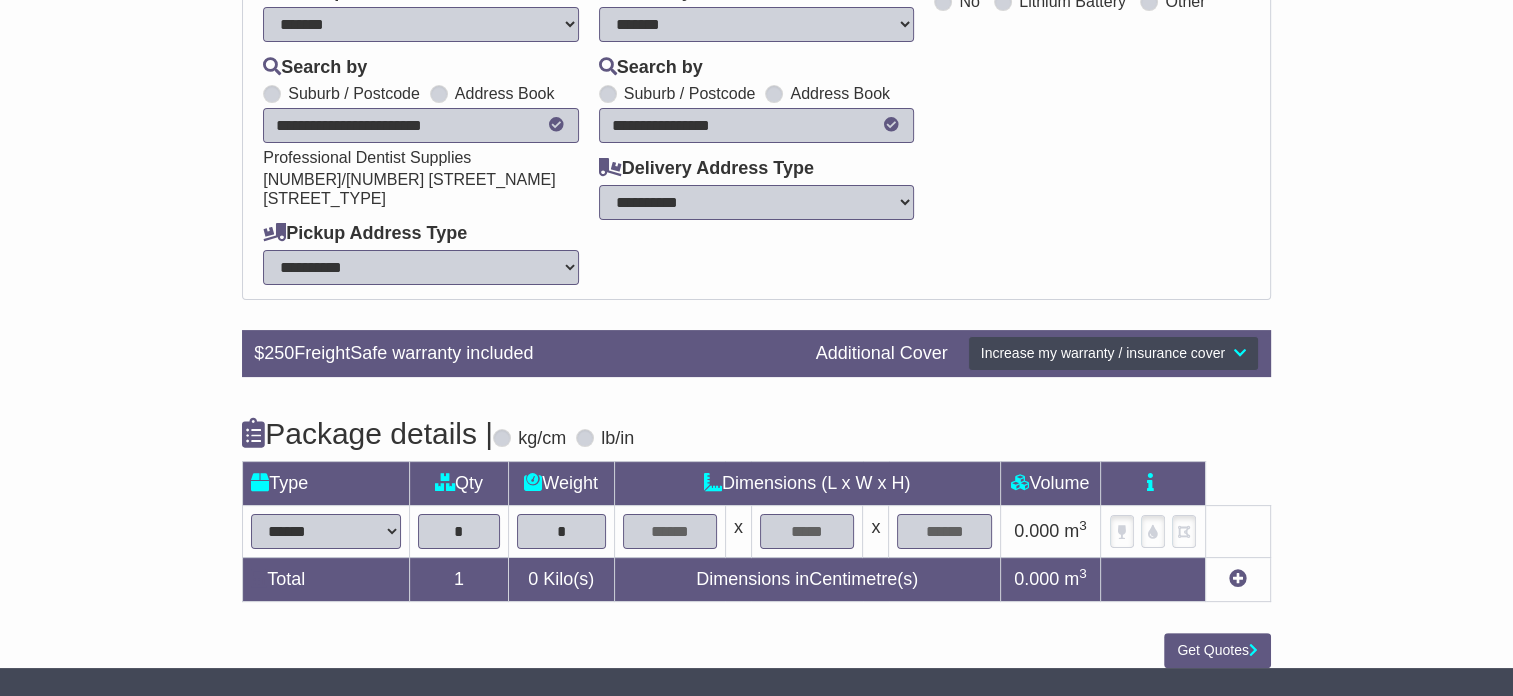 type on "*" 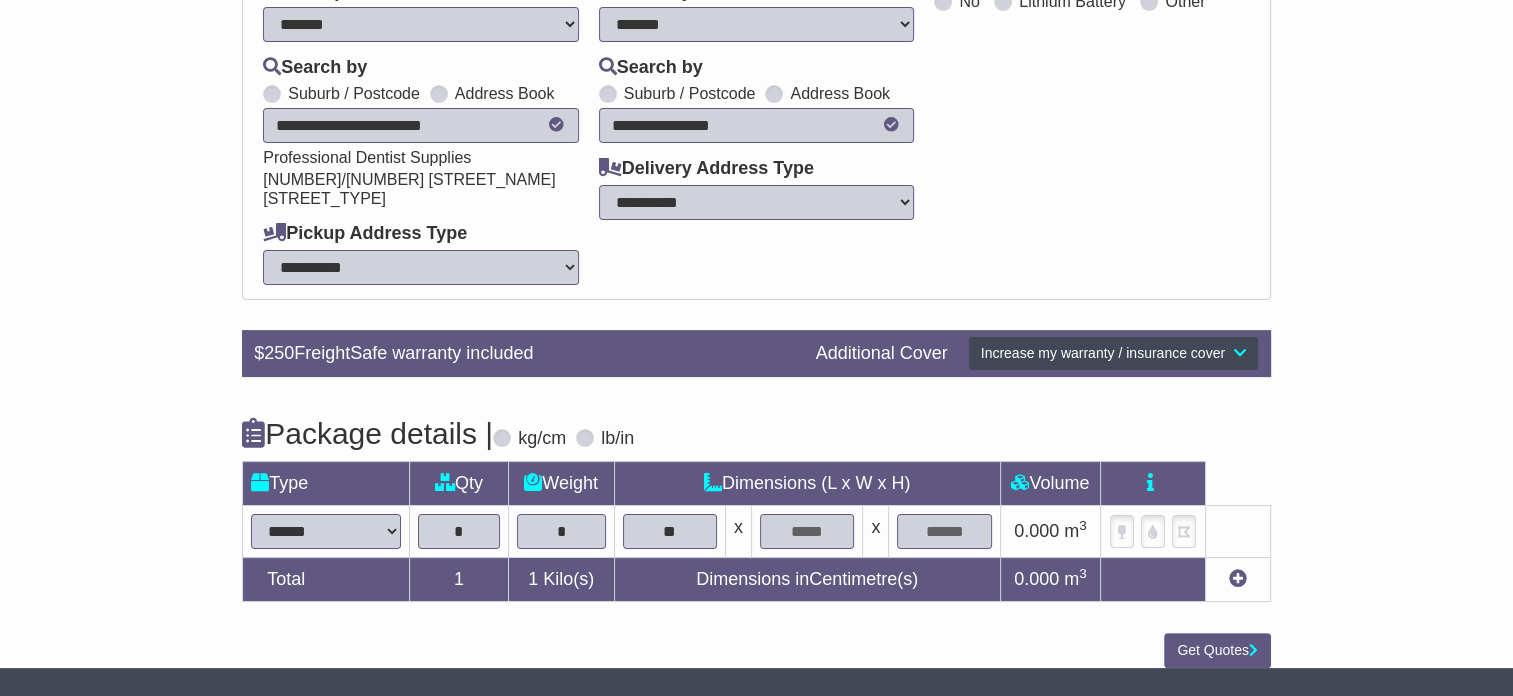 type on "**" 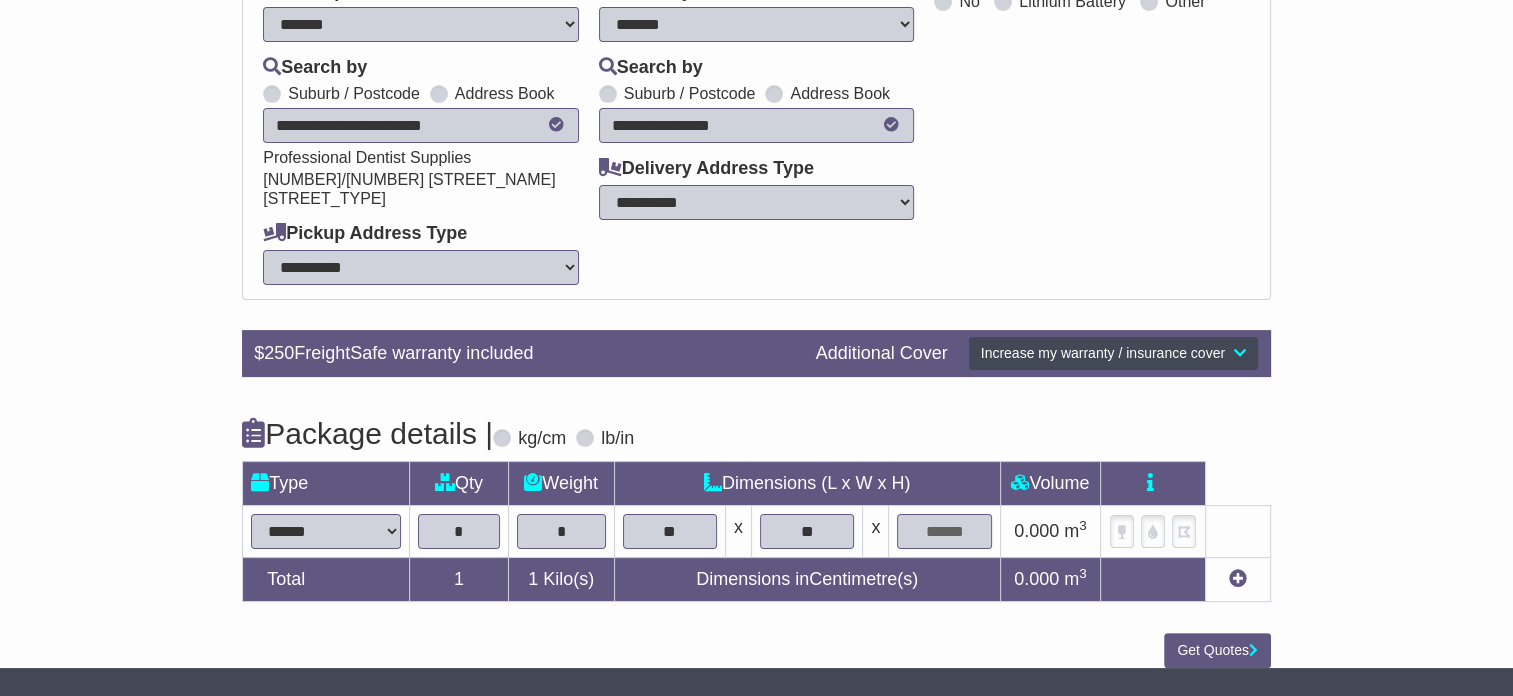 type on "**" 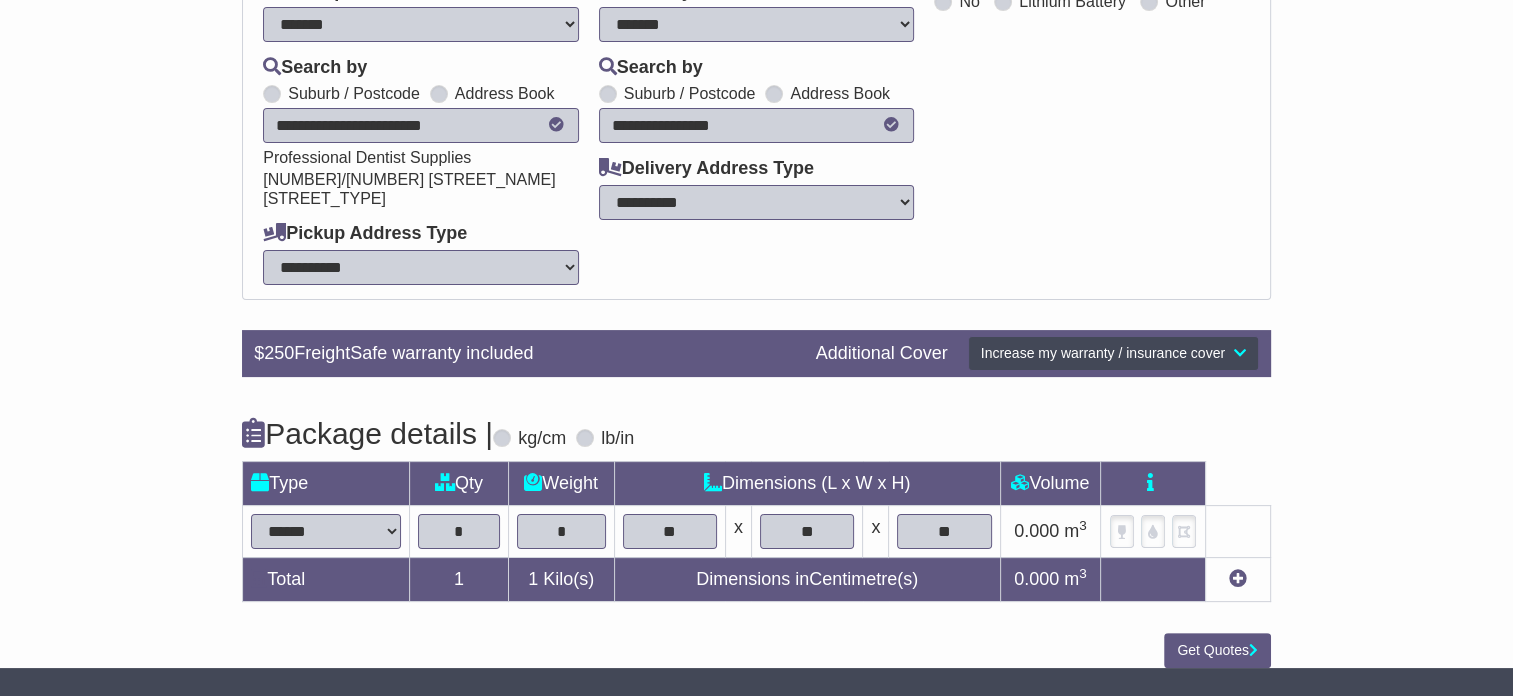 type on "**" 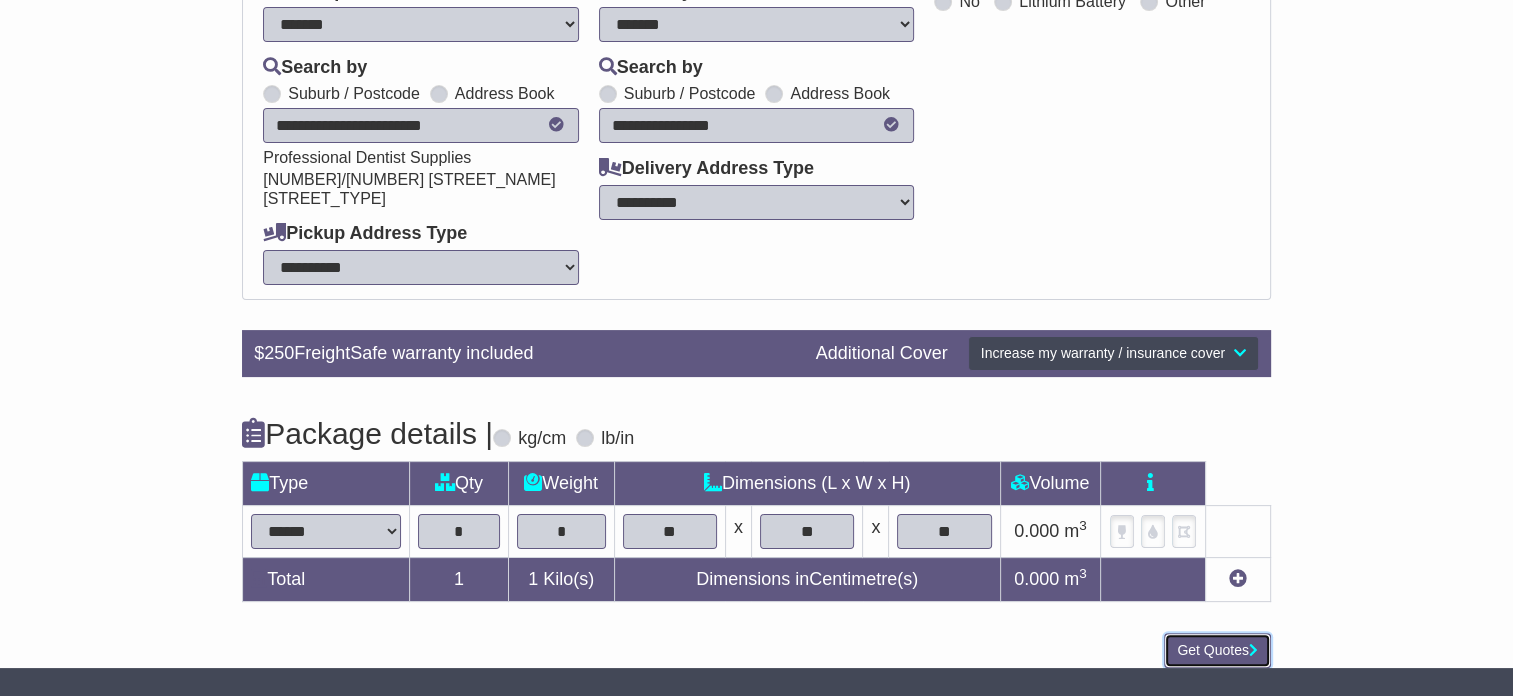 click on "Get Quotes" at bounding box center [1217, 650] 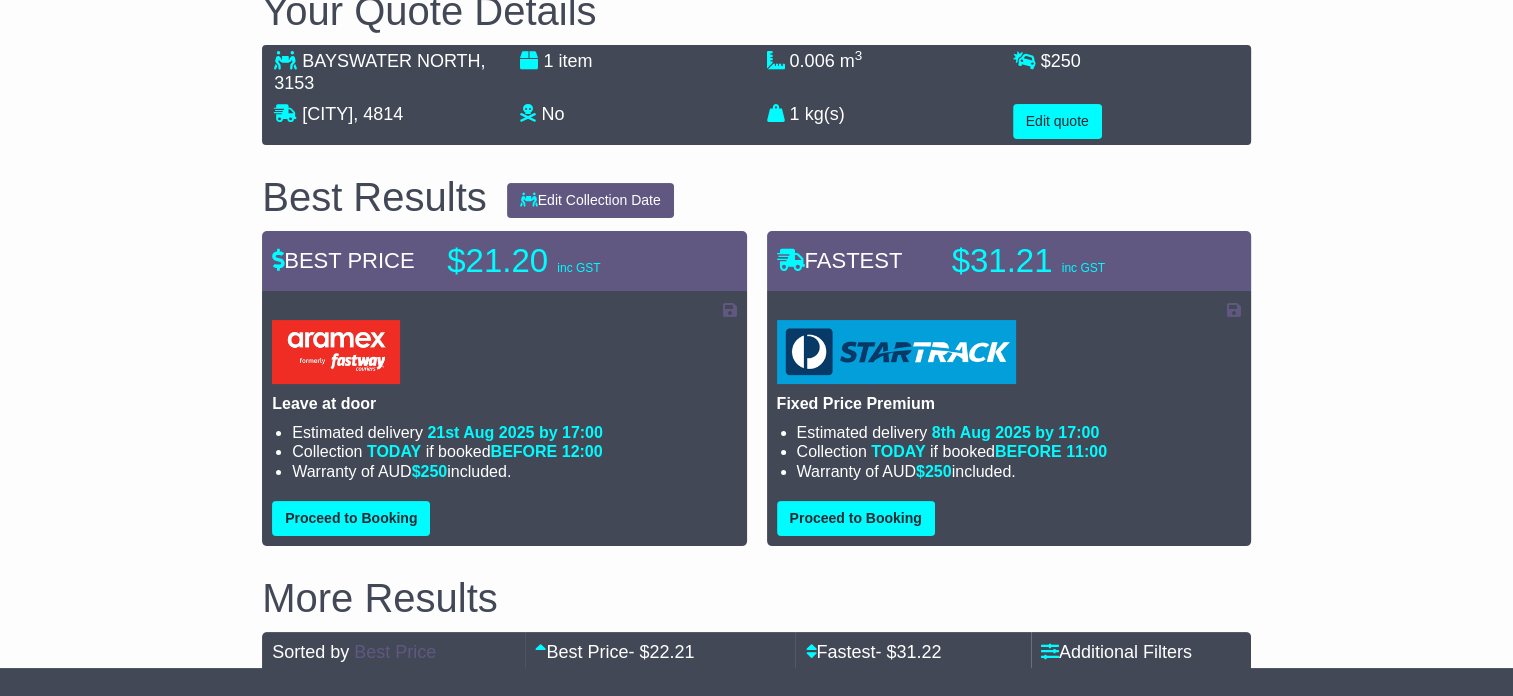 scroll, scrollTop: 200, scrollLeft: 0, axis: vertical 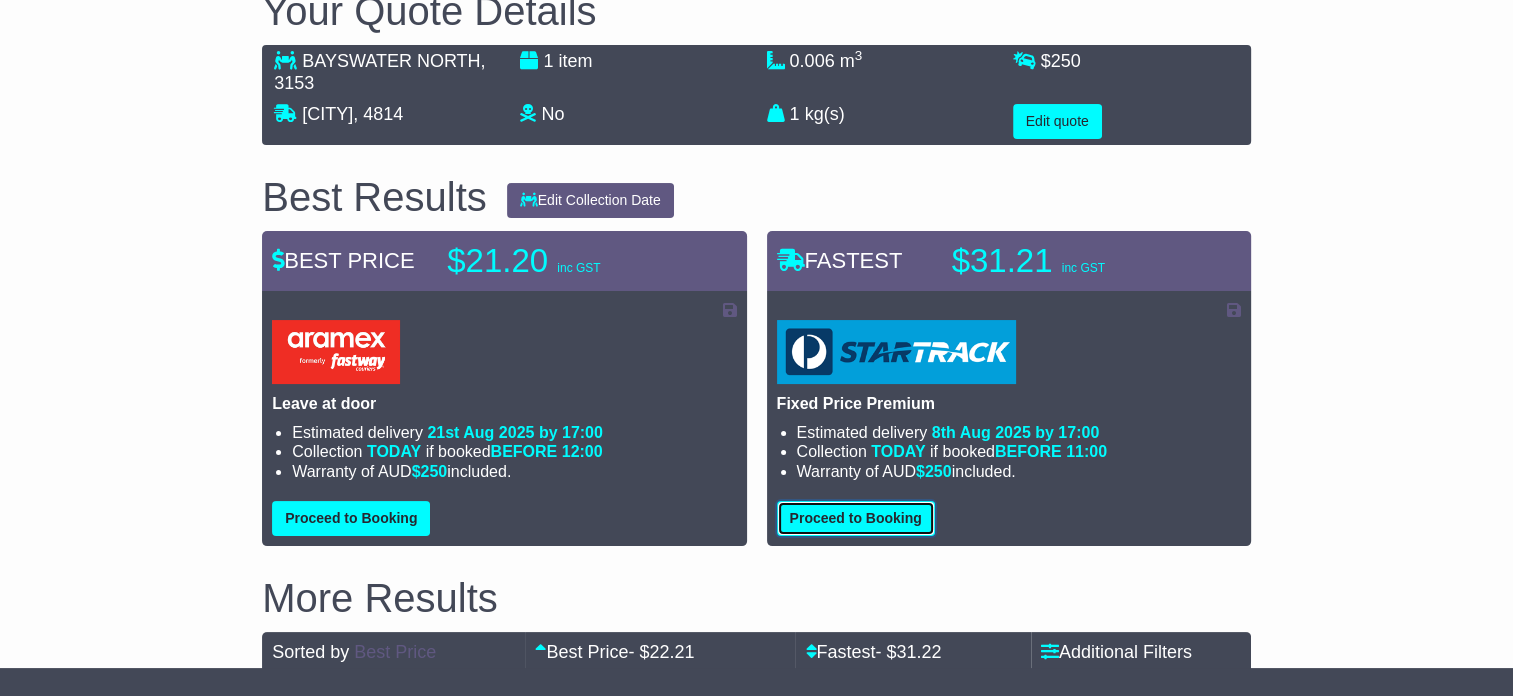 click on "Proceed to Booking" at bounding box center [856, 518] 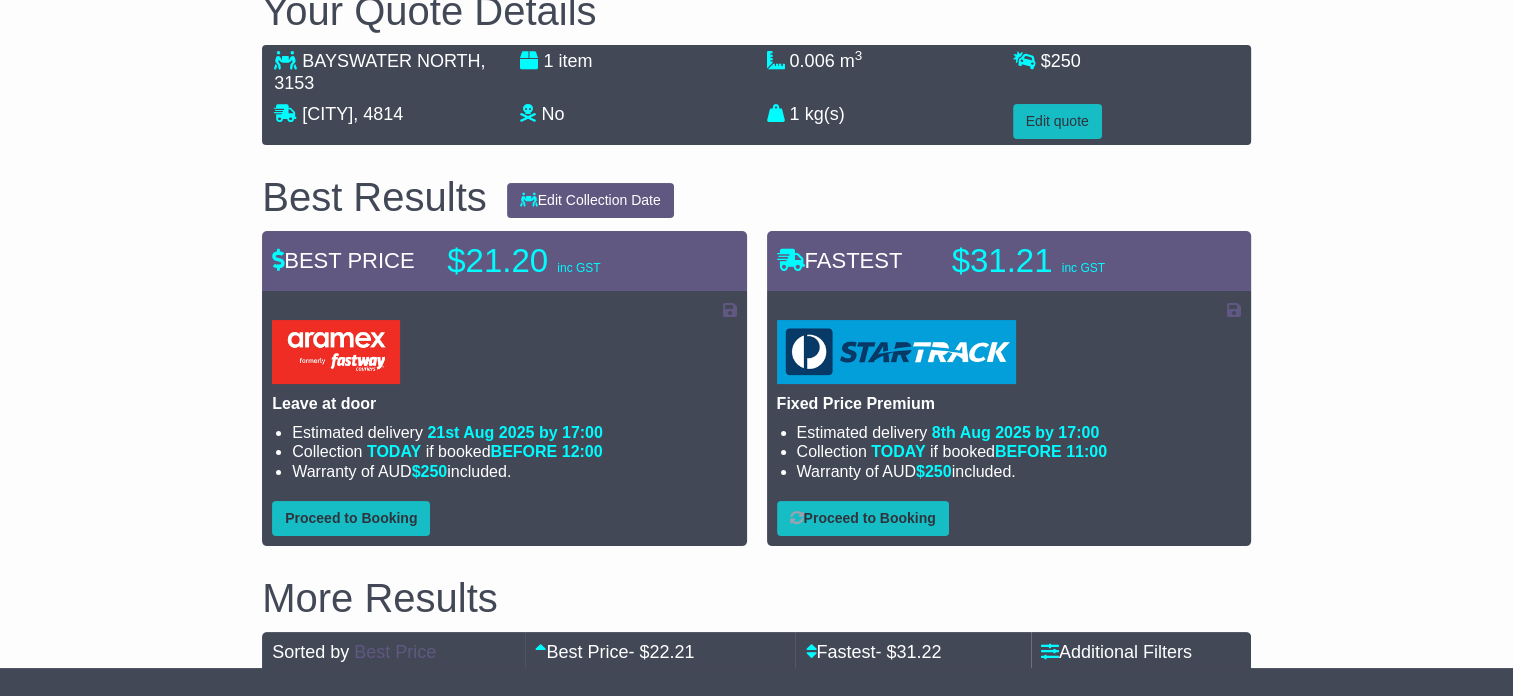 select on "****" 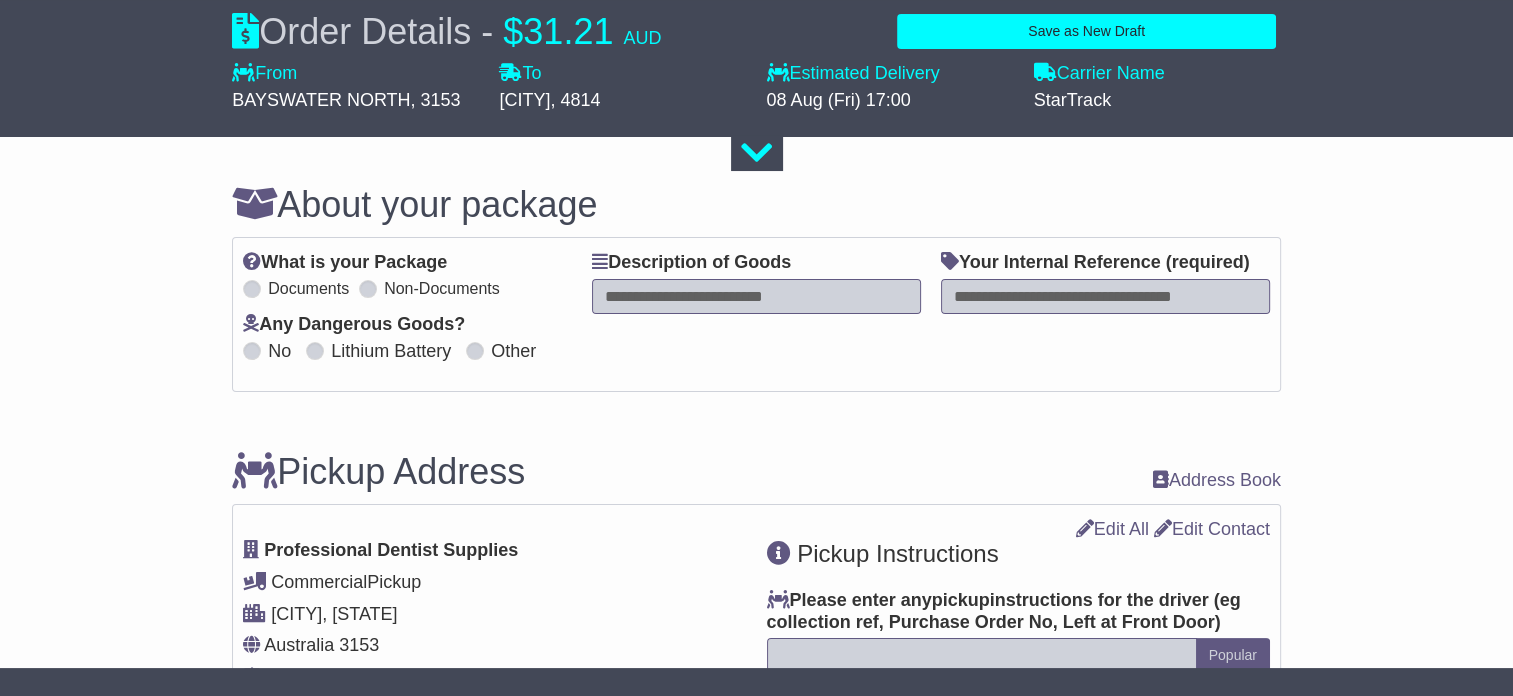 select 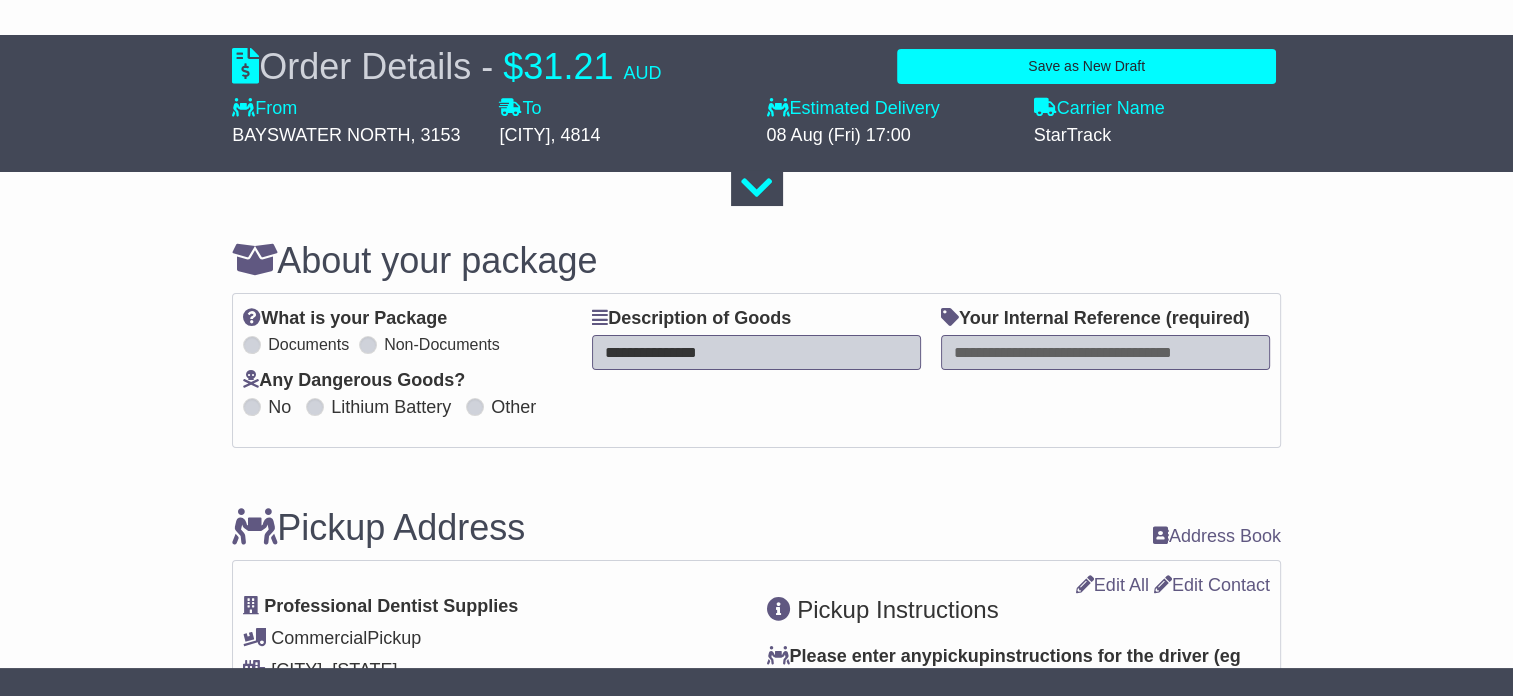 scroll, scrollTop: 100, scrollLeft: 0, axis: vertical 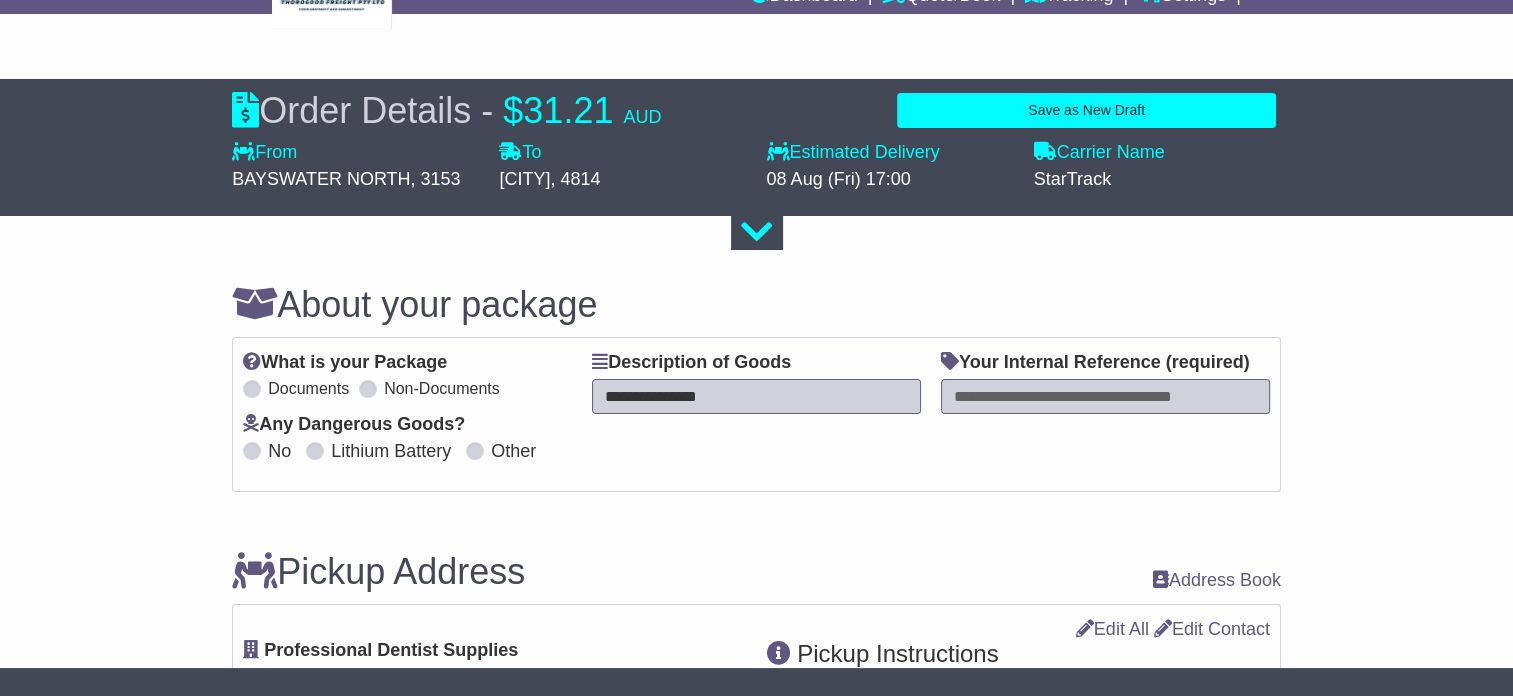 type on "**********" 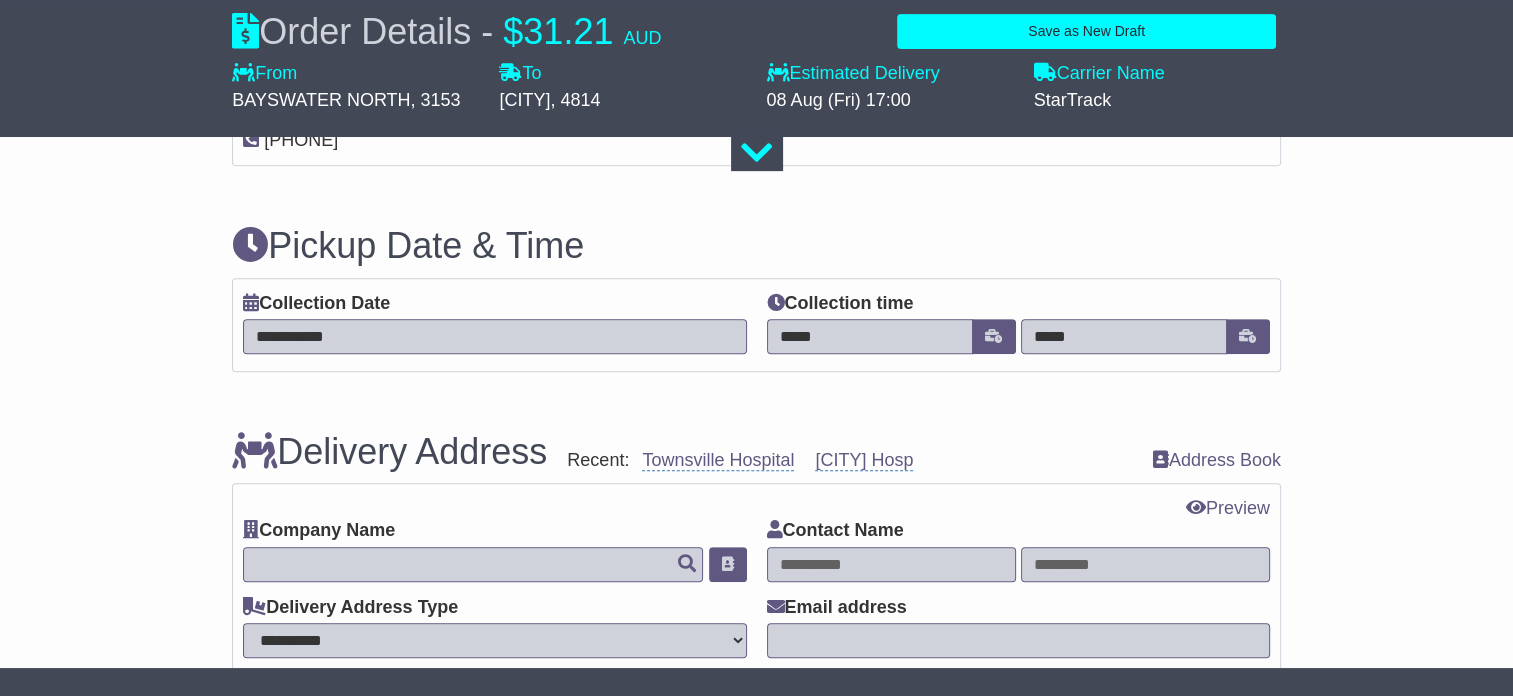 scroll, scrollTop: 900, scrollLeft: 0, axis: vertical 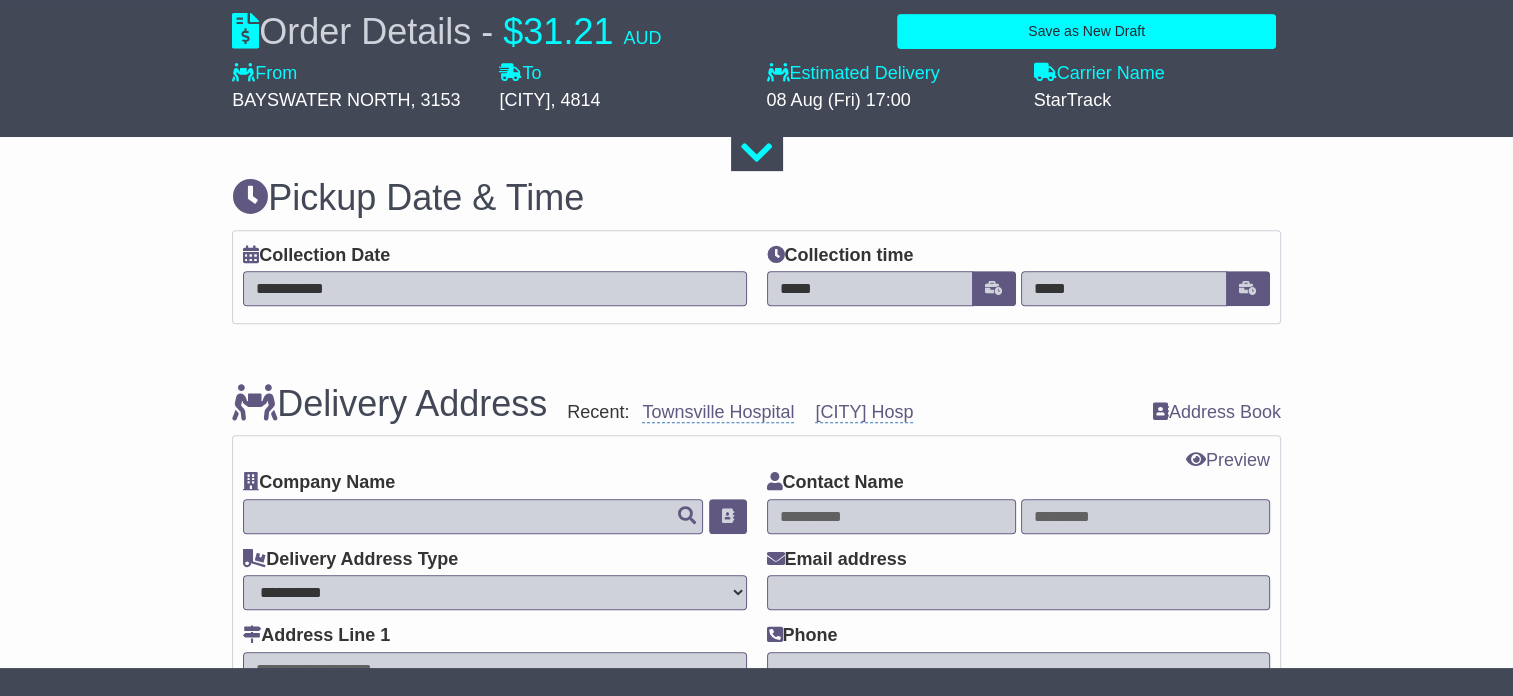 type on "*****" 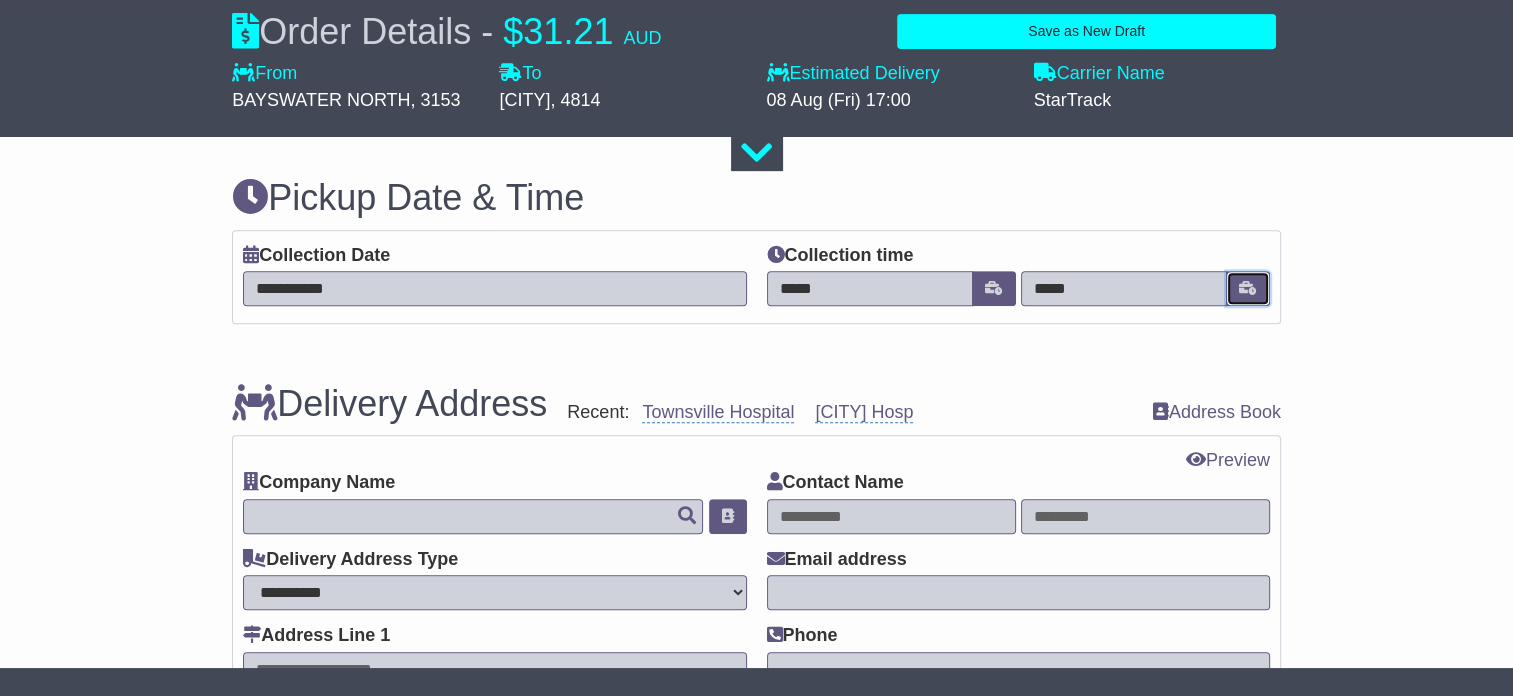click at bounding box center [1248, 288] 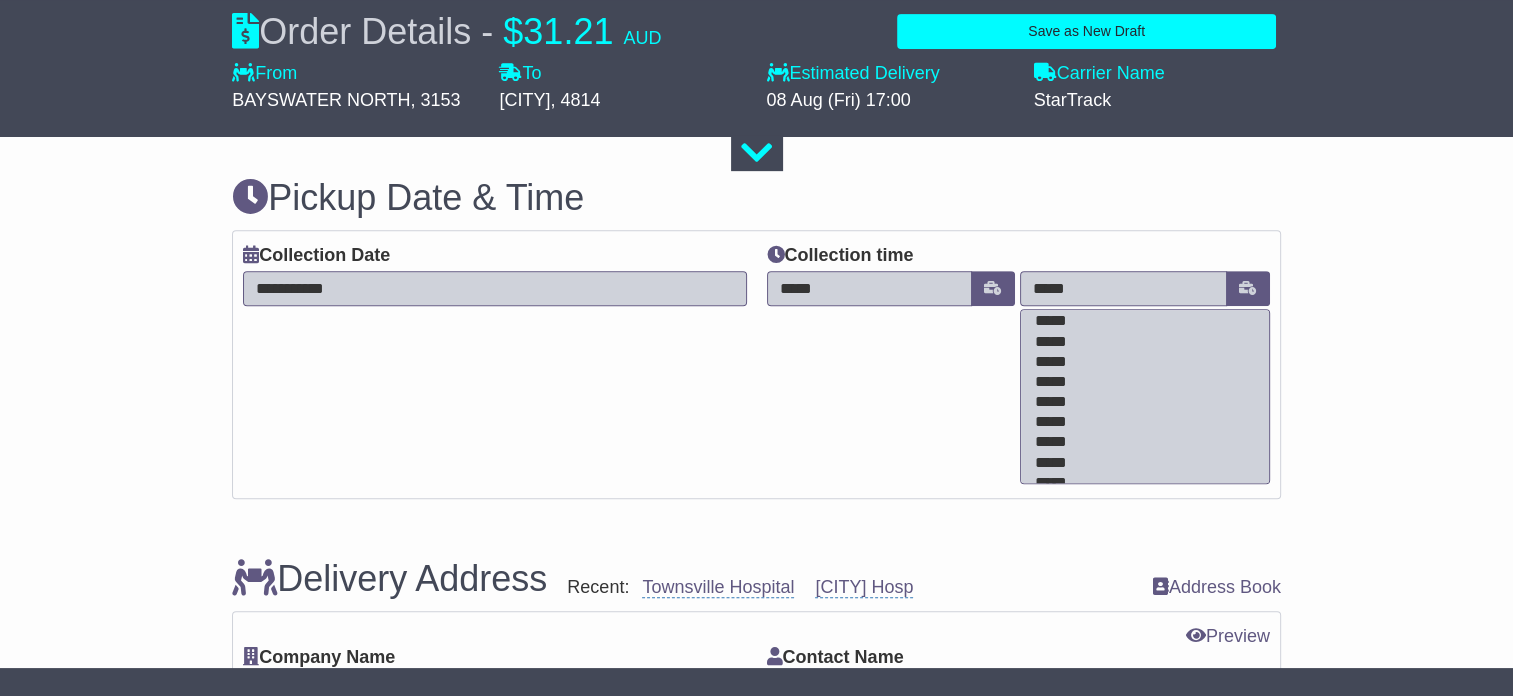 scroll, scrollTop: 200, scrollLeft: 0, axis: vertical 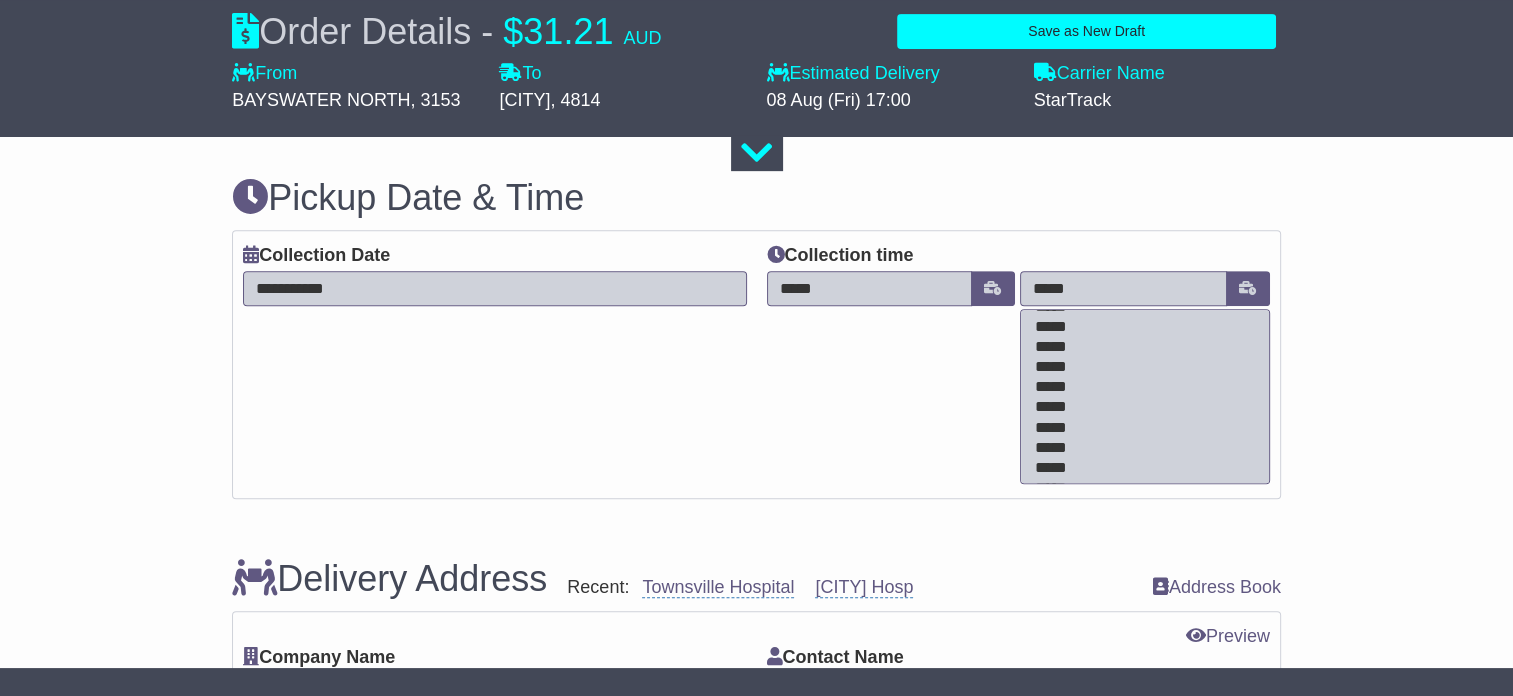 click on "*****" at bounding box center (1140, 469) 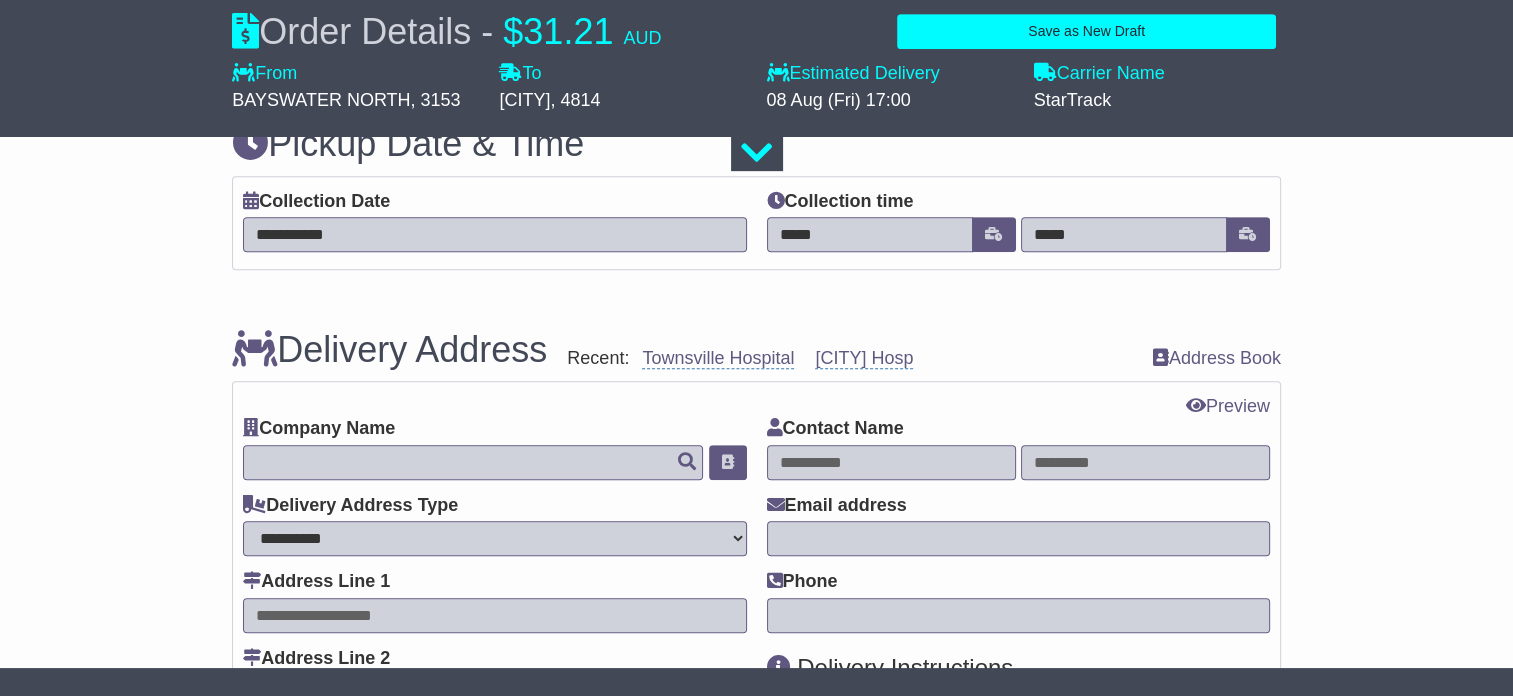 scroll, scrollTop: 1000, scrollLeft: 0, axis: vertical 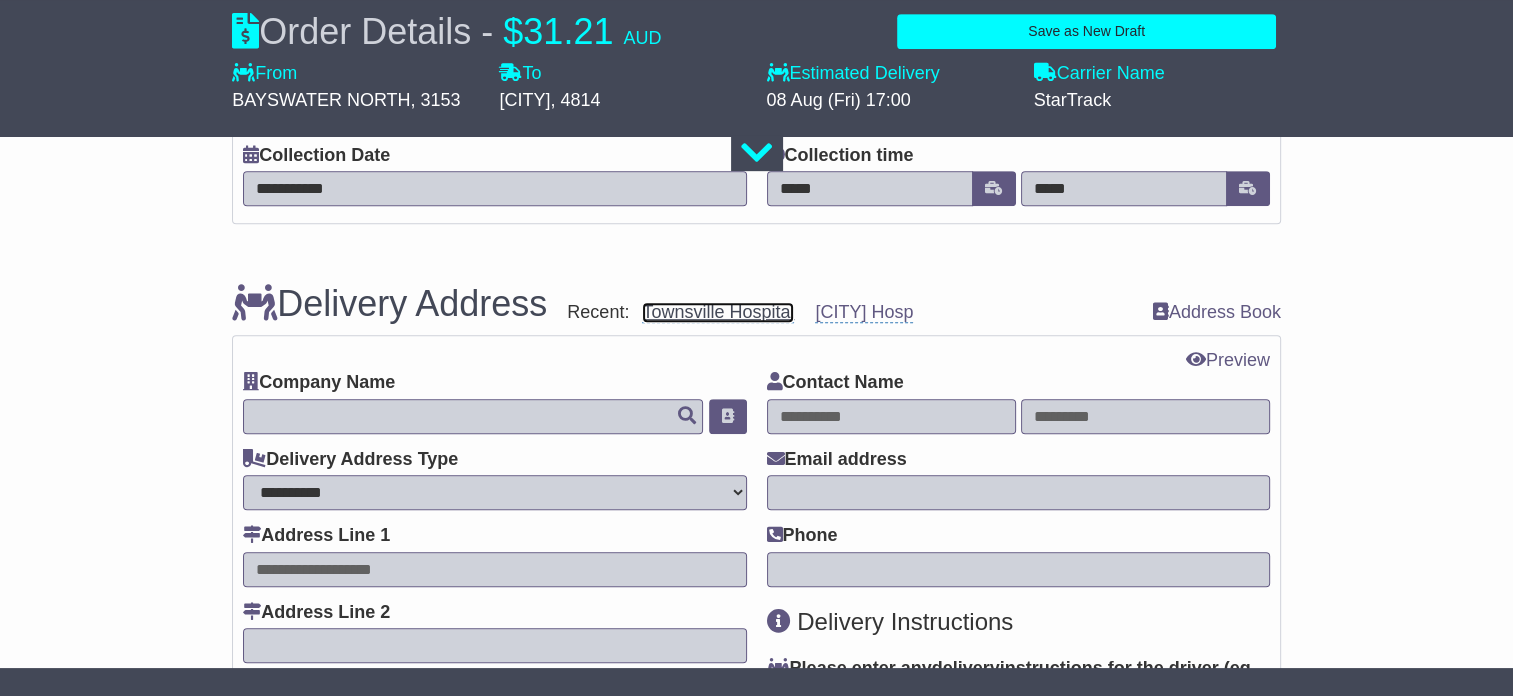 click on "Townsville Hospital" at bounding box center [718, 312] 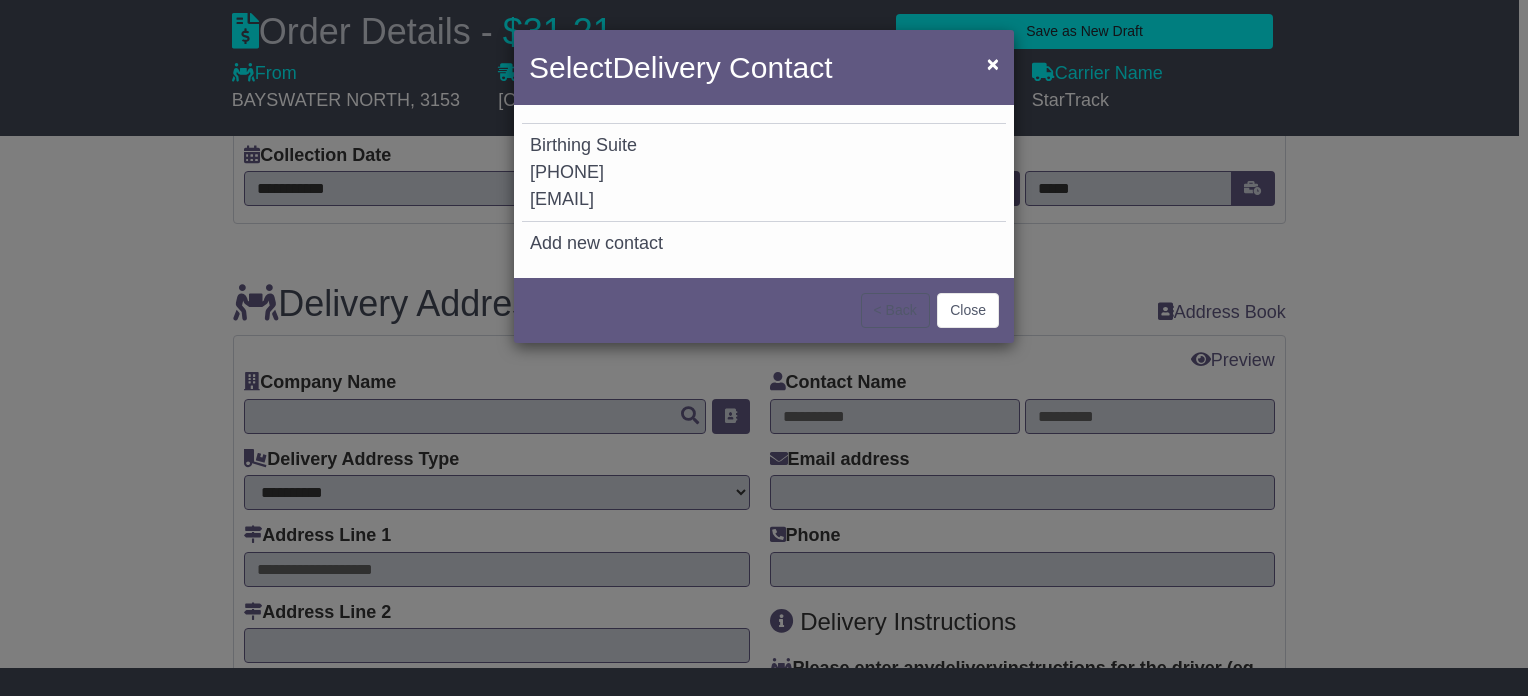 click on "< Back
Close" at bounding box center (764, 308) 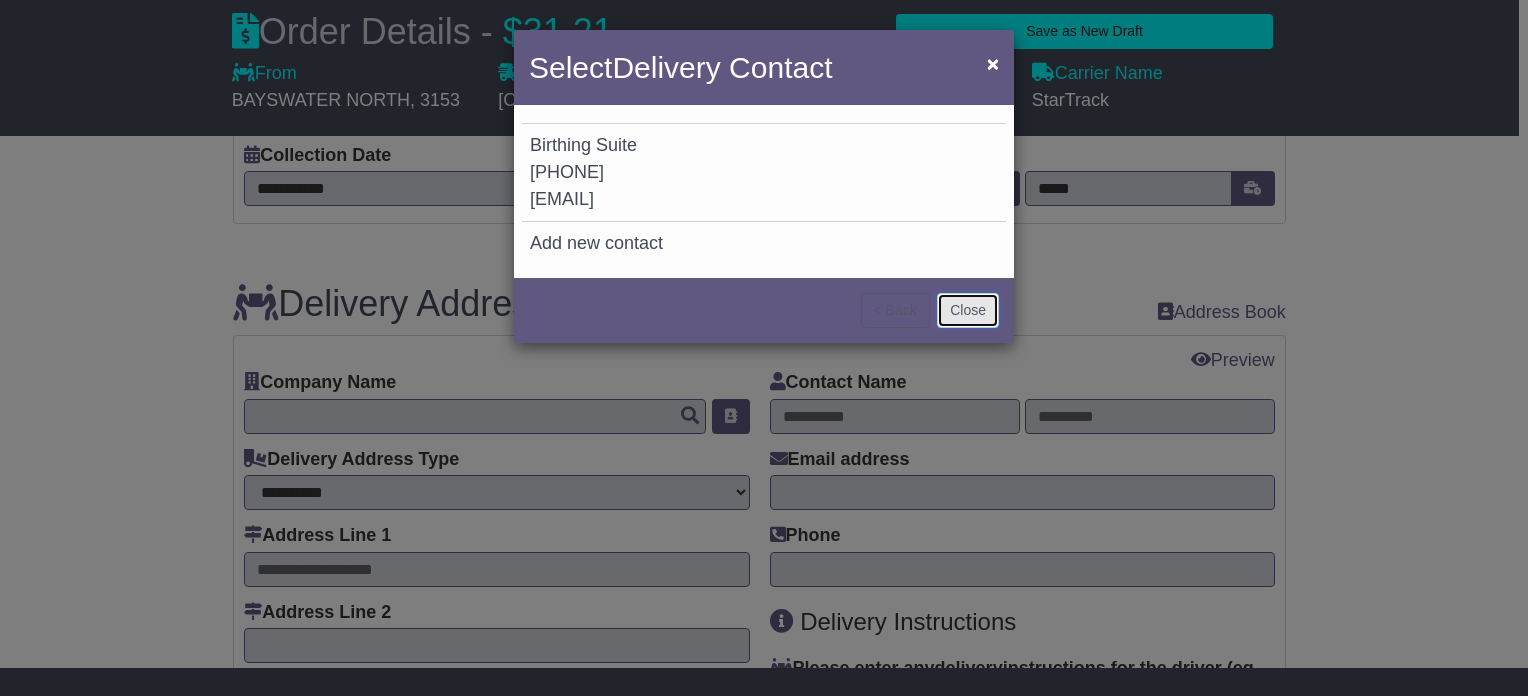 click on "Close" at bounding box center (968, 310) 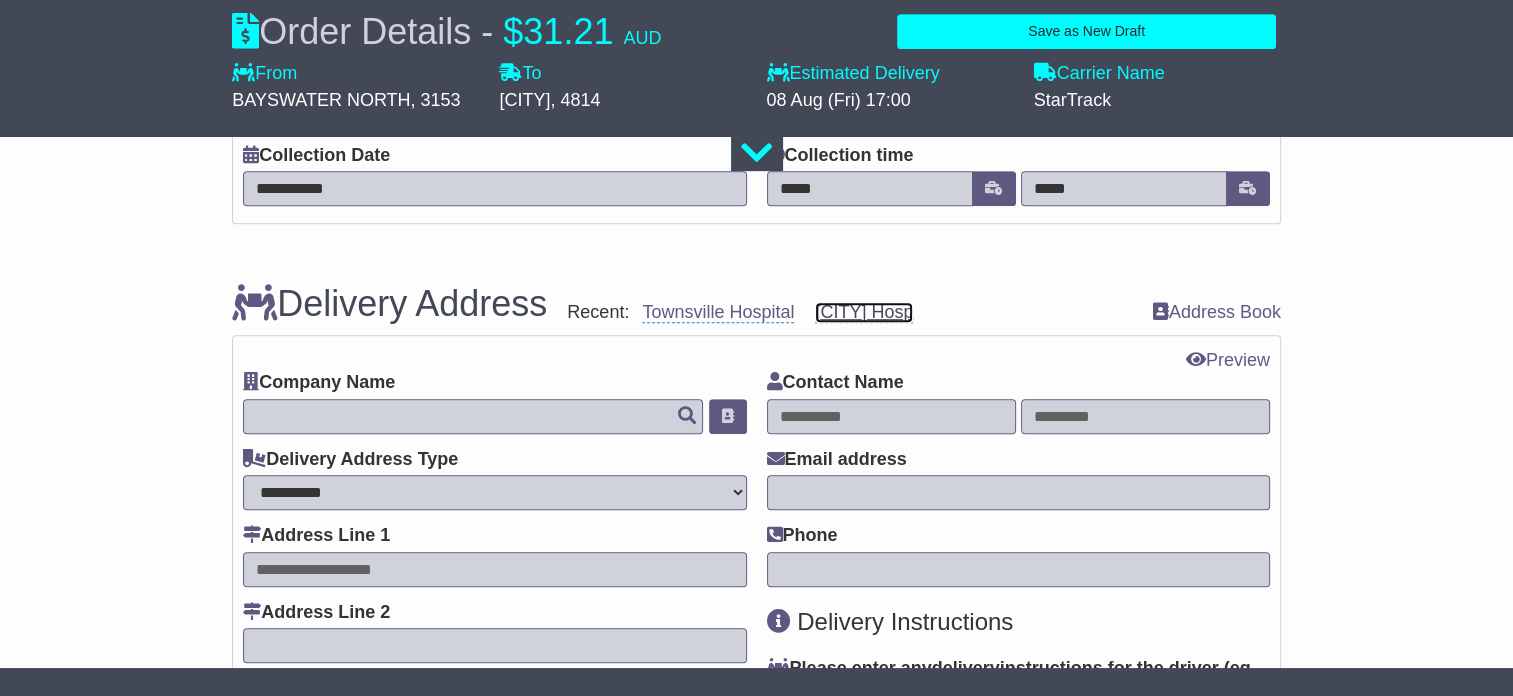 click on "Townsville Hosp" at bounding box center (864, 312) 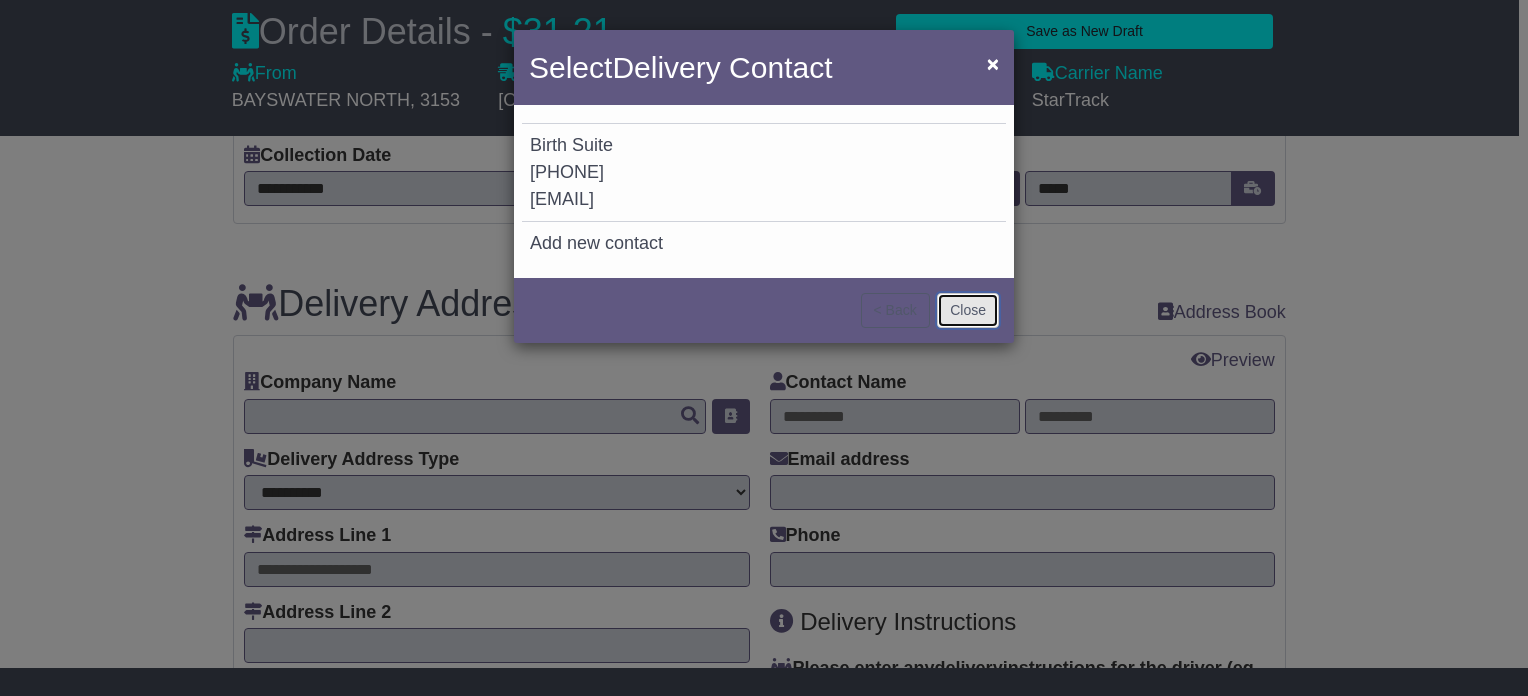 click on "Close" at bounding box center (968, 310) 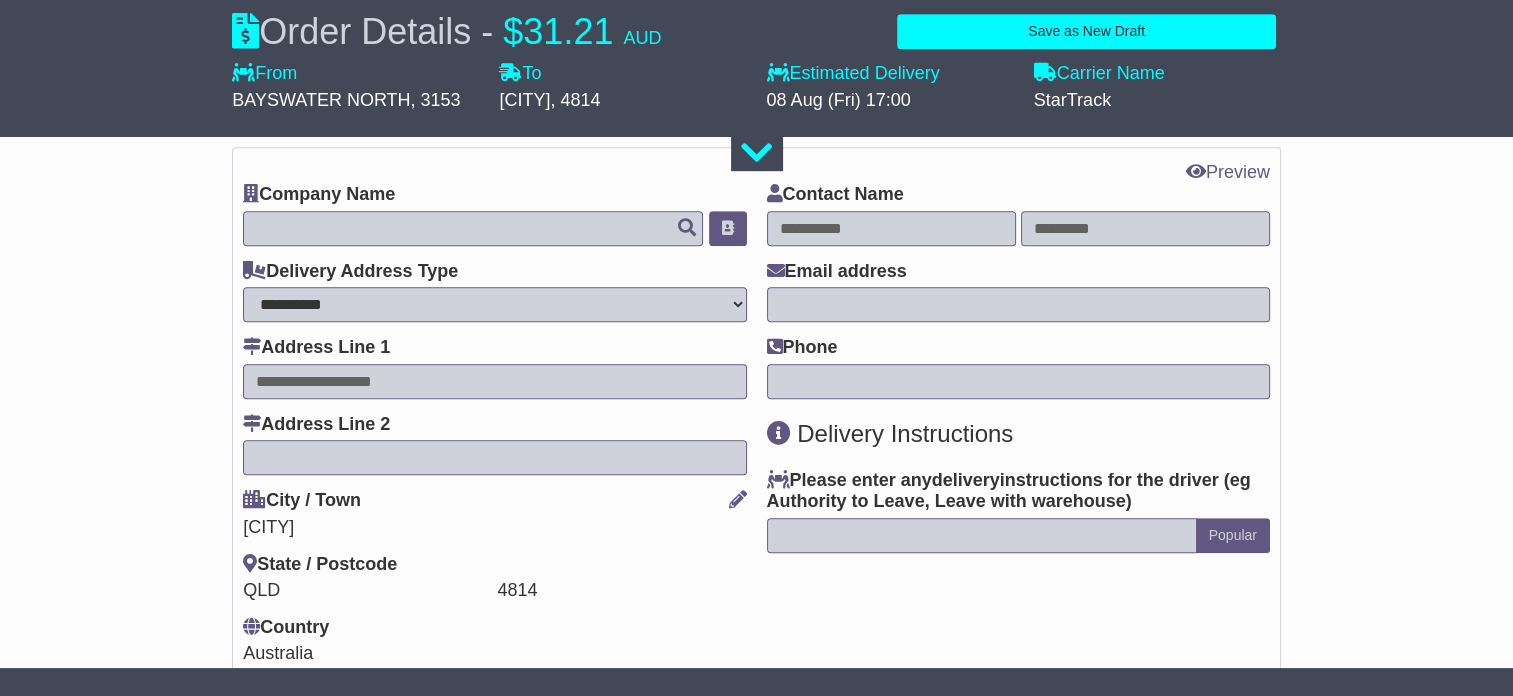 scroll, scrollTop: 1200, scrollLeft: 0, axis: vertical 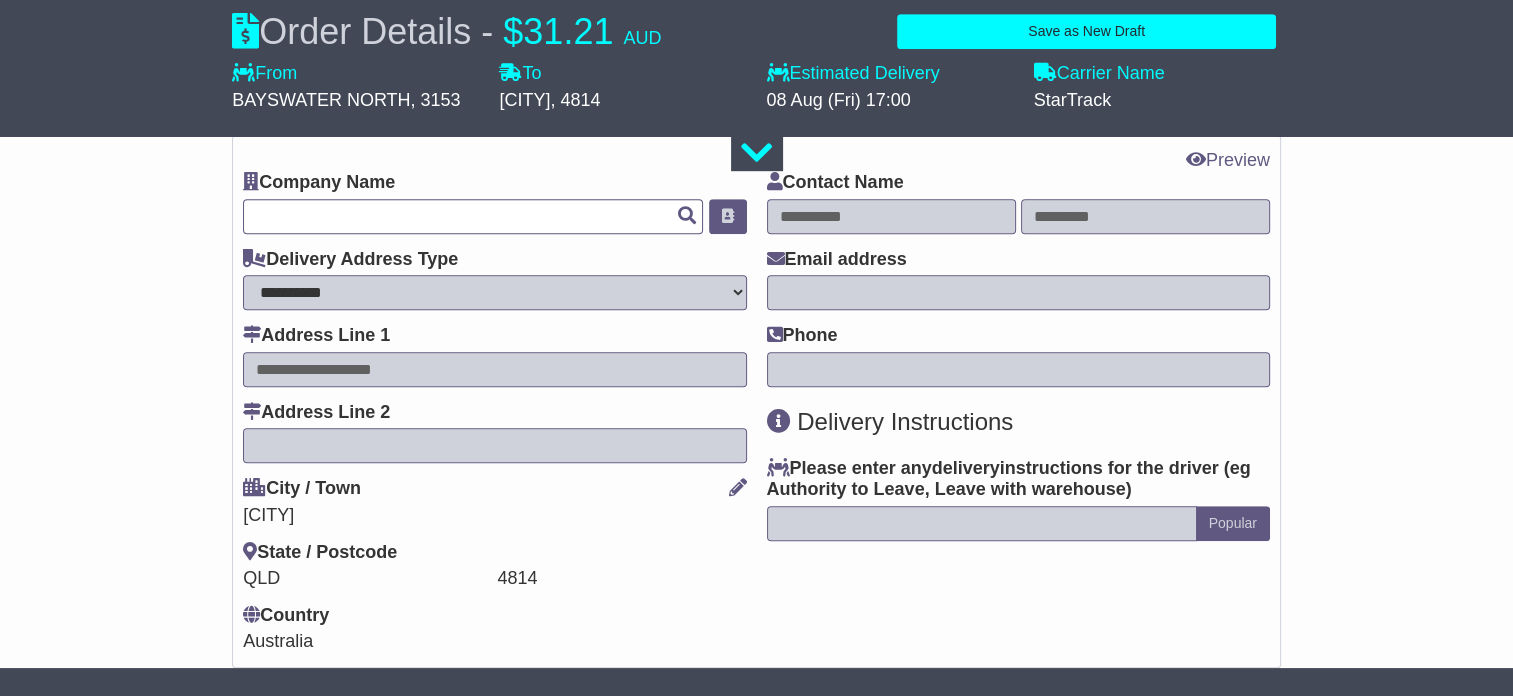 click at bounding box center (473, 216) 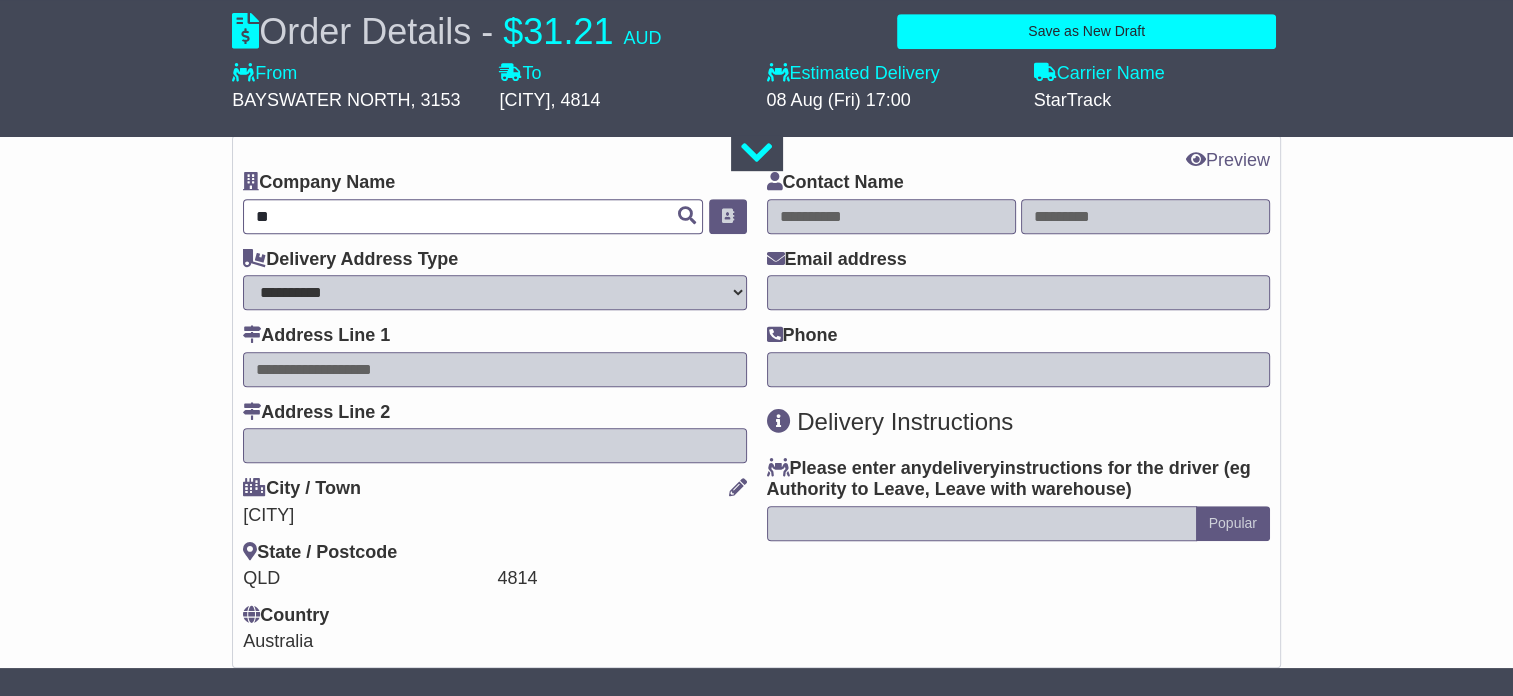 type on "*" 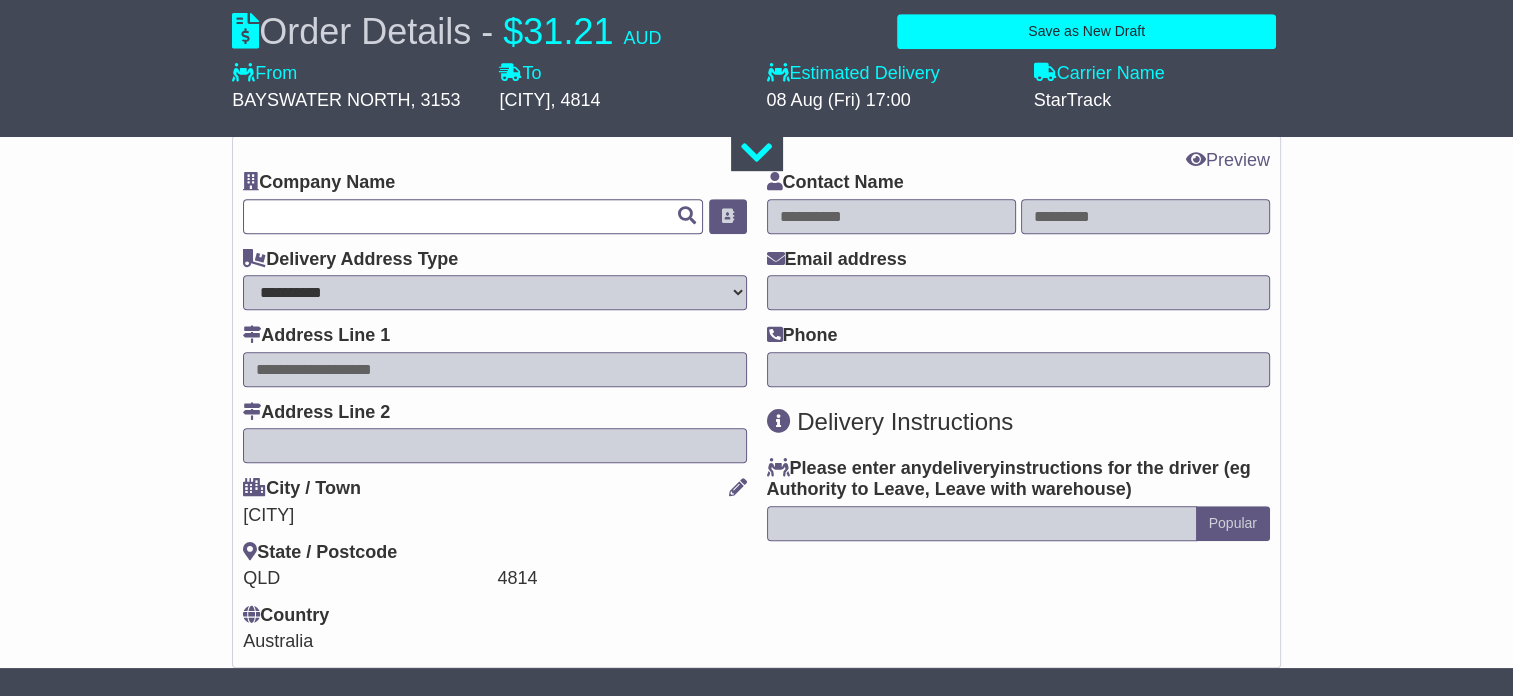 paste on "**********" 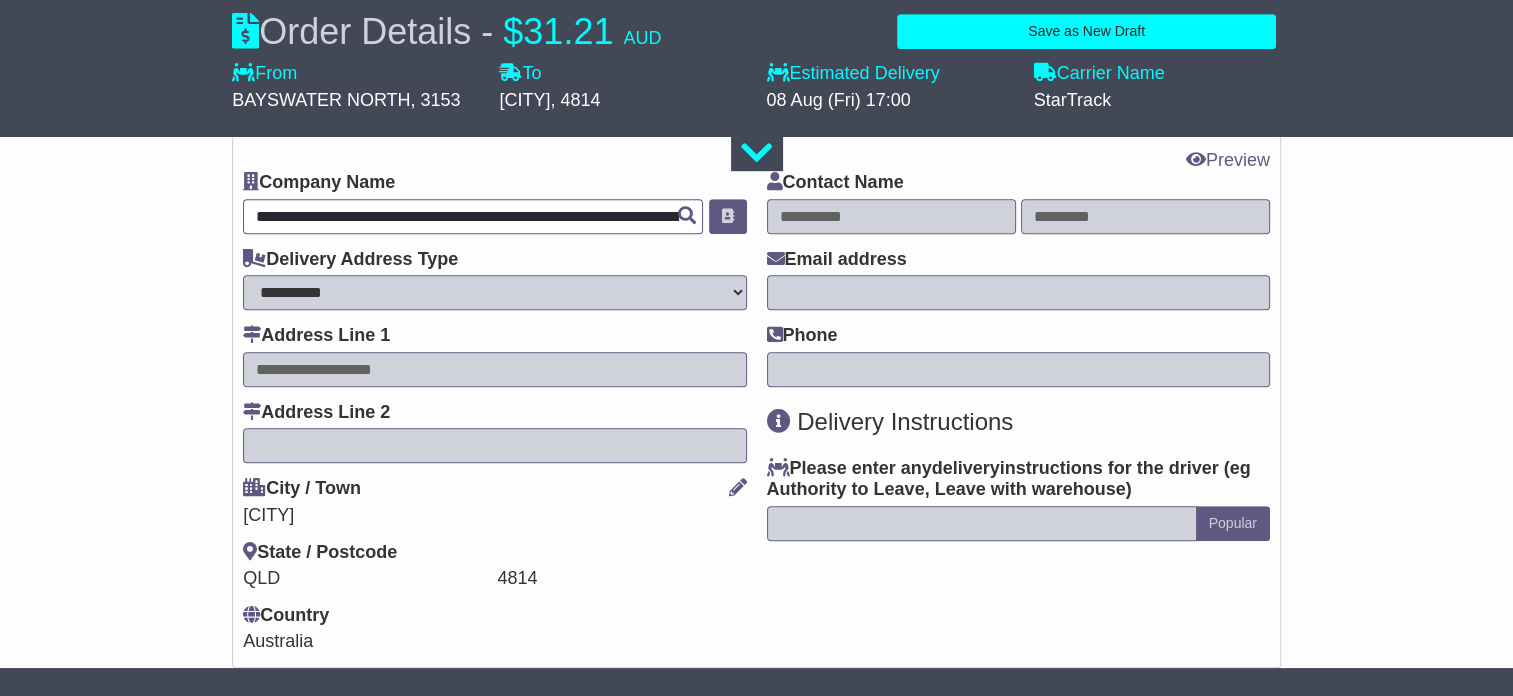 scroll, scrollTop: 0, scrollLeft: 512, axis: horizontal 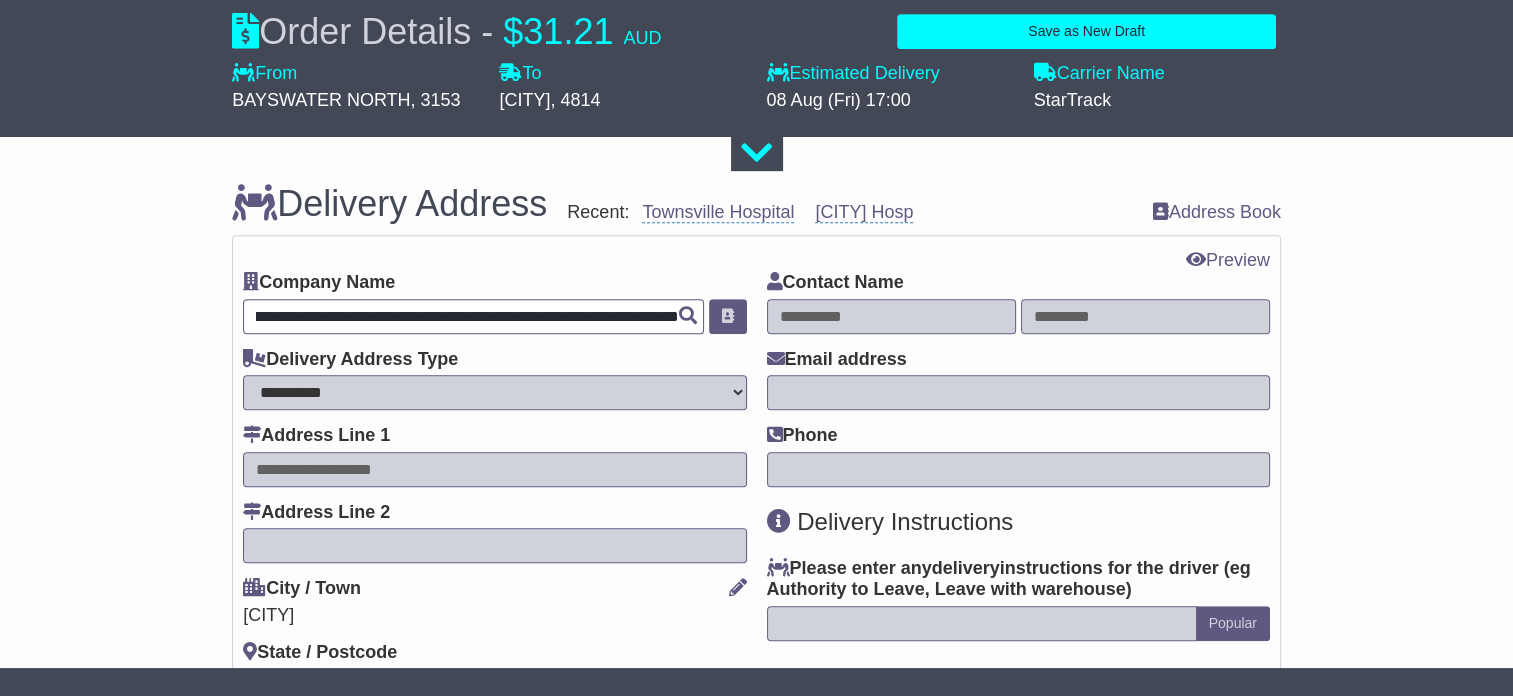 click on "**********" at bounding box center [473, 316] 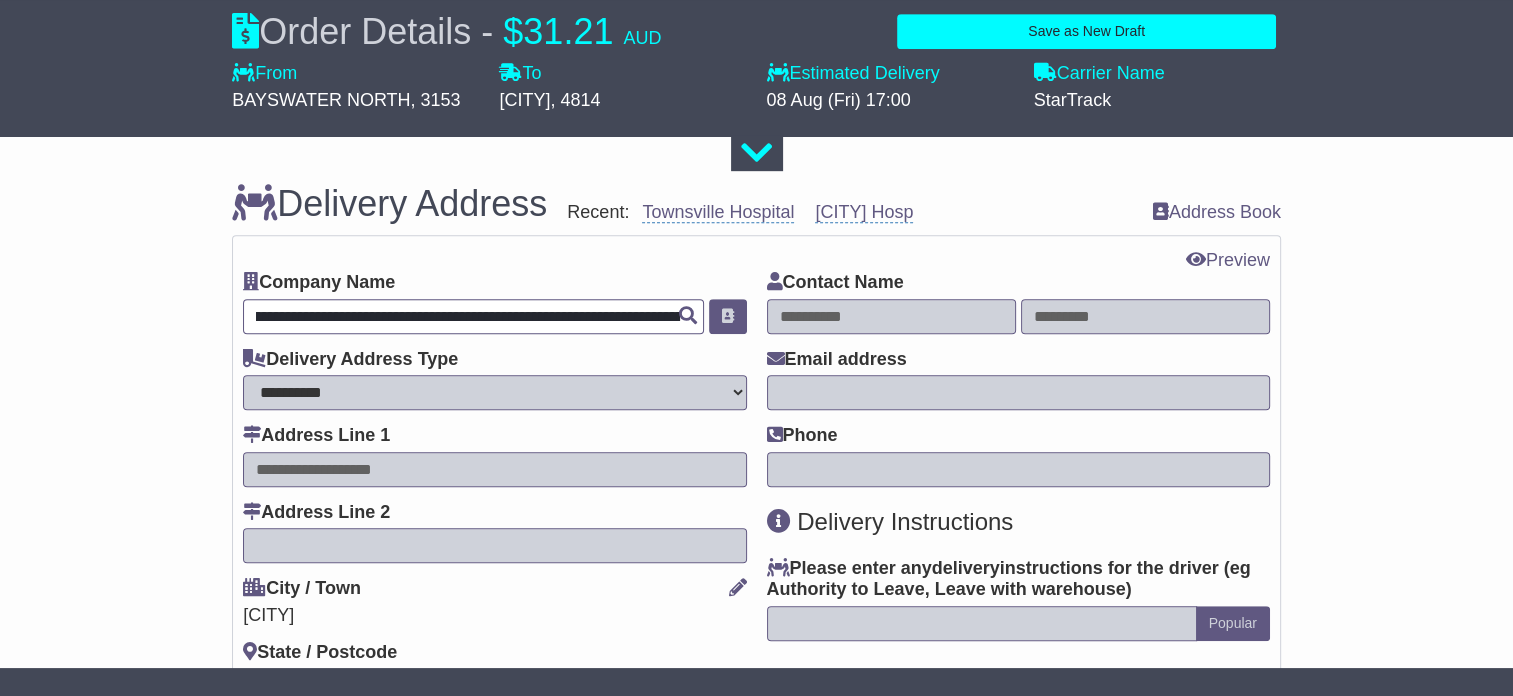 scroll, scrollTop: 0, scrollLeft: 0, axis: both 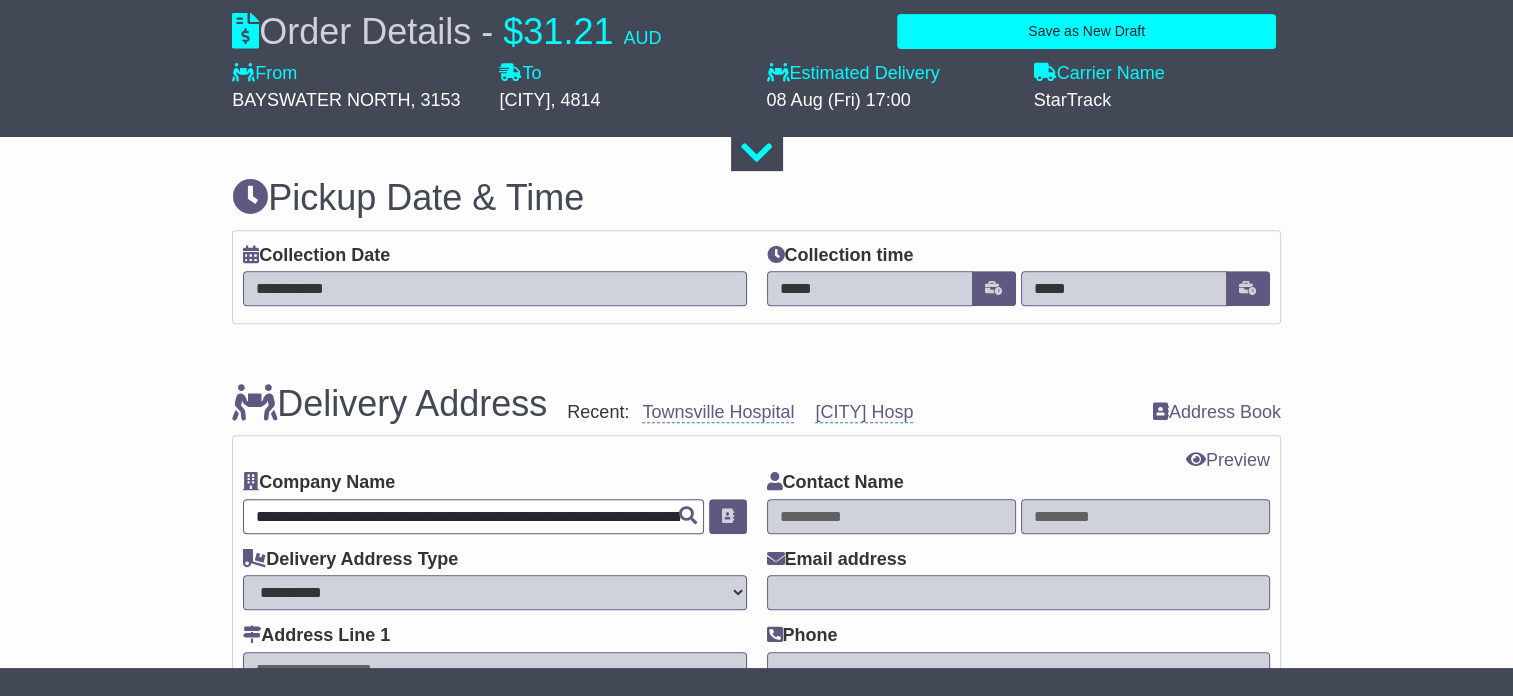 drag, startPoint x: 501, startPoint y: 516, endPoint x: 110, endPoint y: 520, distance: 391.02045 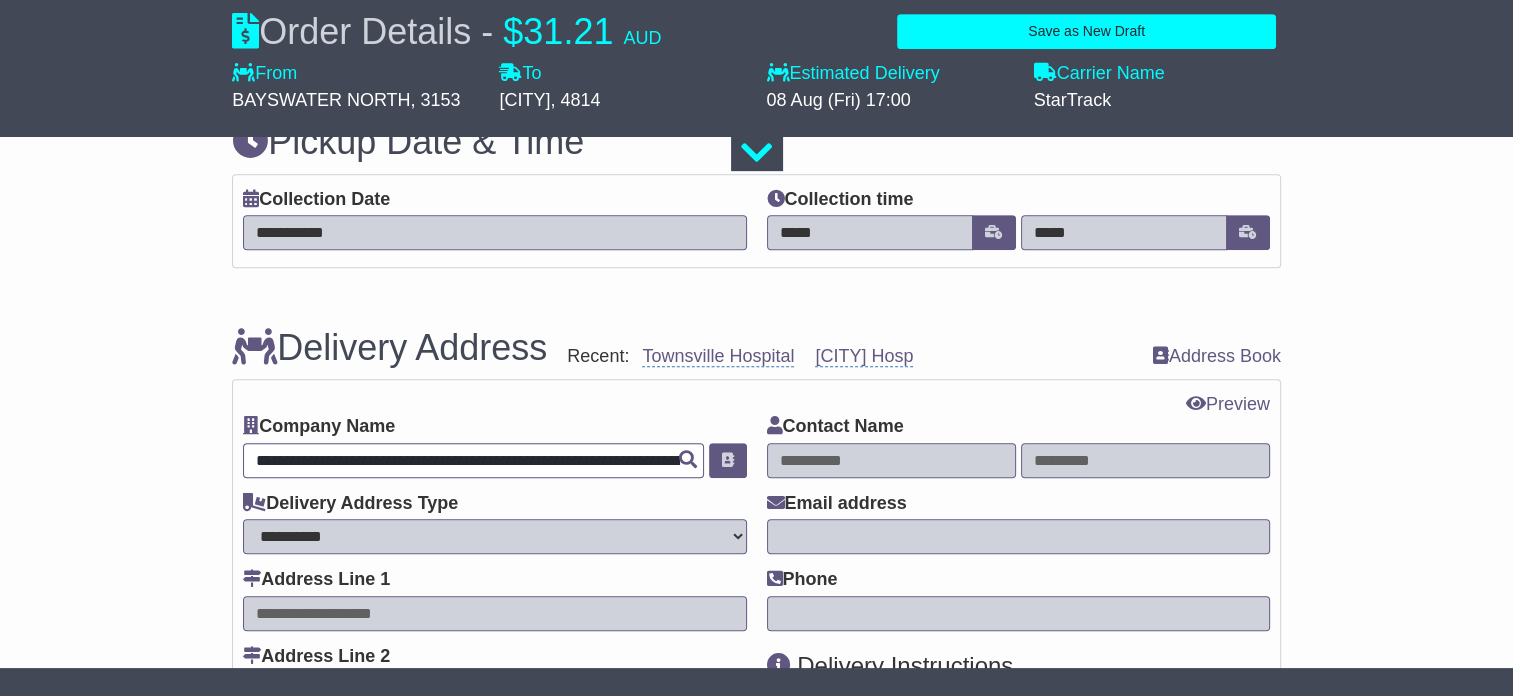 scroll, scrollTop: 1000, scrollLeft: 0, axis: vertical 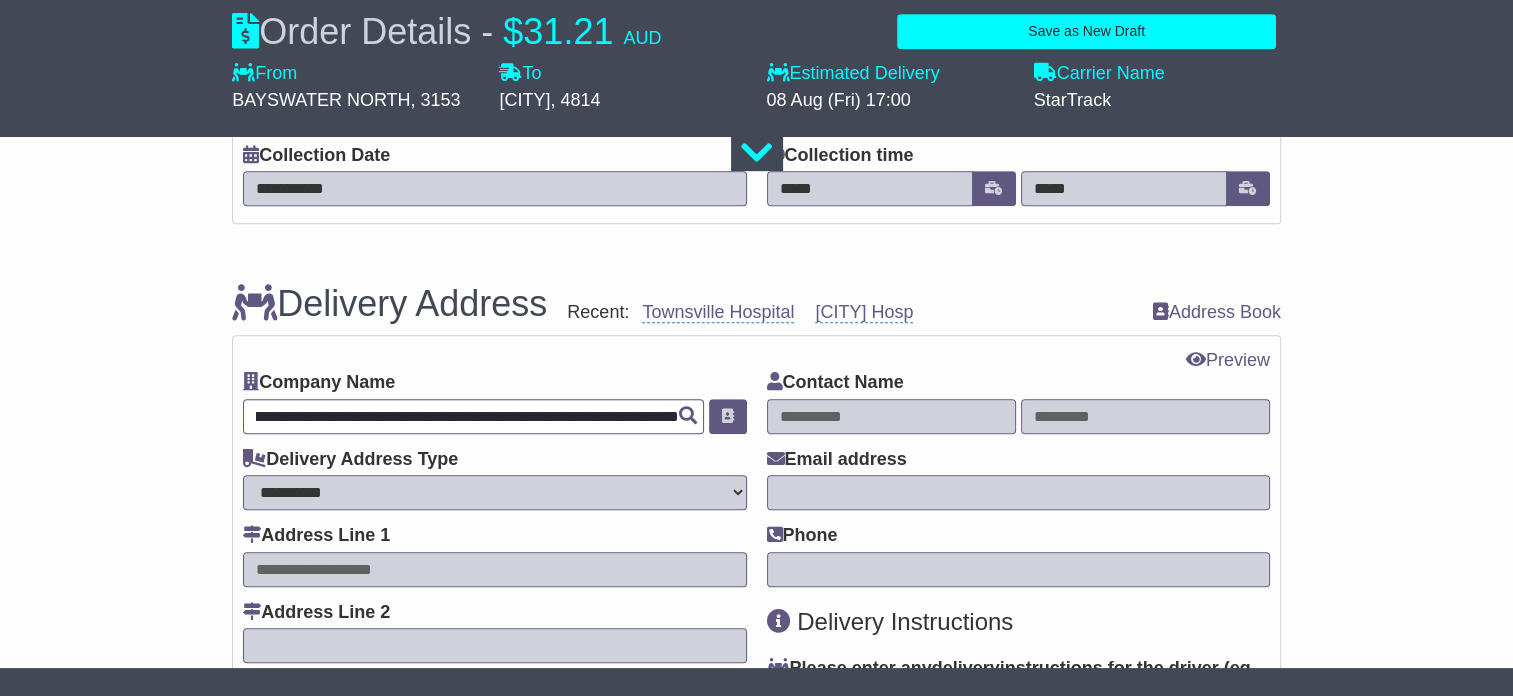 drag, startPoint x: 652, startPoint y: 416, endPoint x: 729, endPoint y: 416, distance: 77 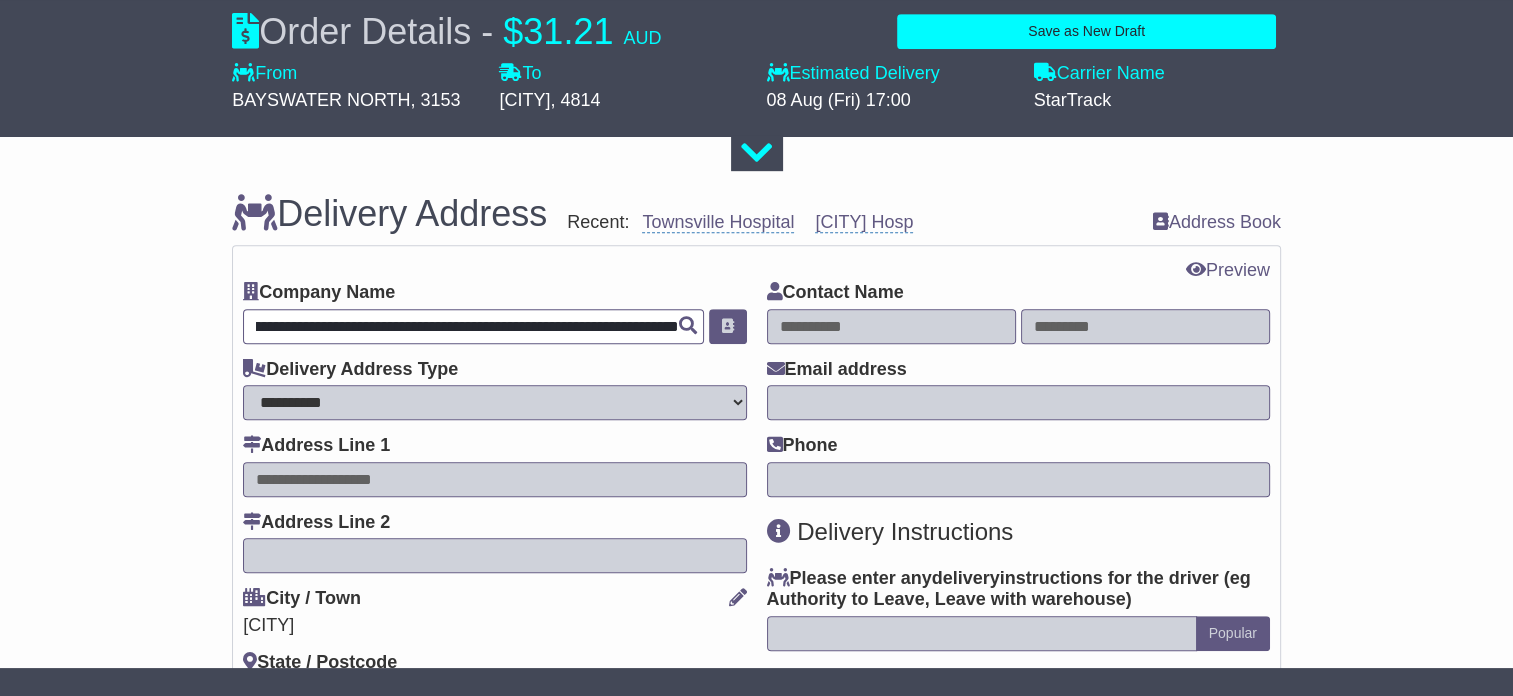 scroll, scrollTop: 1100, scrollLeft: 0, axis: vertical 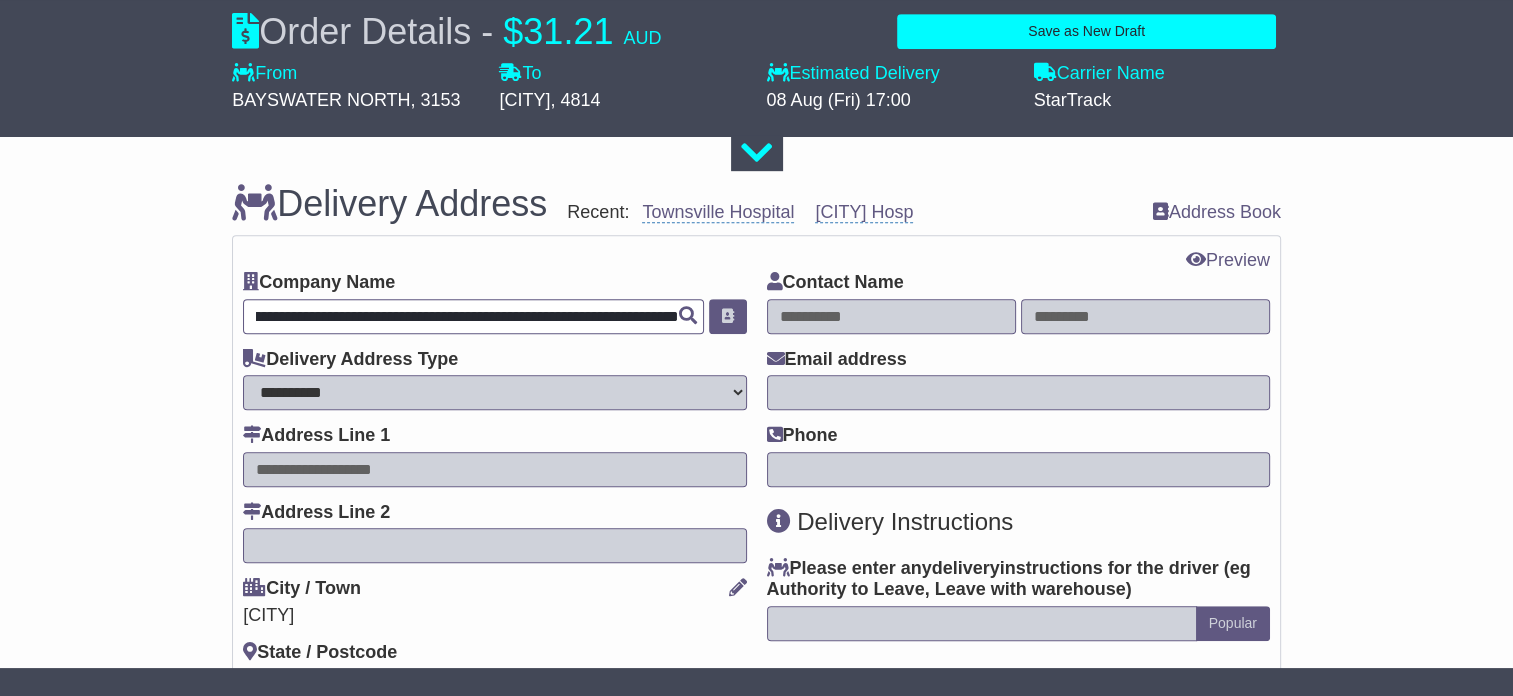 type on "**********" 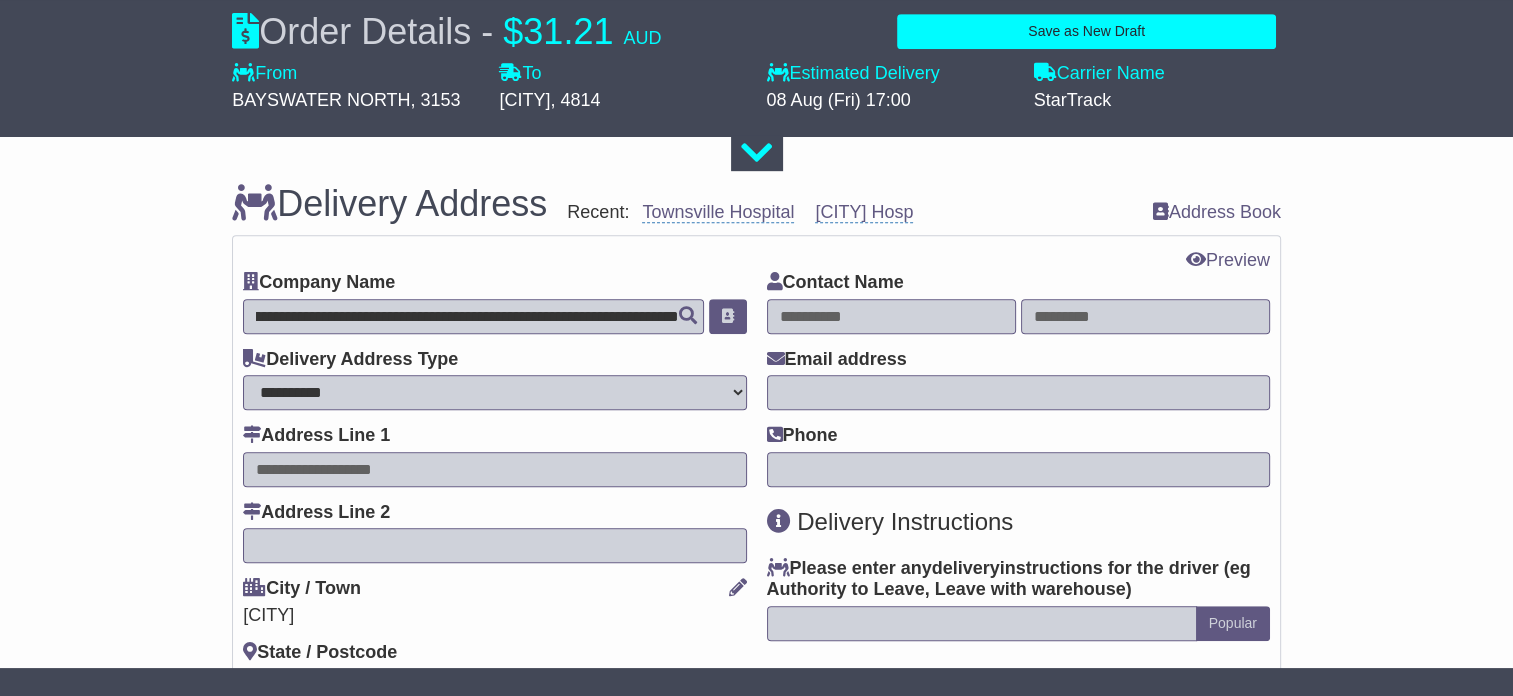 click at bounding box center (494, 469) 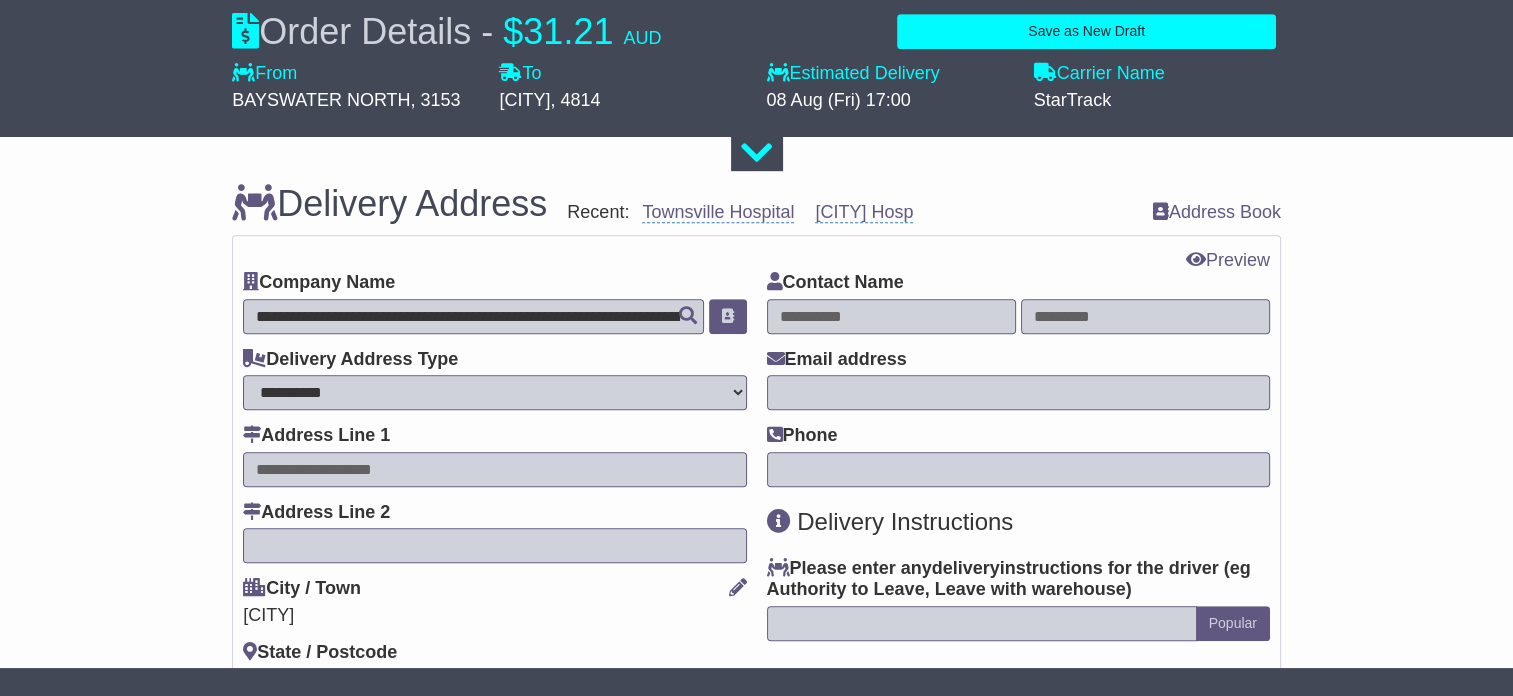 paste on "**********" 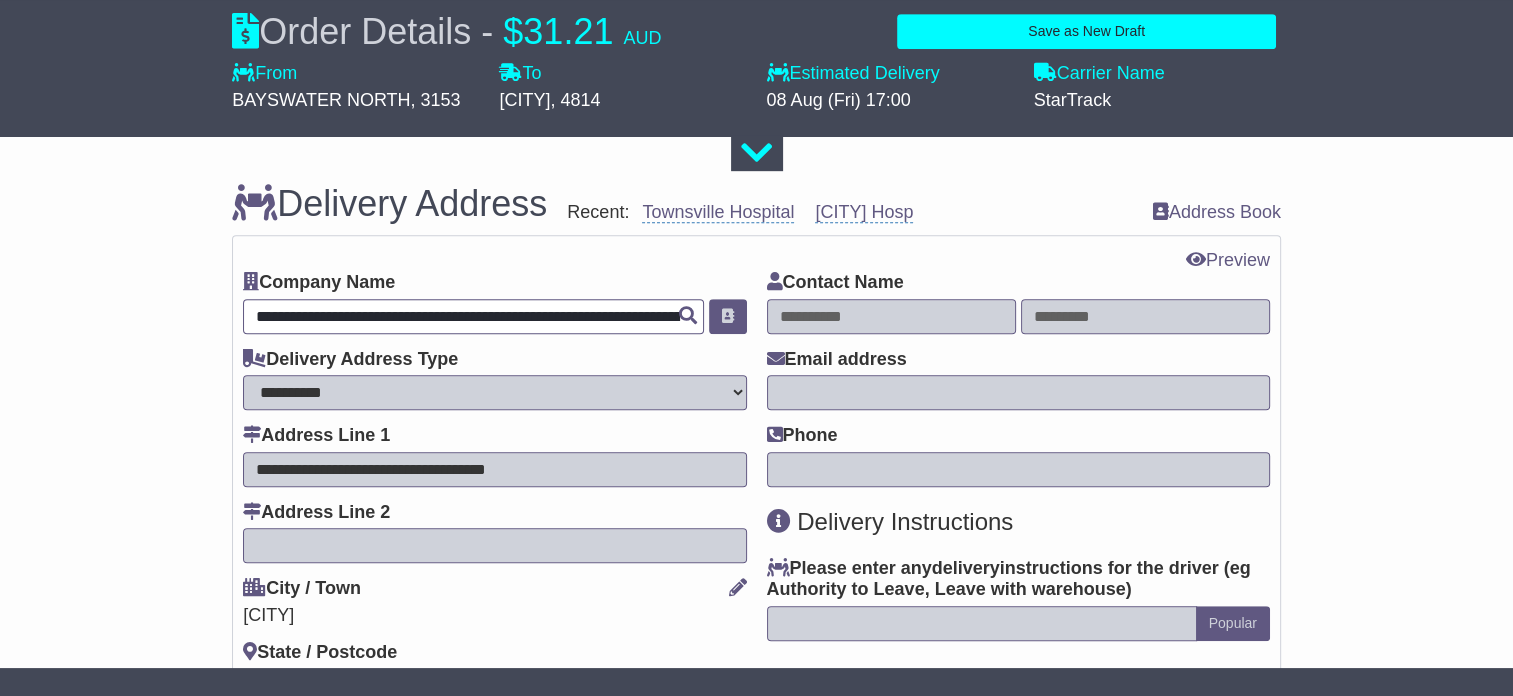 click on "**********" at bounding box center (473, 316) 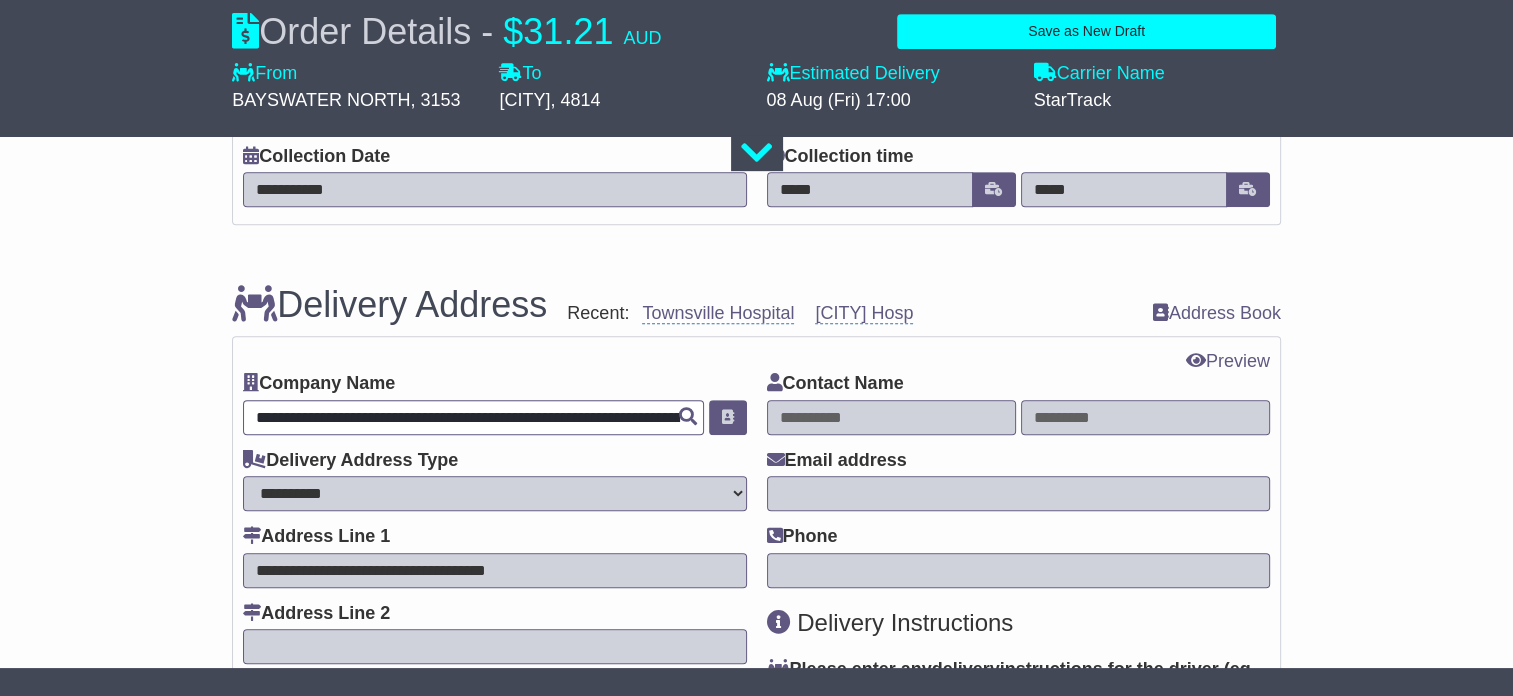 scroll, scrollTop: 1000, scrollLeft: 0, axis: vertical 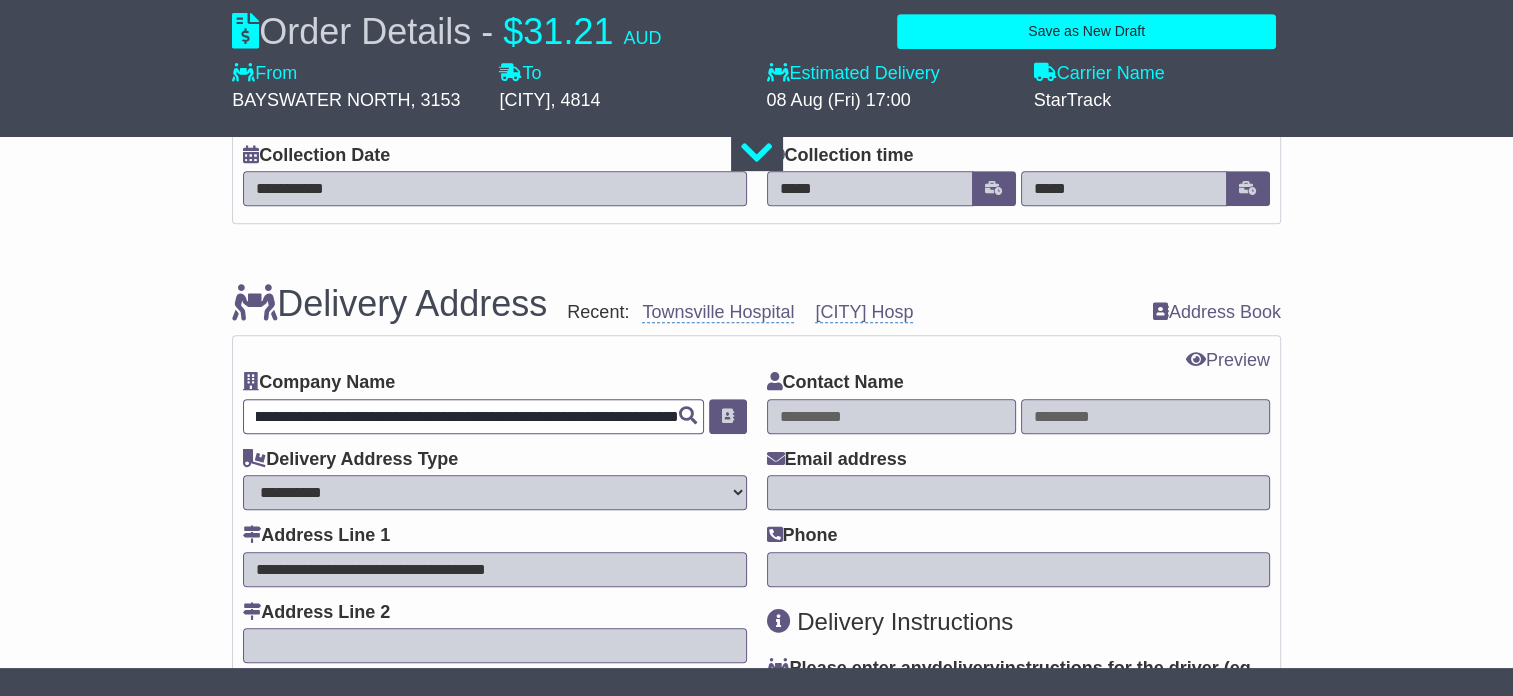drag, startPoint x: 480, startPoint y: 412, endPoint x: 674, endPoint y: 432, distance: 195.0282 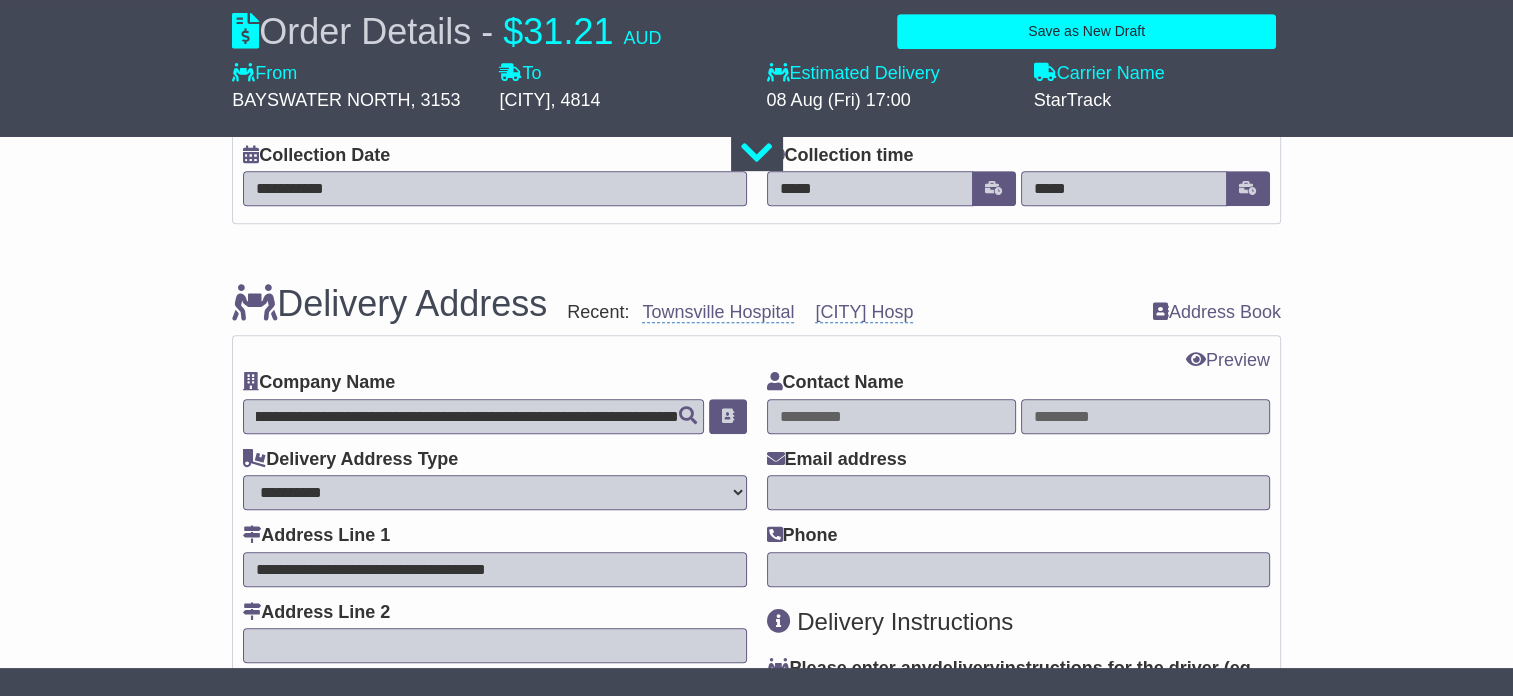 scroll, scrollTop: 0, scrollLeft: 0, axis: both 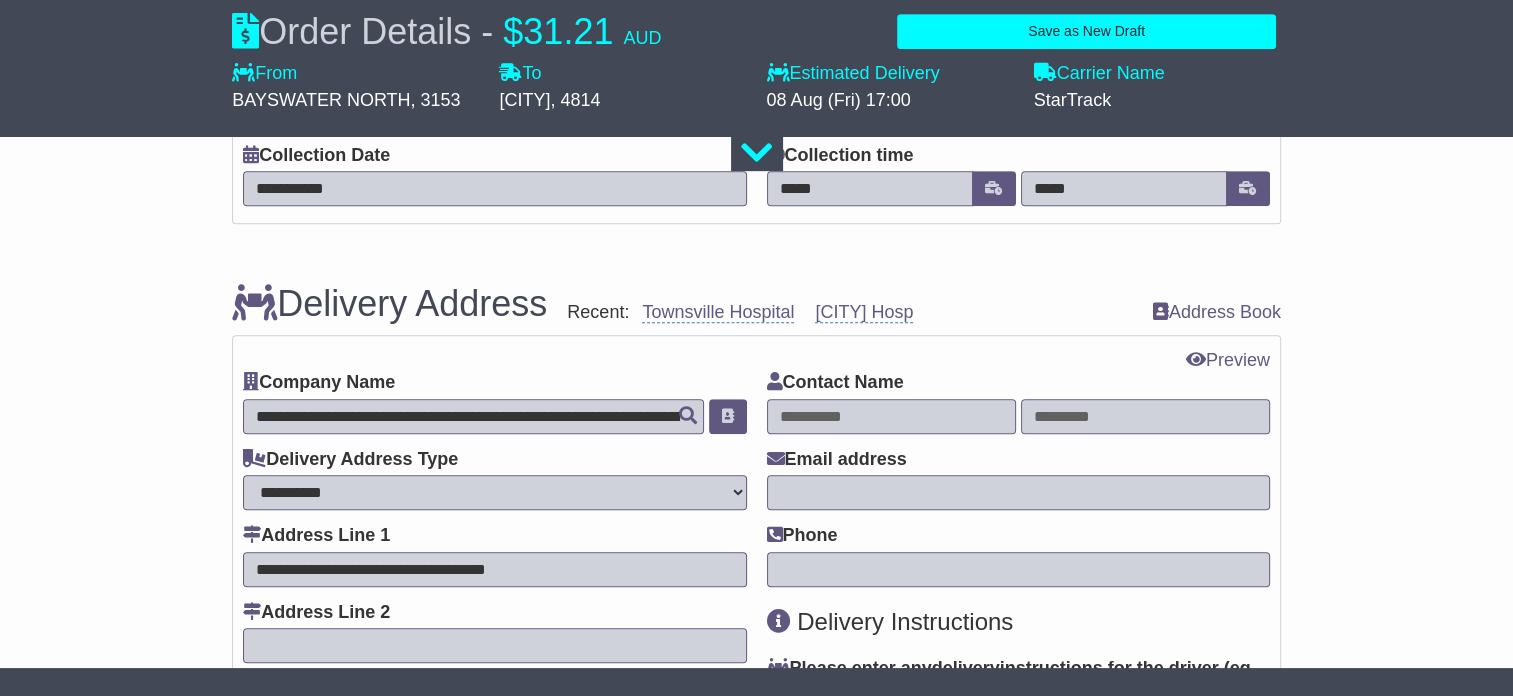click on "**********" at bounding box center (494, 492) 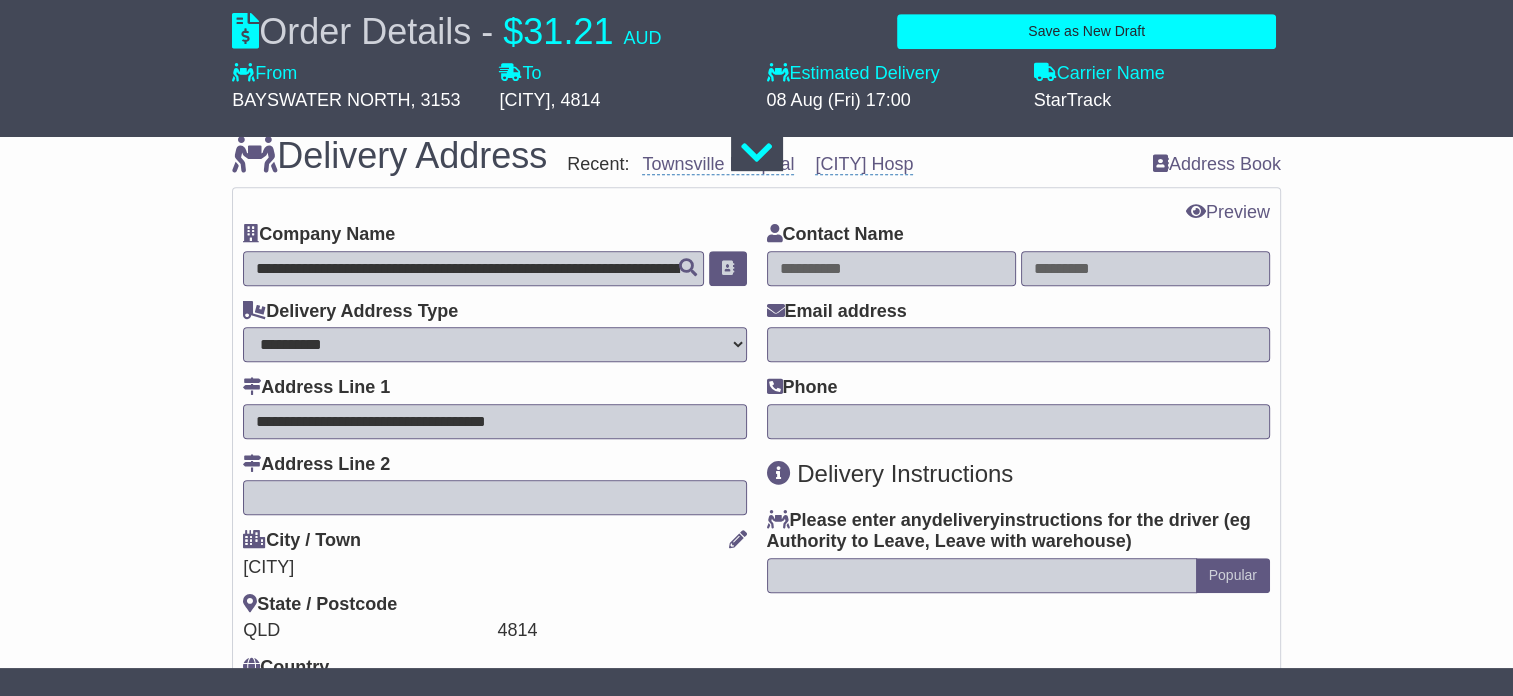 scroll, scrollTop: 1200, scrollLeft: 0, axis: vertical 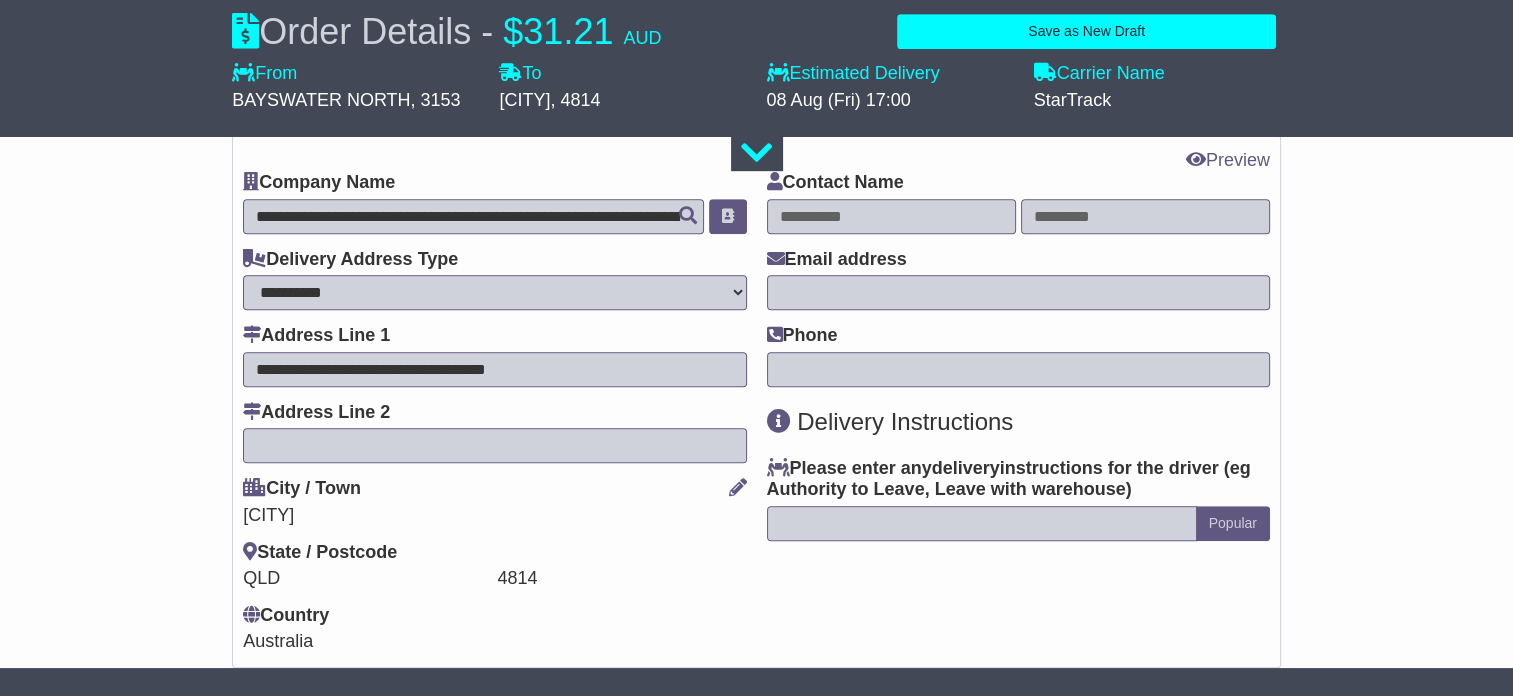 drag, startPoint x: 556, startPoint y: 364, endPoint x: 218, endPoint y: 356, distance: 338.09467 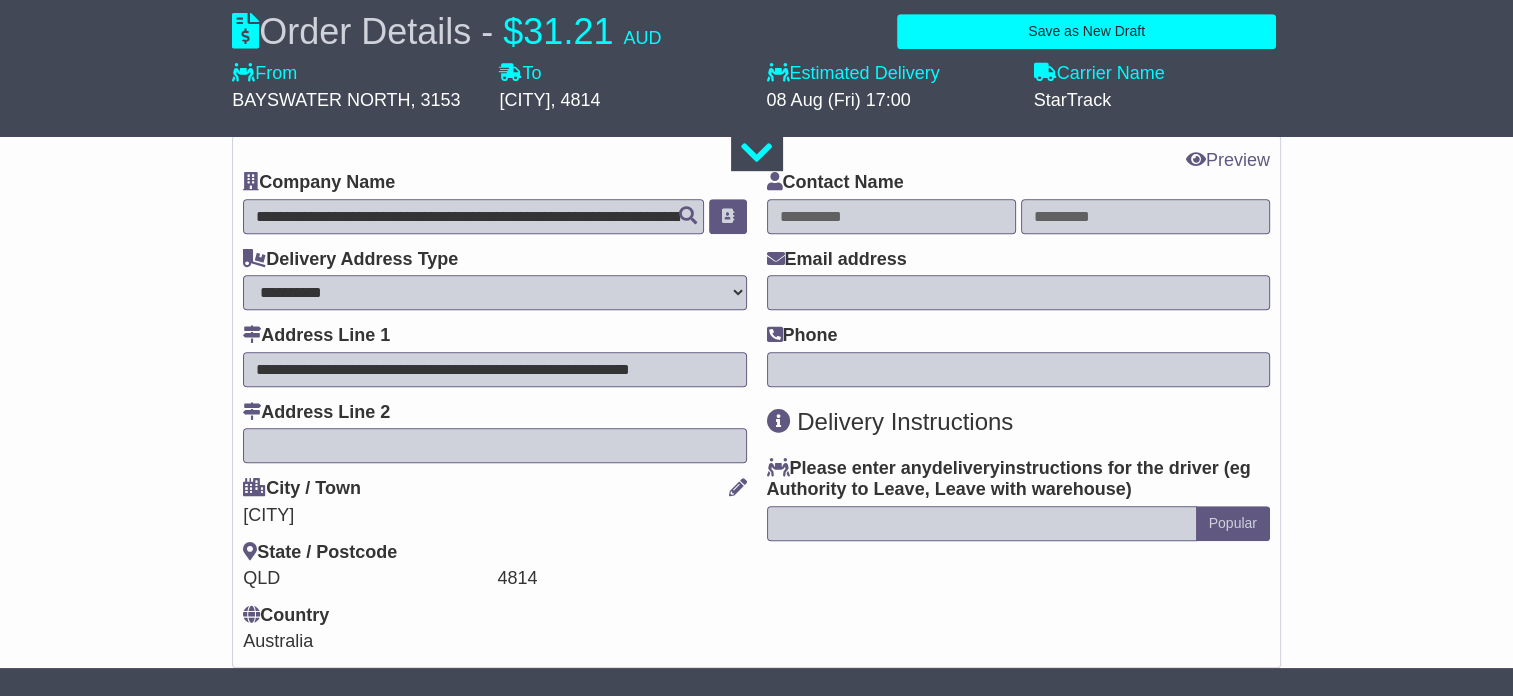 type on "**********" 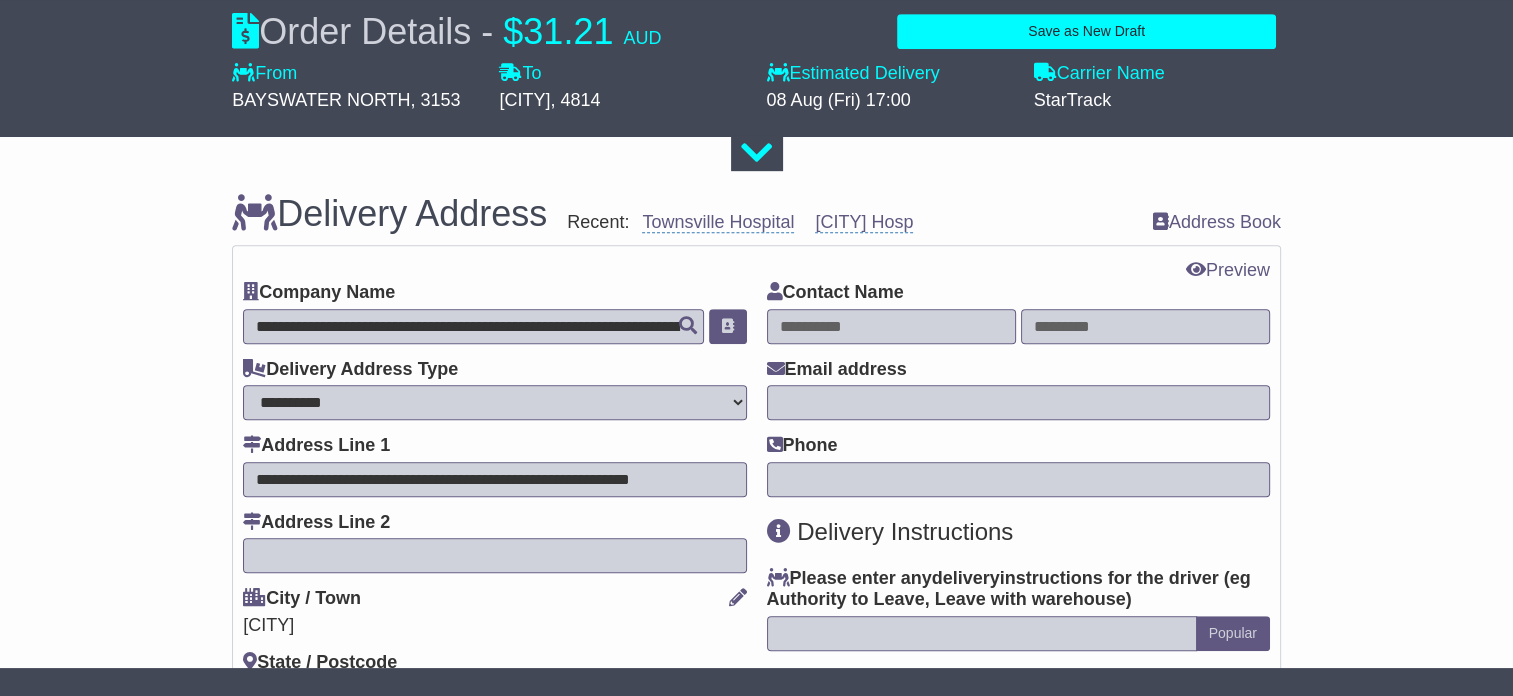 scroll, scrollTop: 1100, scrollLeft: 0, axis: vertical 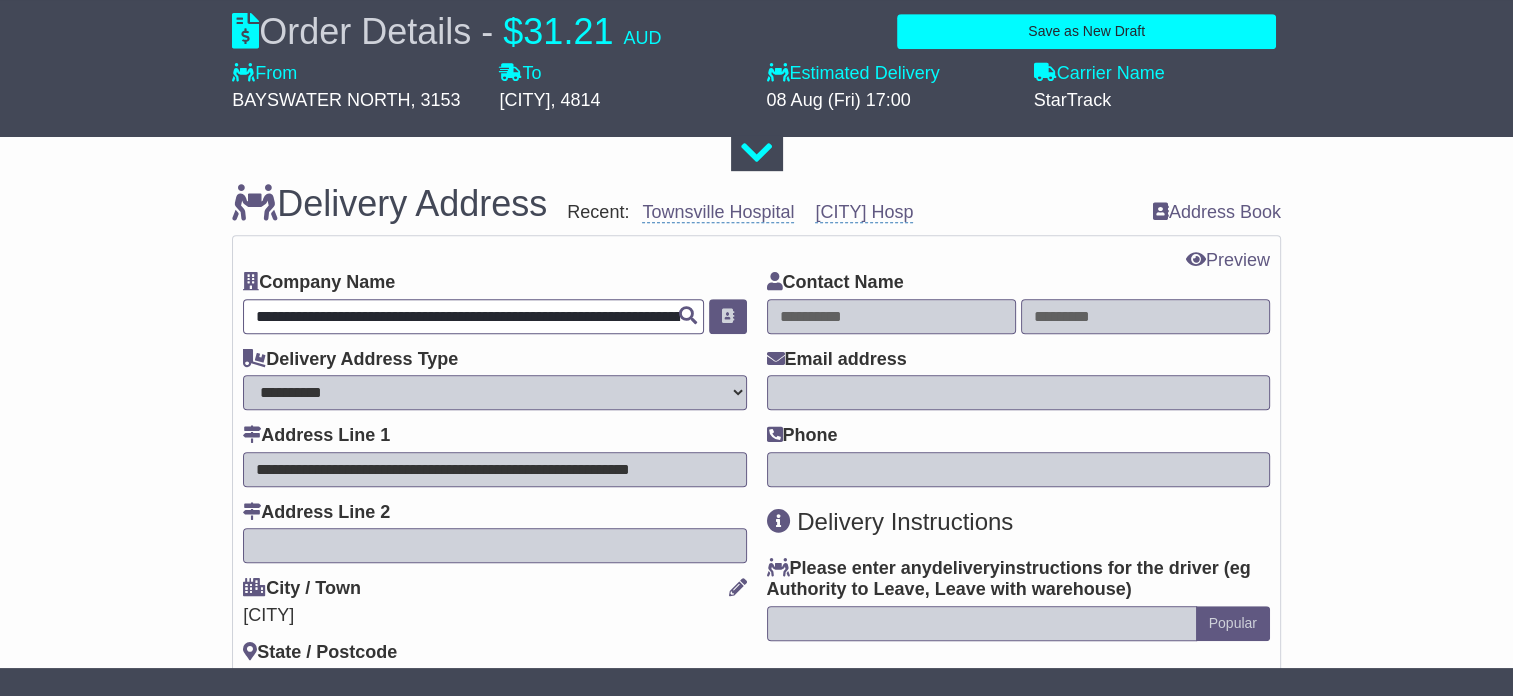 click on "**********" at bounding box center [473, 316] 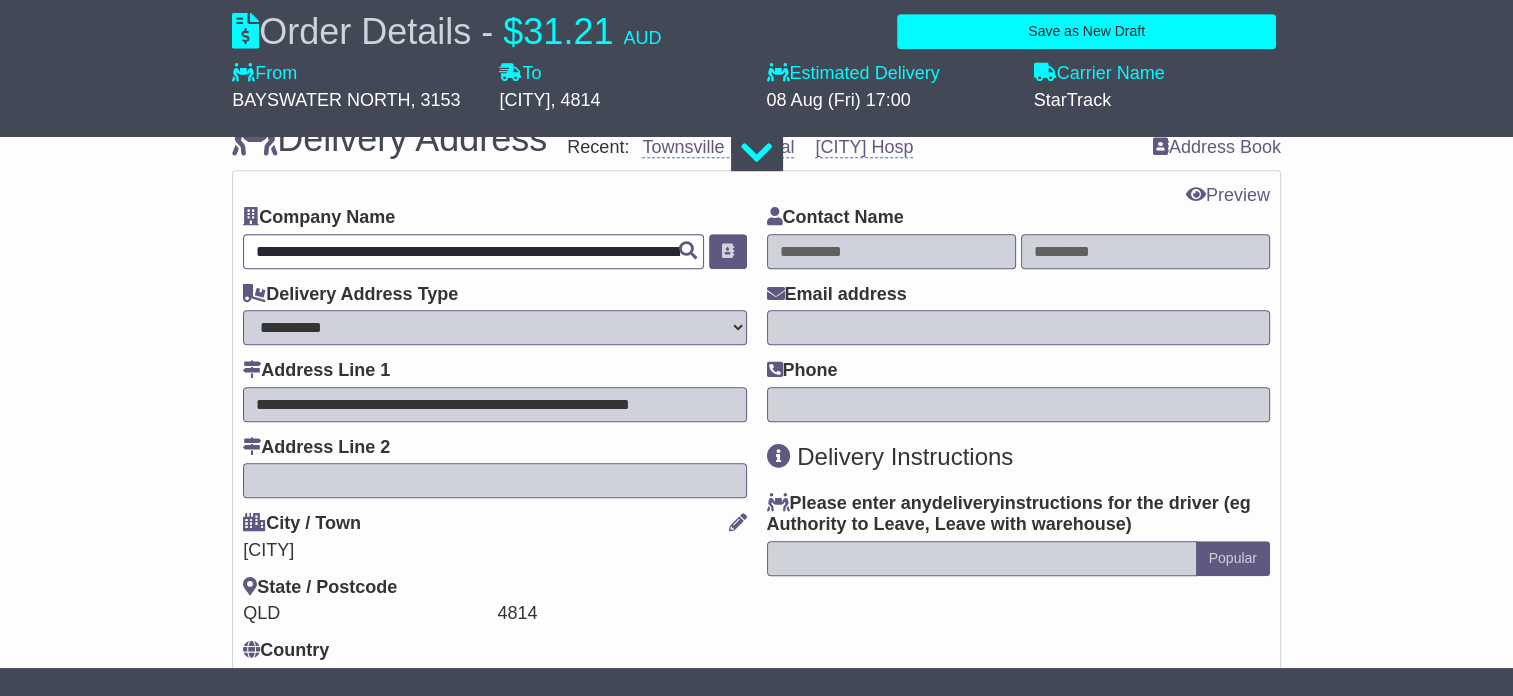 scroll, scrollTop: 1200, scrollLeft: 0, axis: vertical 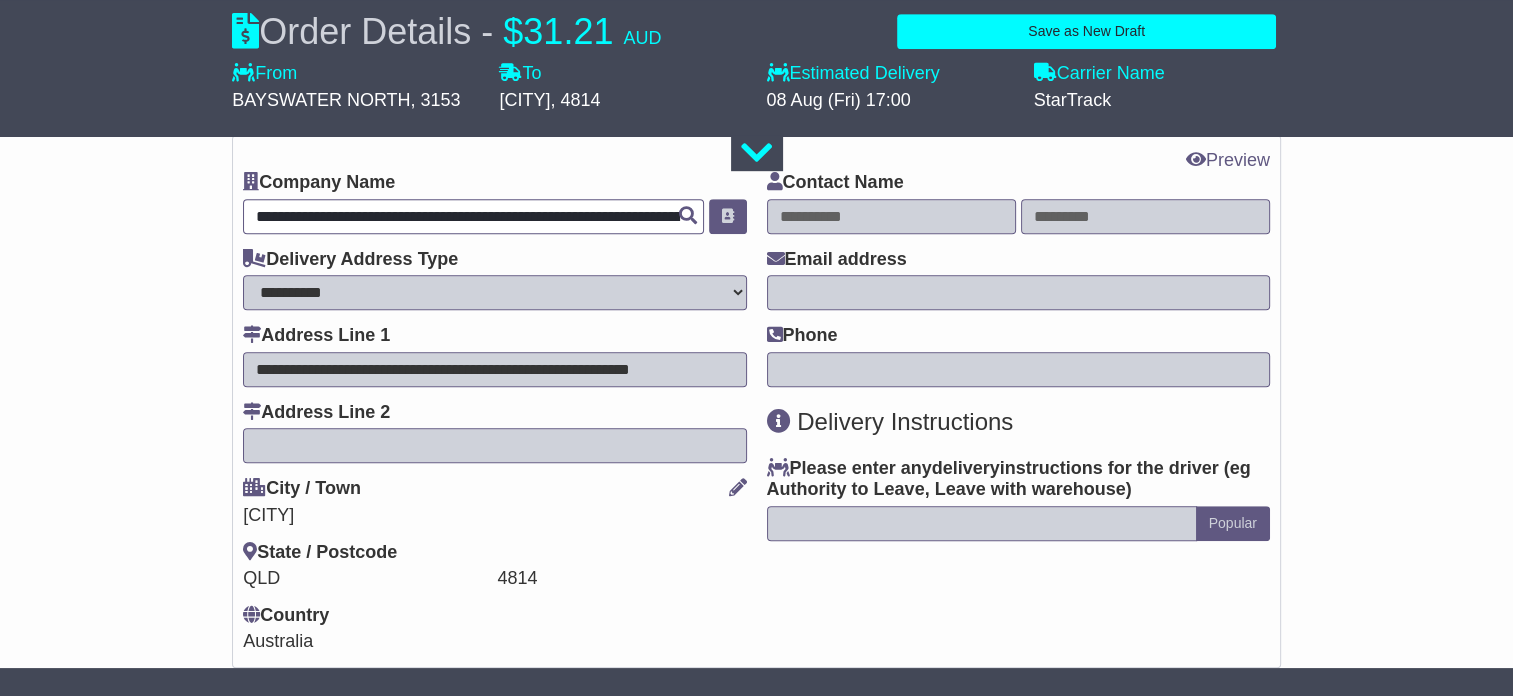 type on "**********" 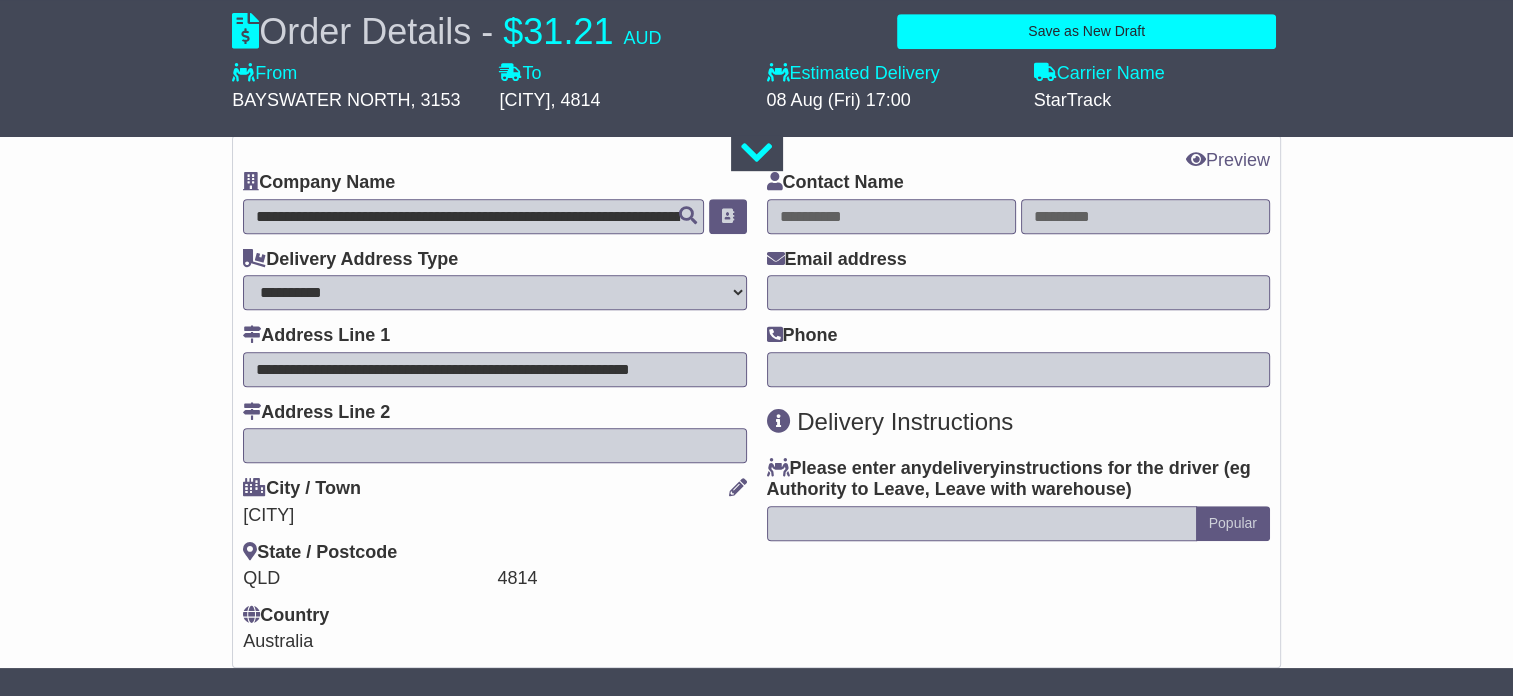 drag, startPoint x: 248, startPoint y: 369, endPoint x: 871, endPoint y: 363, distance: 623.0289 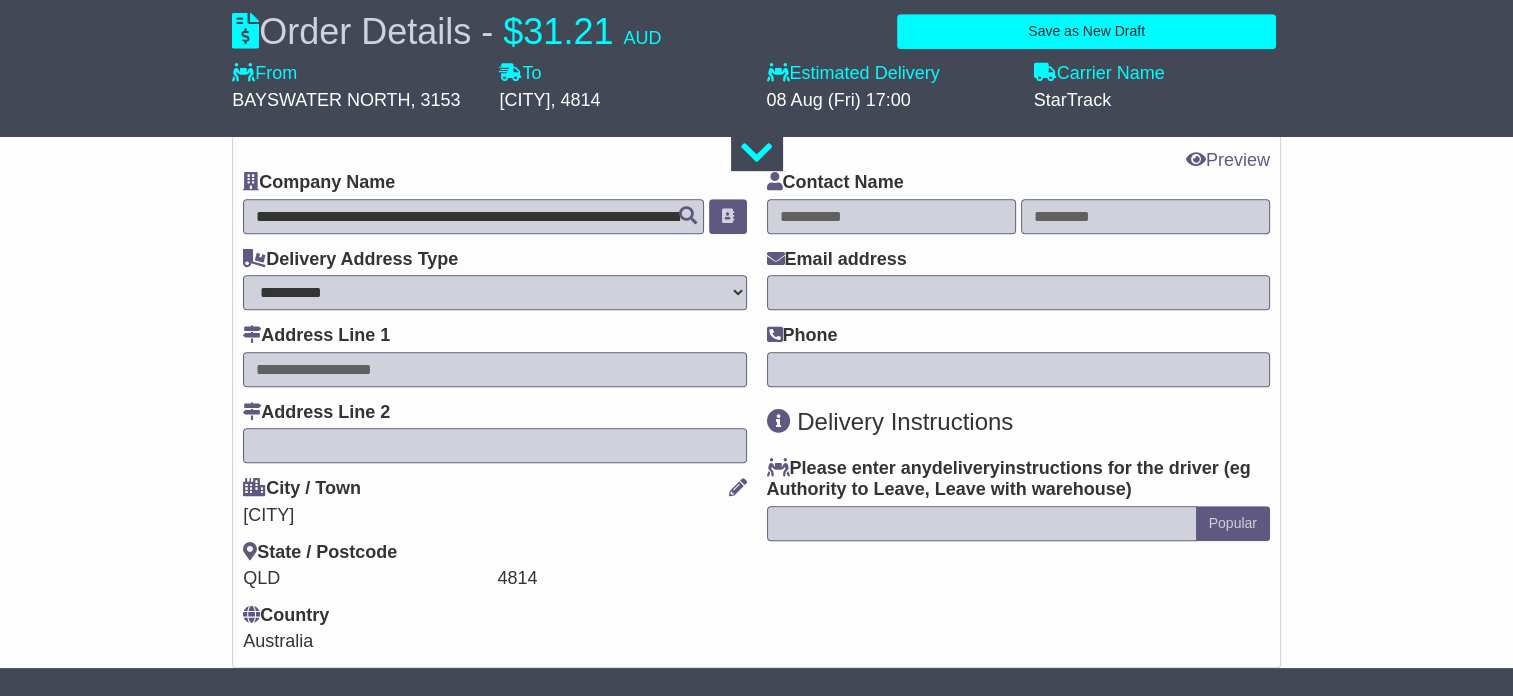 type 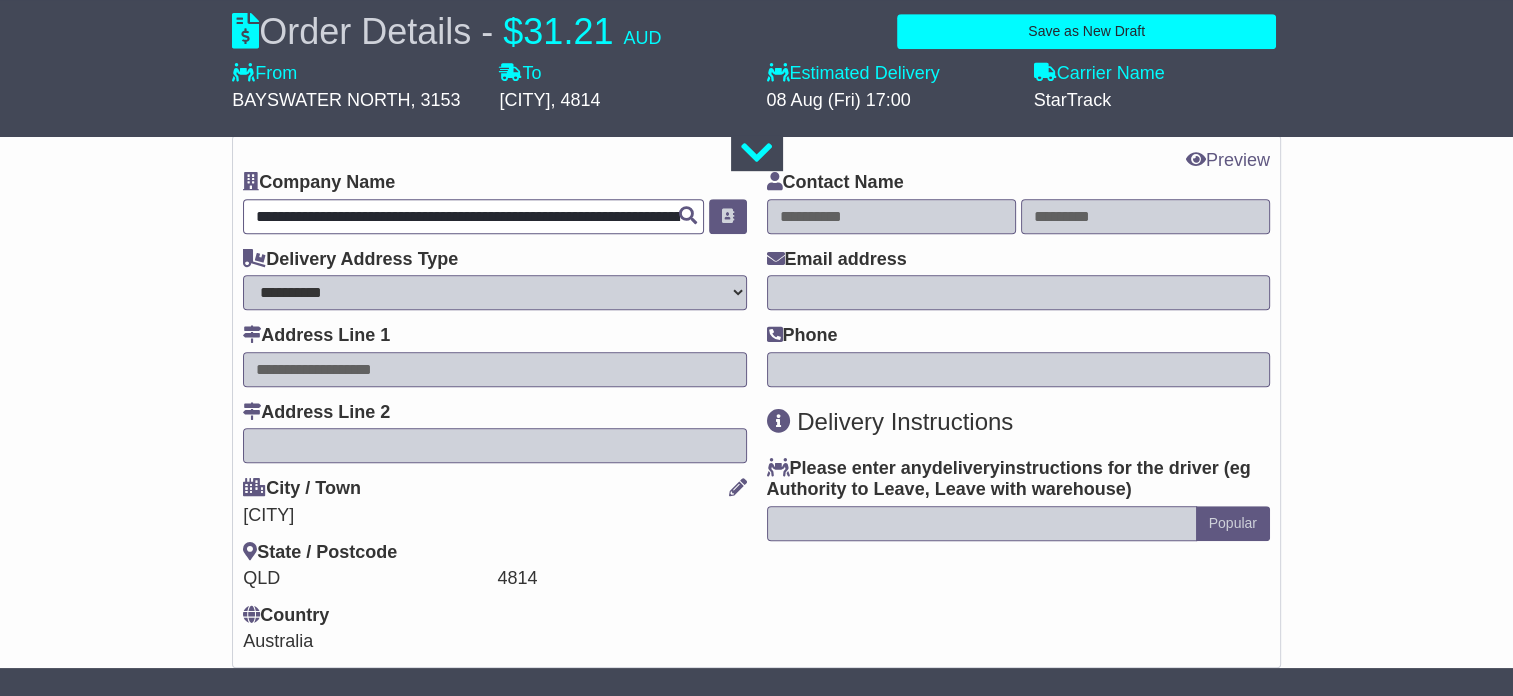 click on "**********" at bounding box center [473, 216] 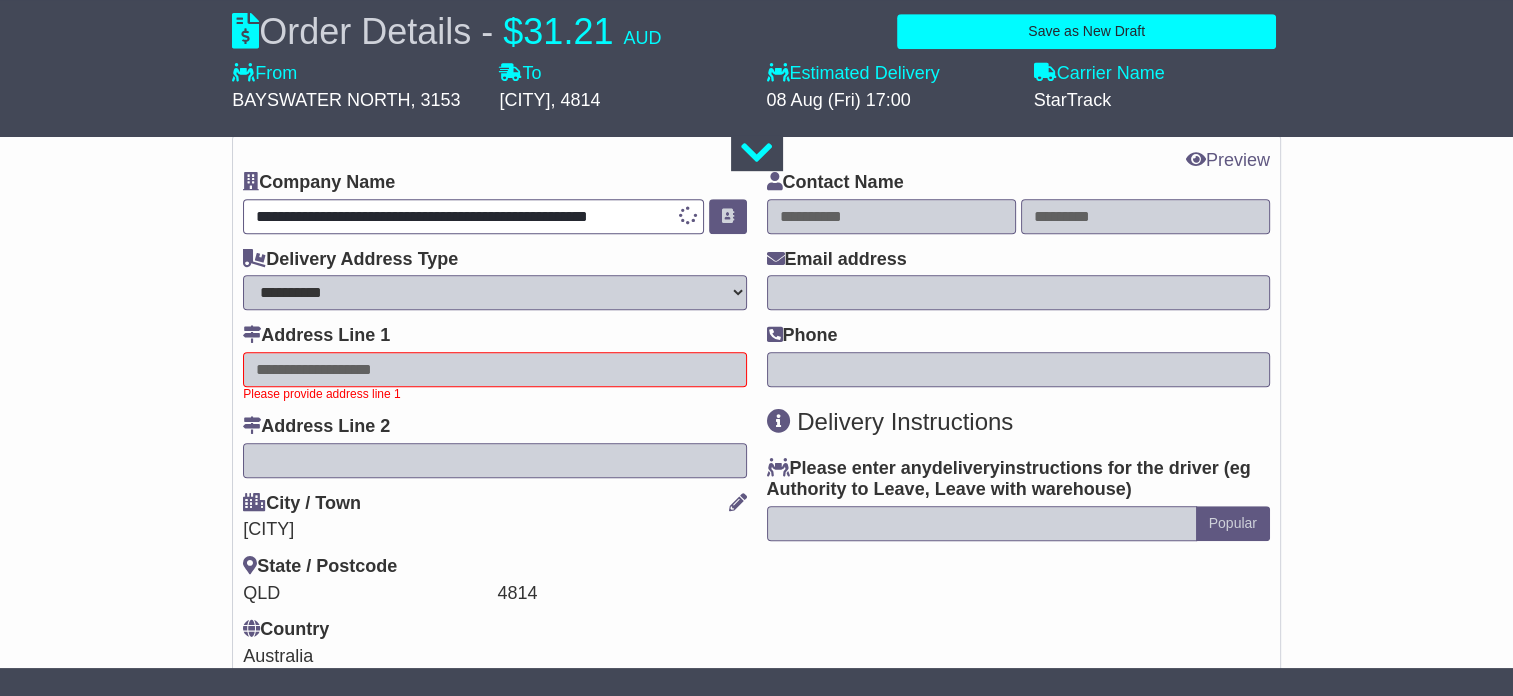 scroll, scrollTop: 0, scrollLeft: 0, axis: both 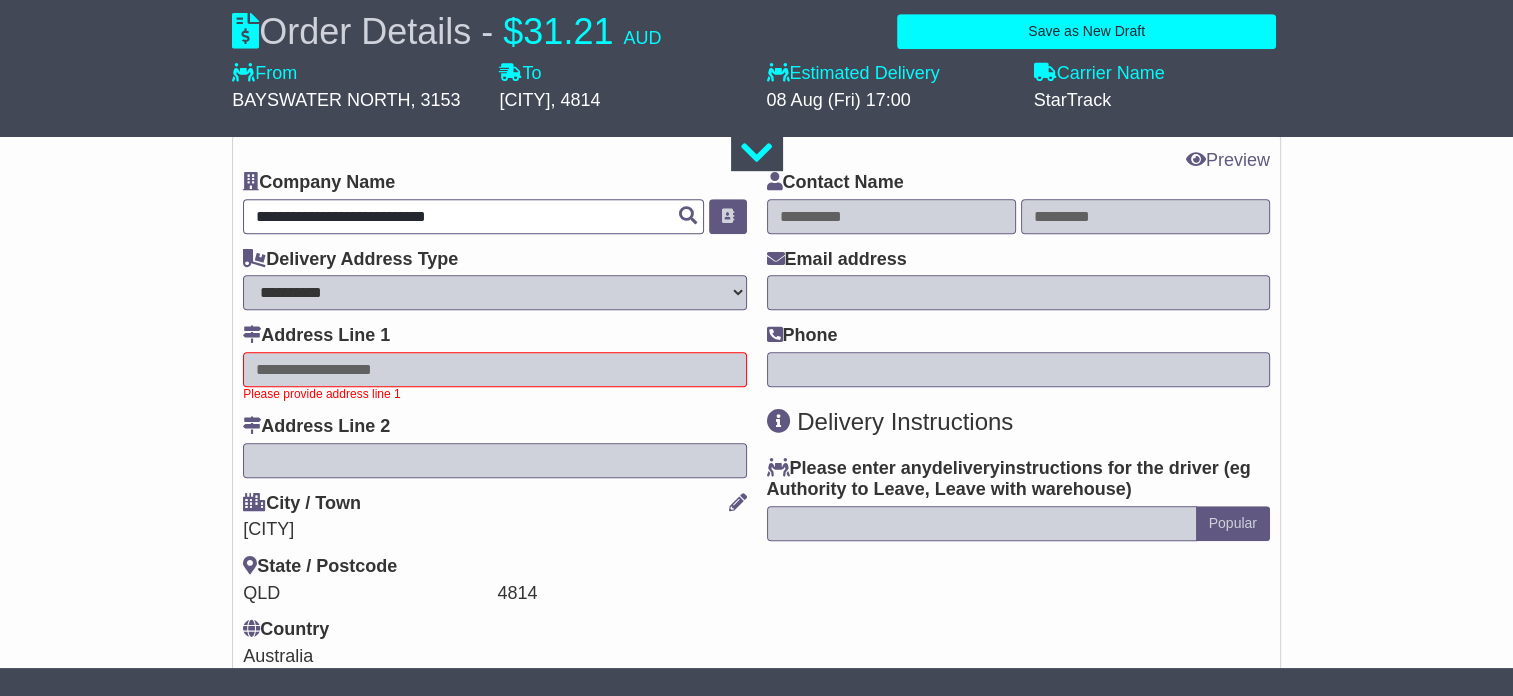 type on "**********" 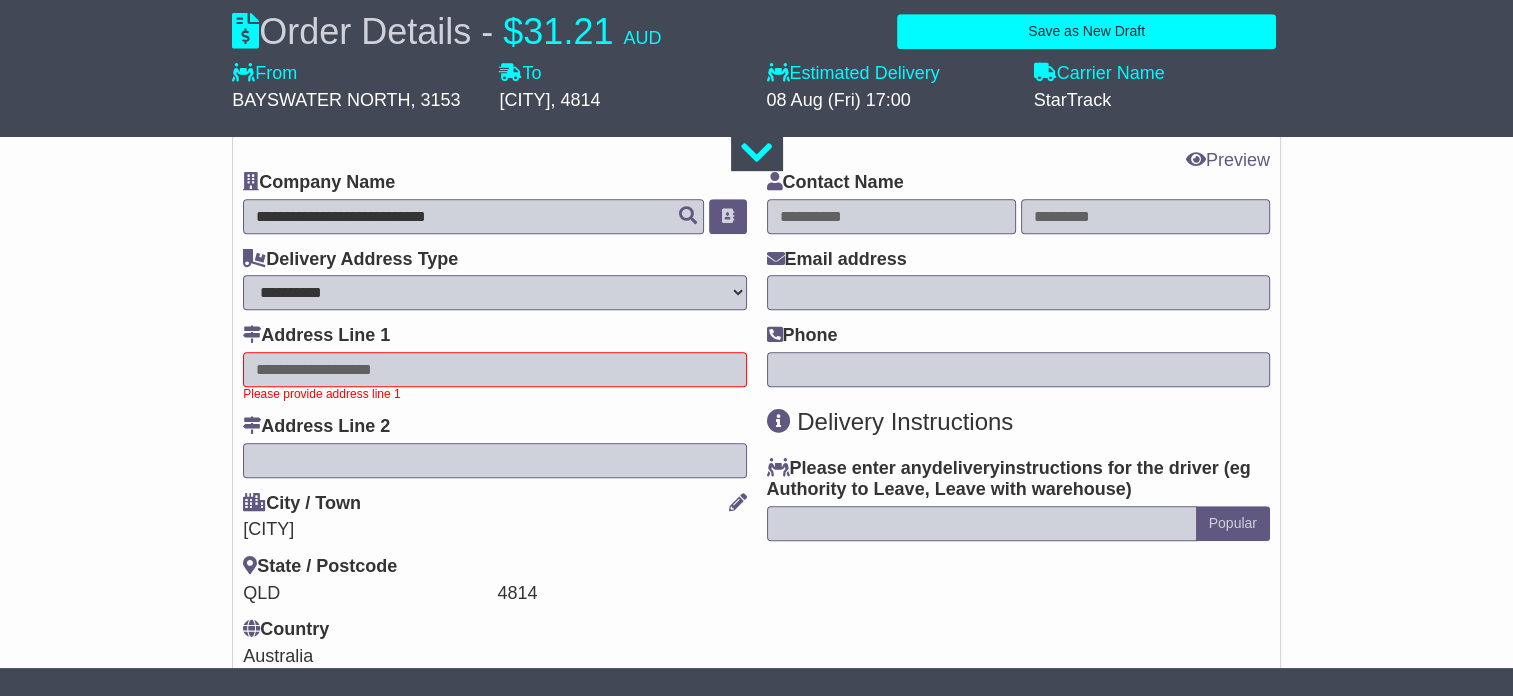 click at bounding box center (494, 369) 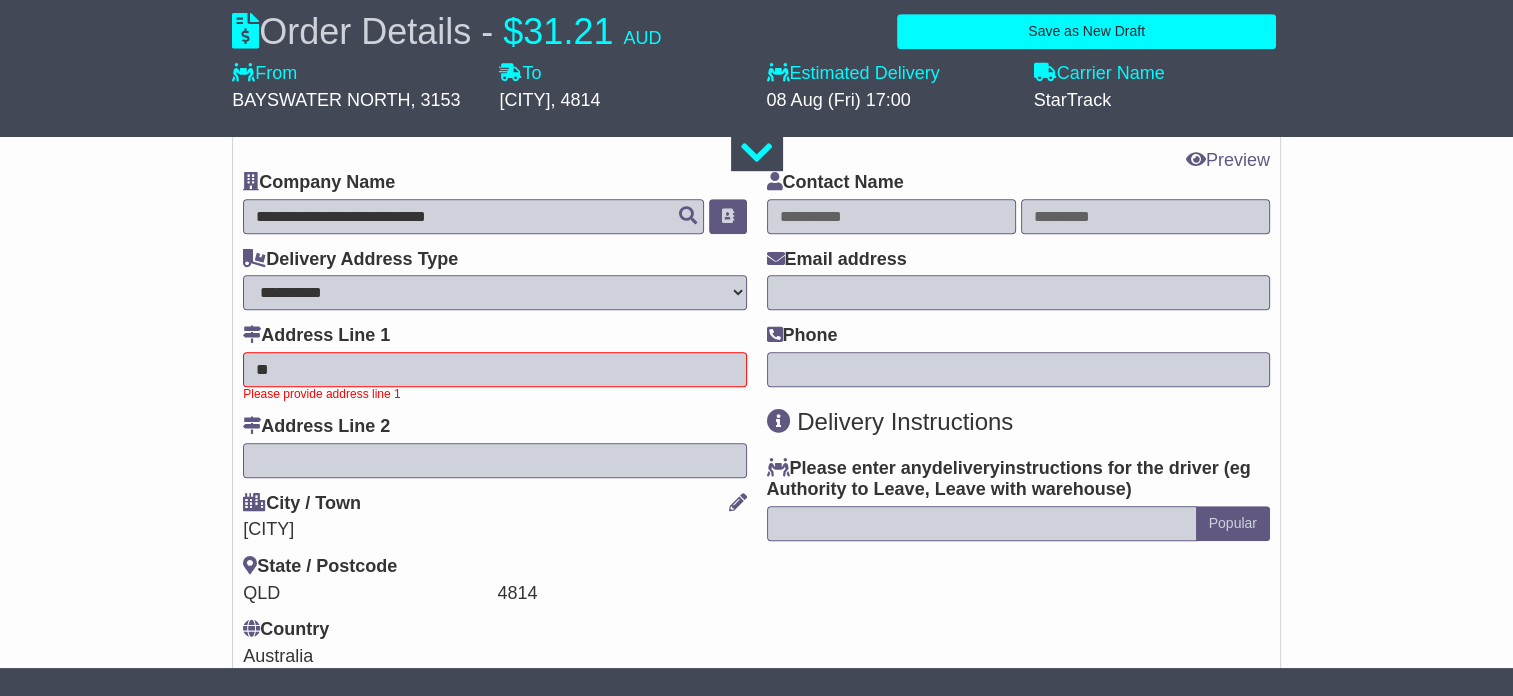 type on "*" 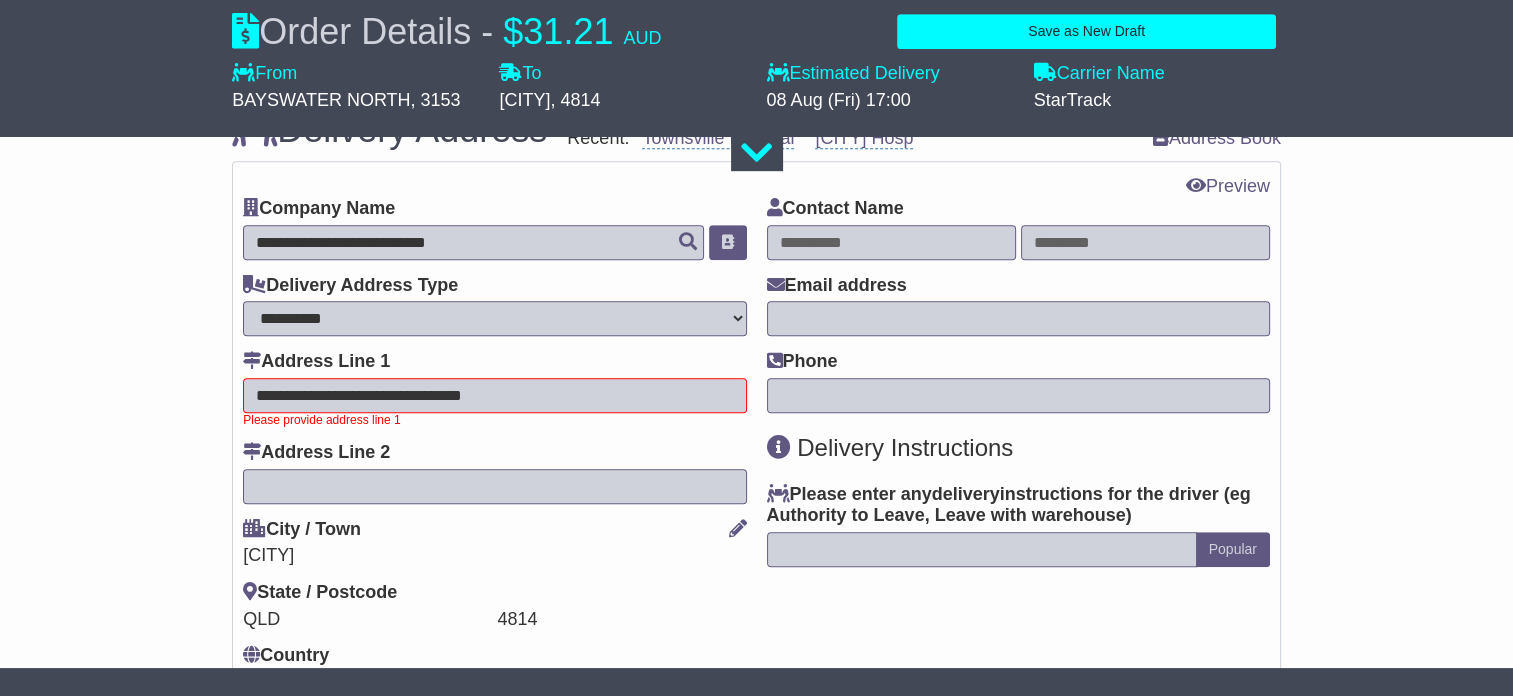 scroll, scrollTop: 1200, scrollLeft: 0, axis: vertical 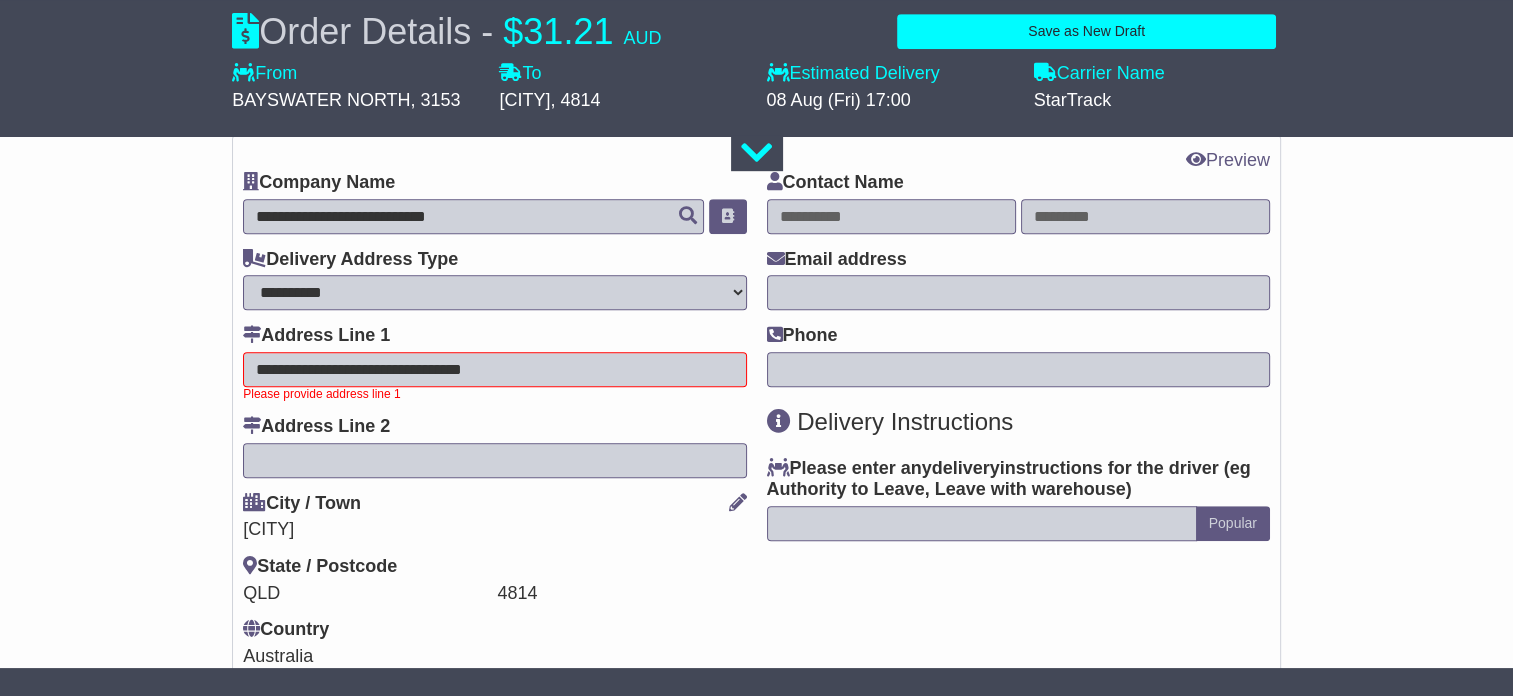 type on "**********" 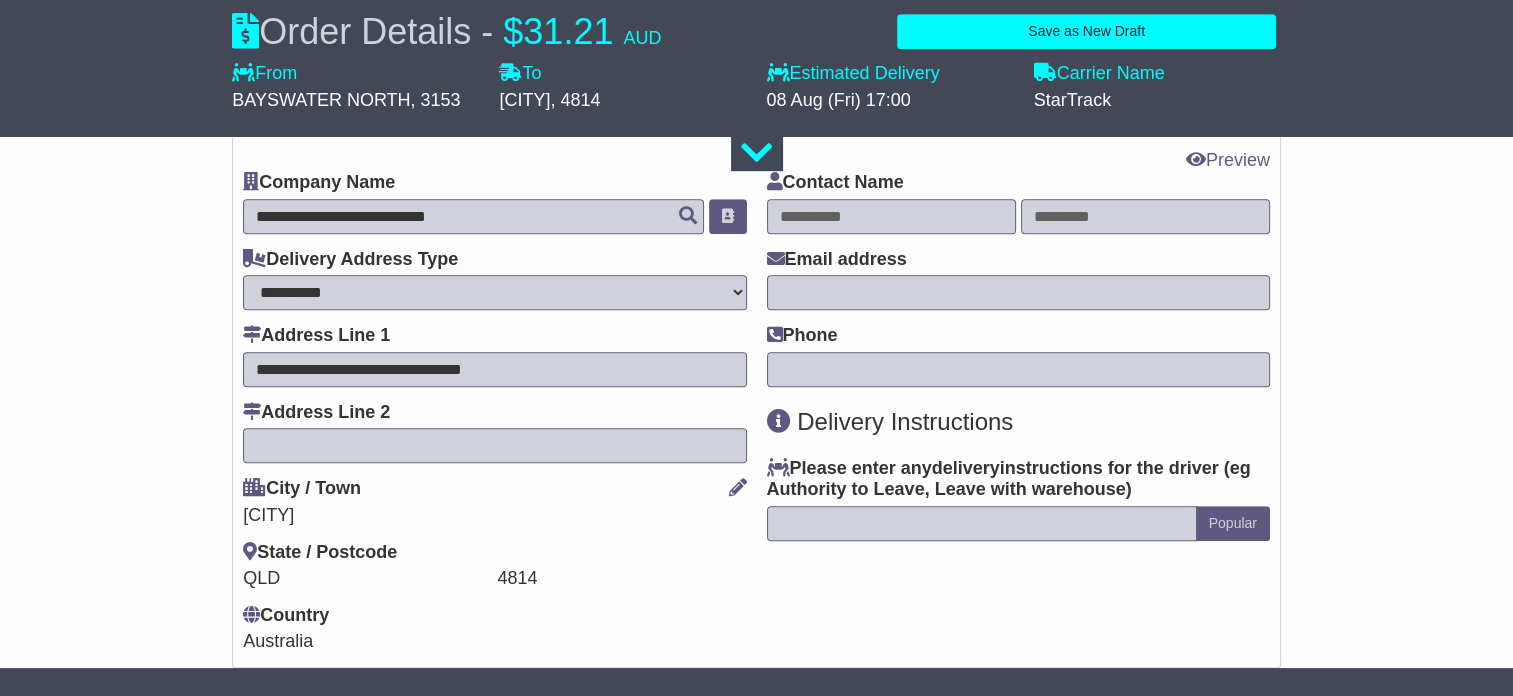 click on "**********" at bounding box center (494, 412) 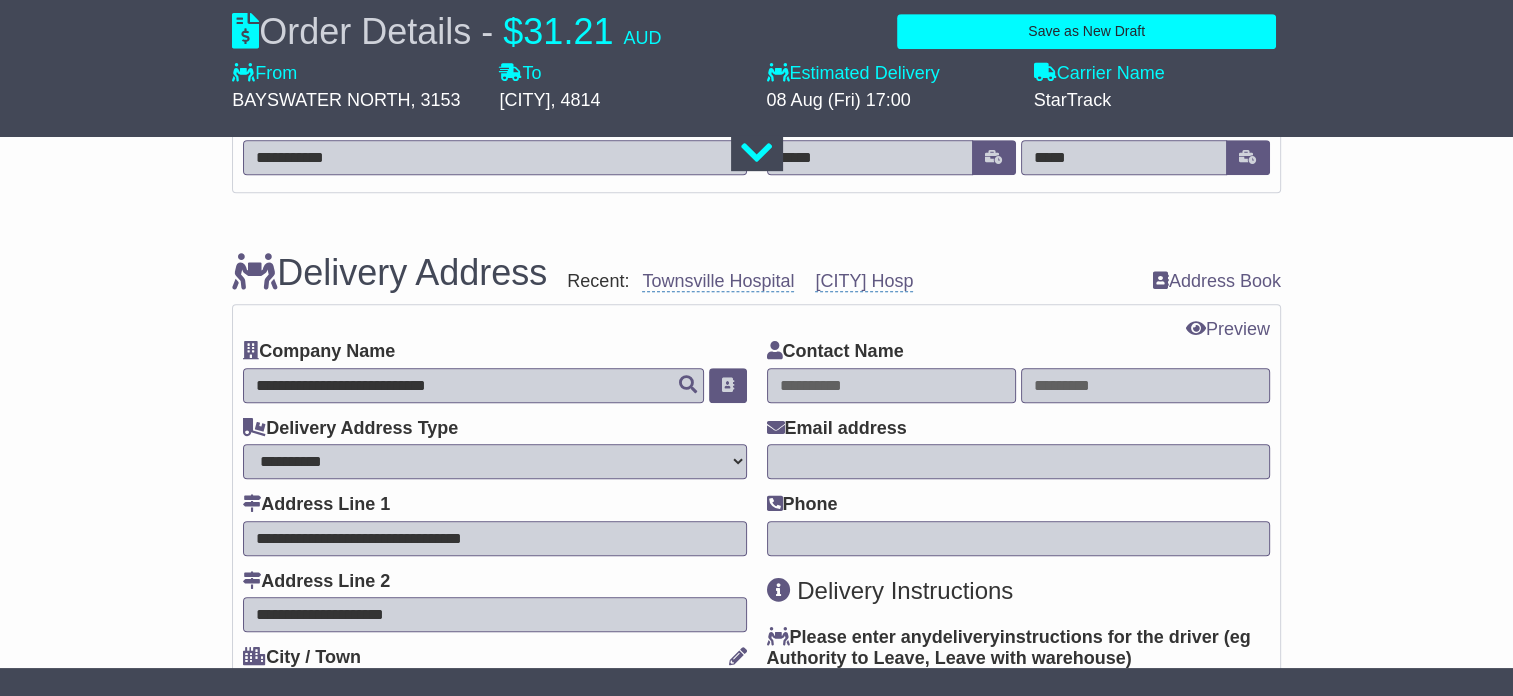 scroll, scrollTop: 1000, scrollLeft: 0, axis: vertical 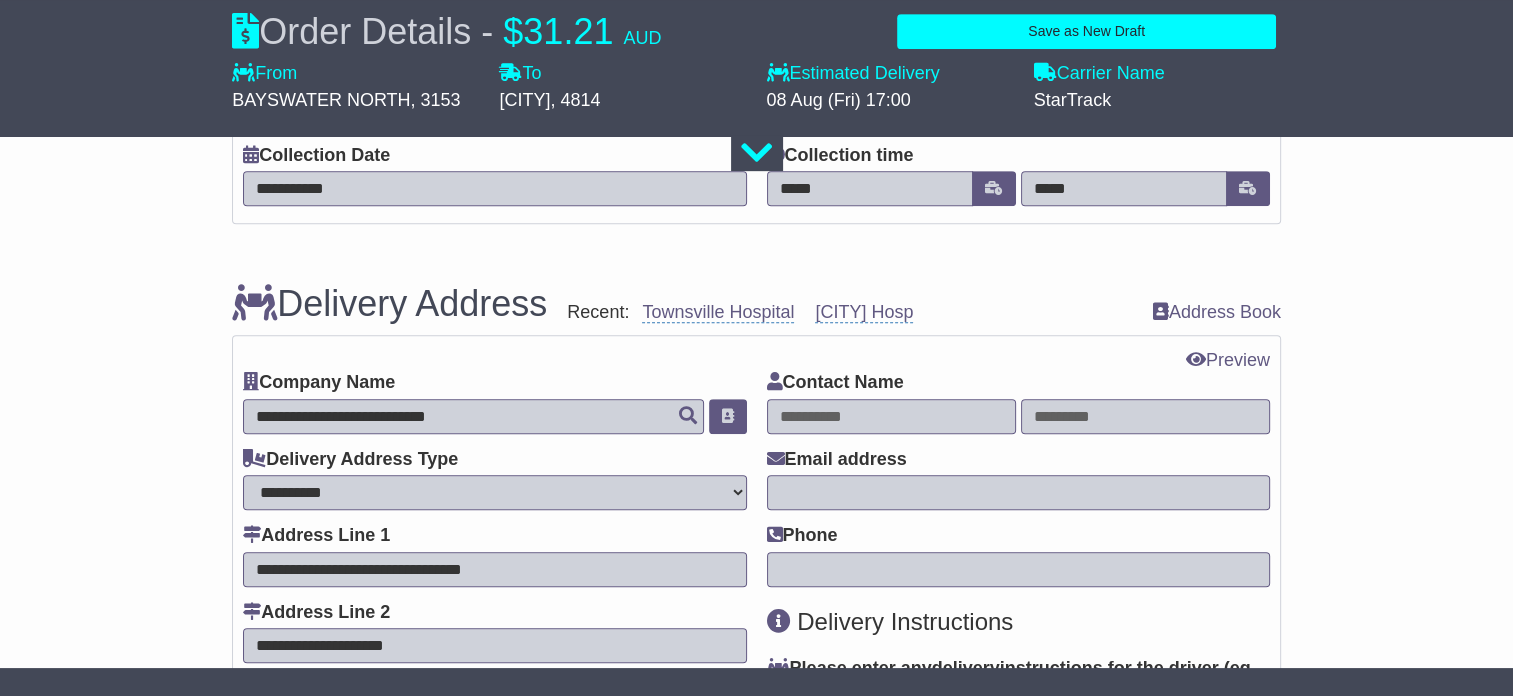 type on "**********" 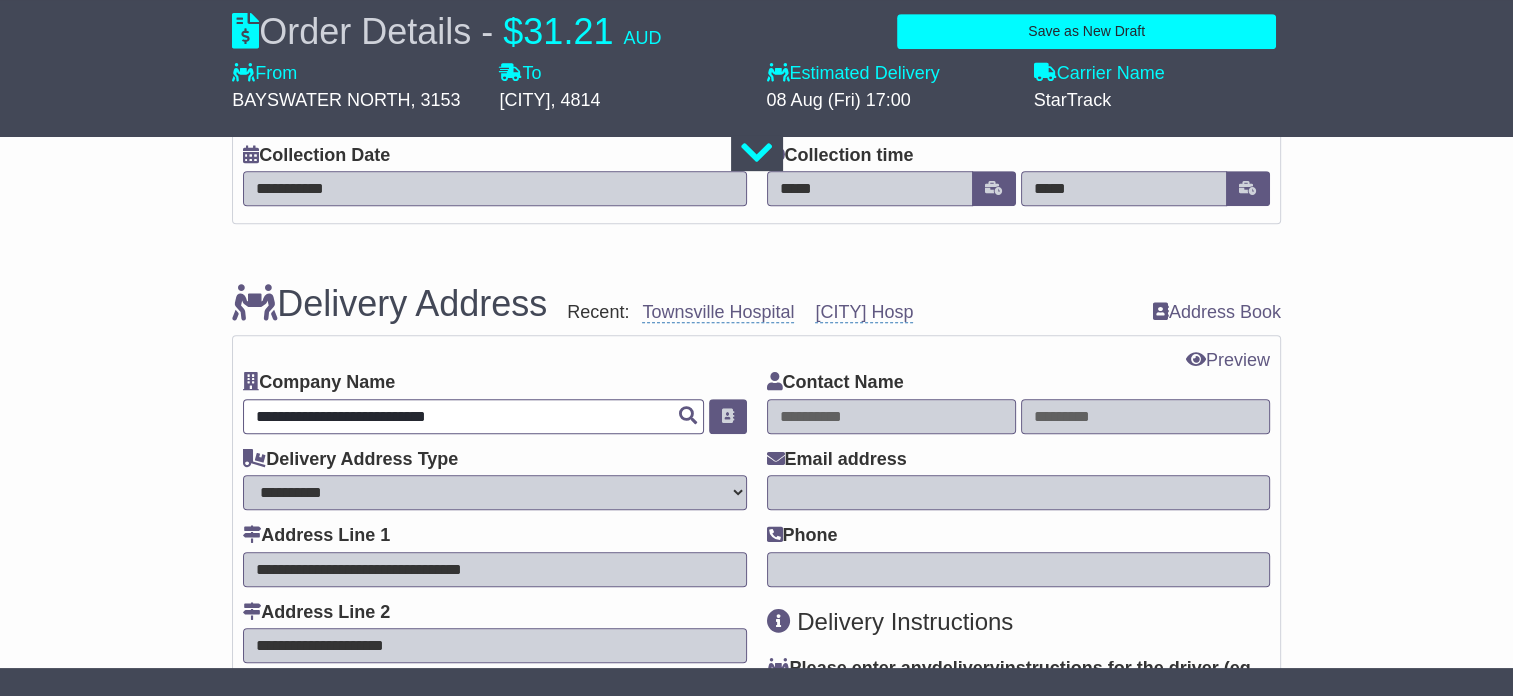 click on "**********" at bounding box center [473, 416] 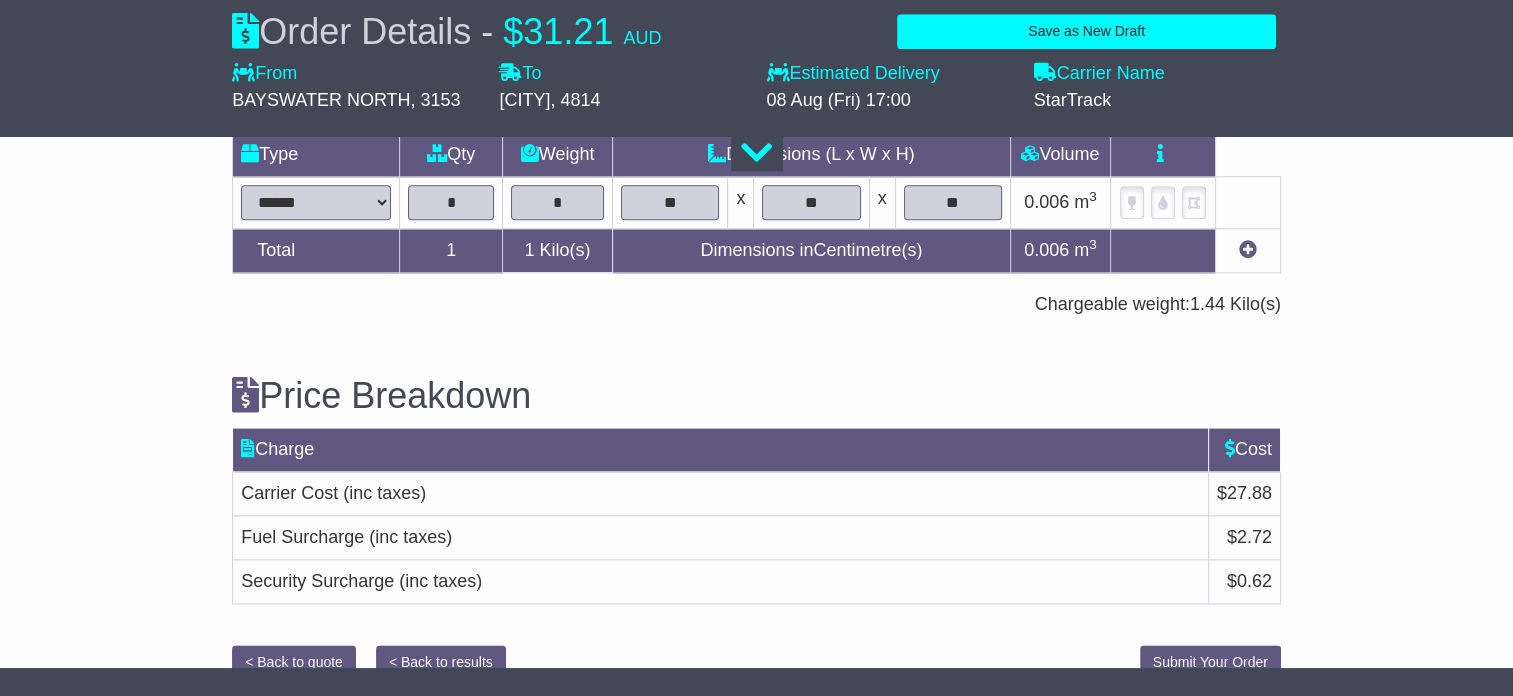 scroll, scrollTop: 2283, scrollLeft: 0, axis: vertical 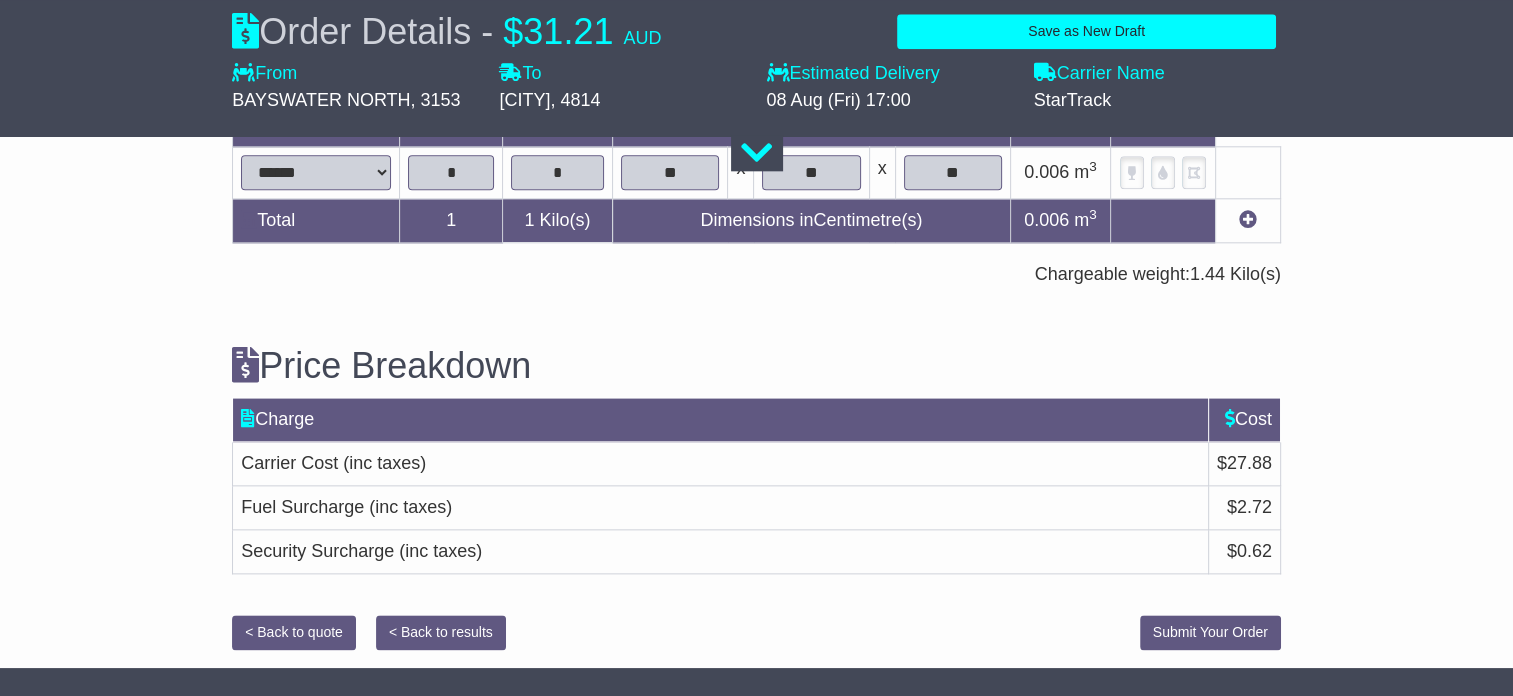 type on "**********" 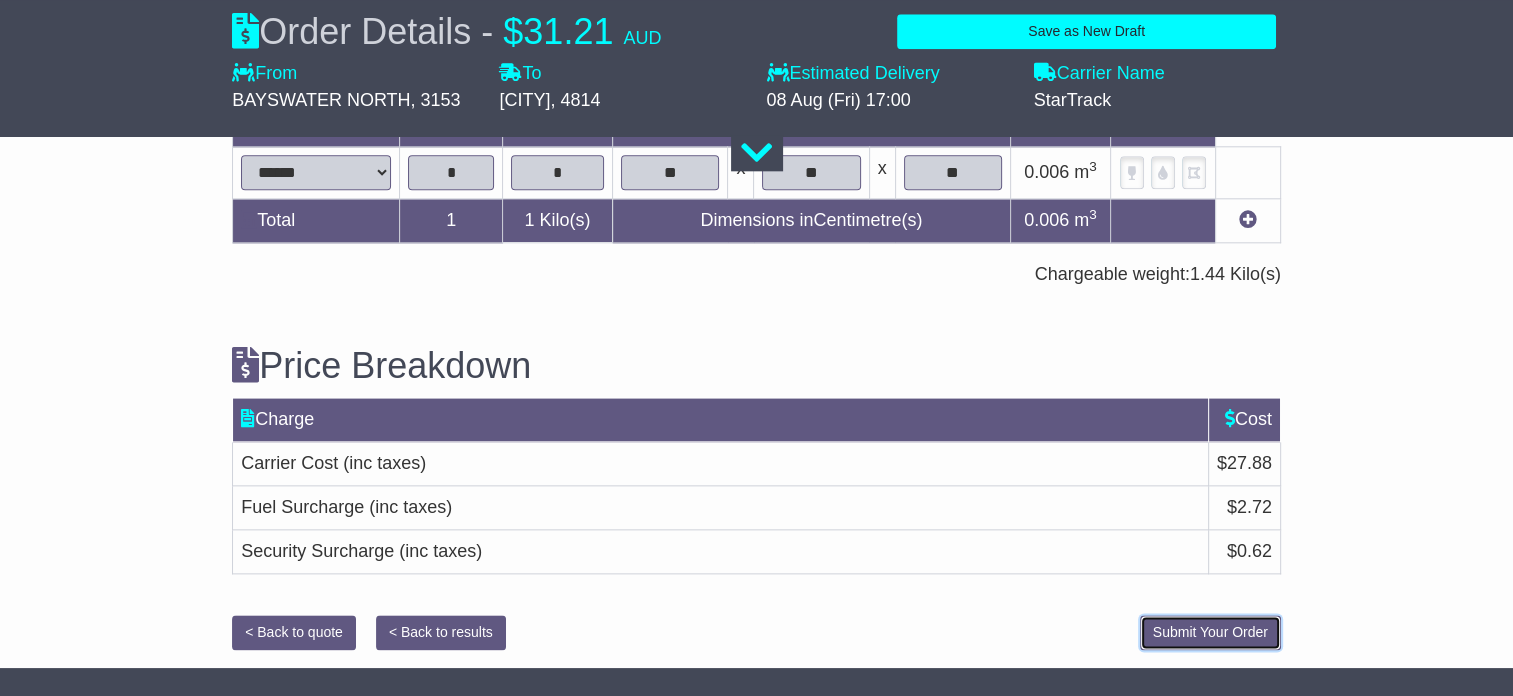 click on "Submit Your Order" at bounding box center [1210, 632] 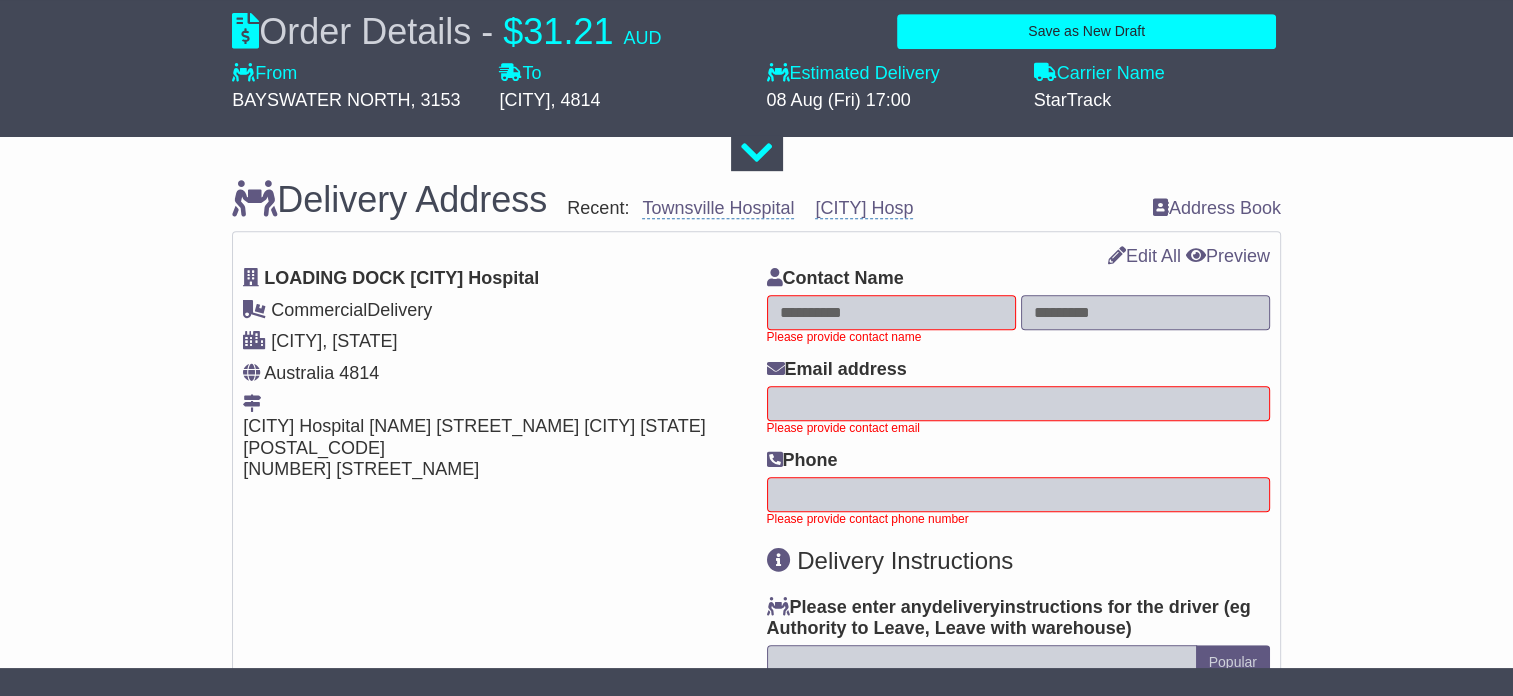 scroll, scrollTop: 1111, scrollLeft: 0, axis: vertical 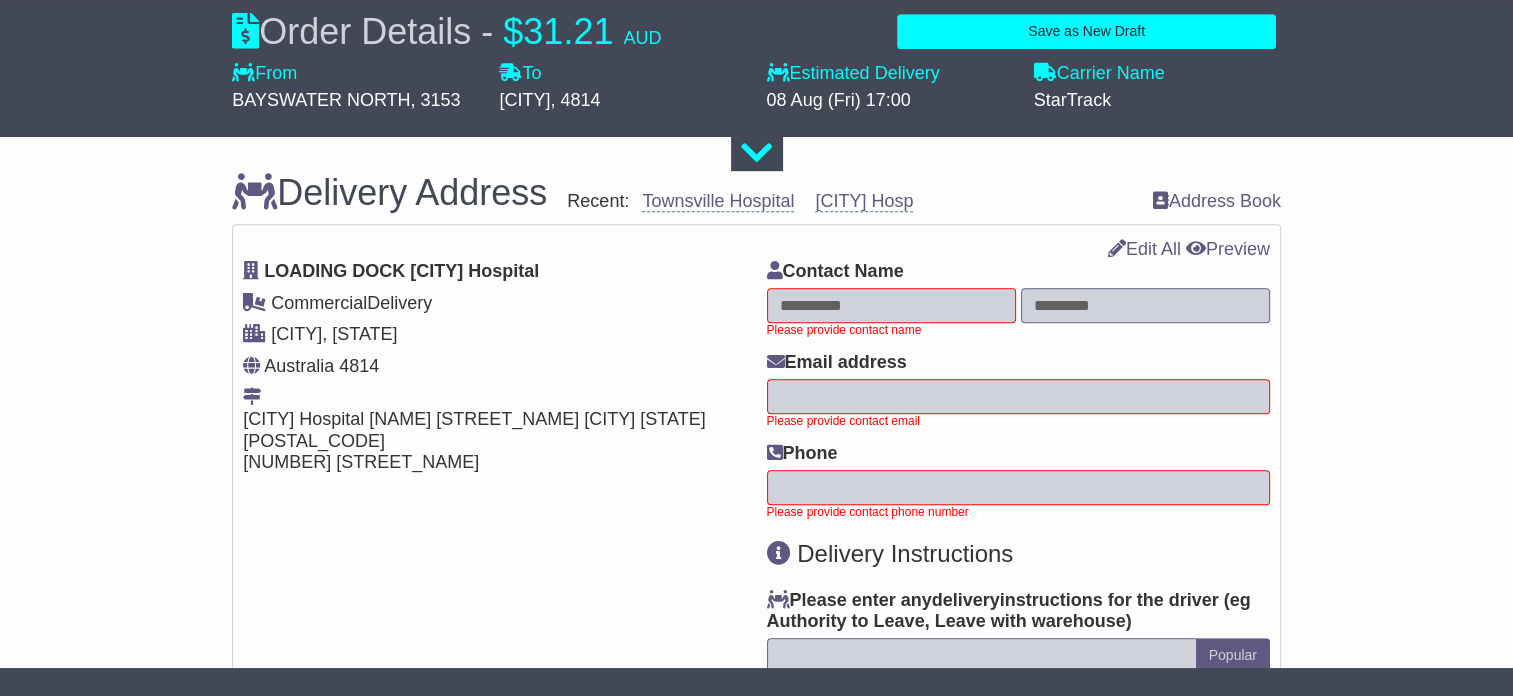 click at bounding box center (891, 305) 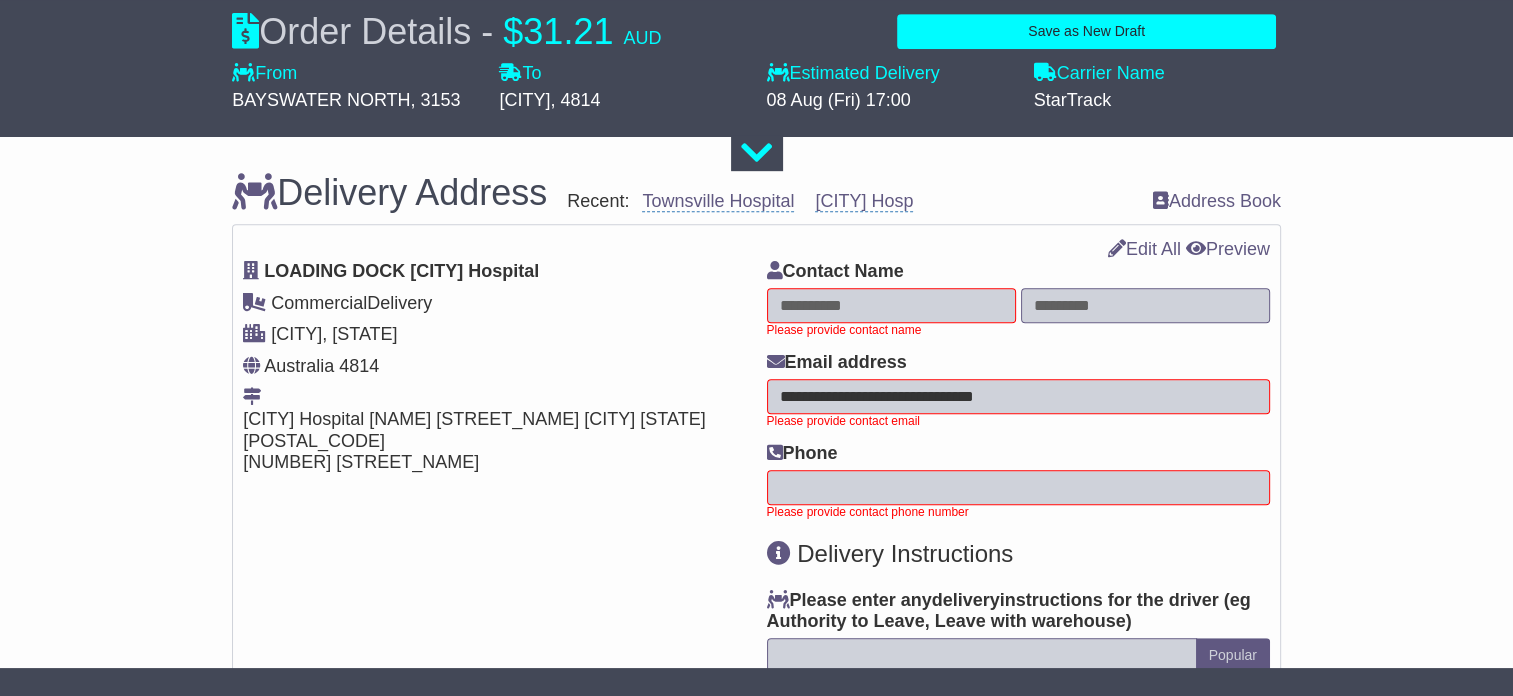 type on "**********" 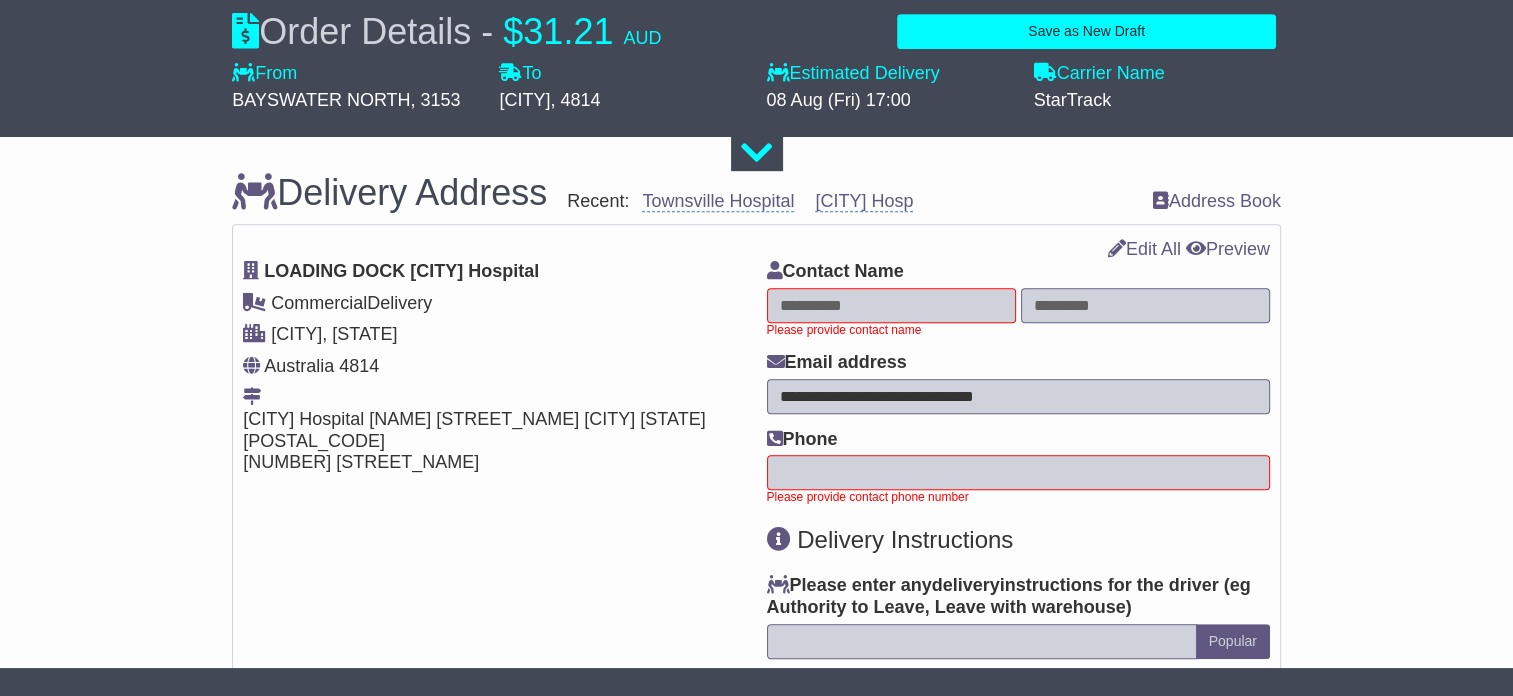 click on "Phone
Please provide contact phone number" at bounding box center (1018, 467) 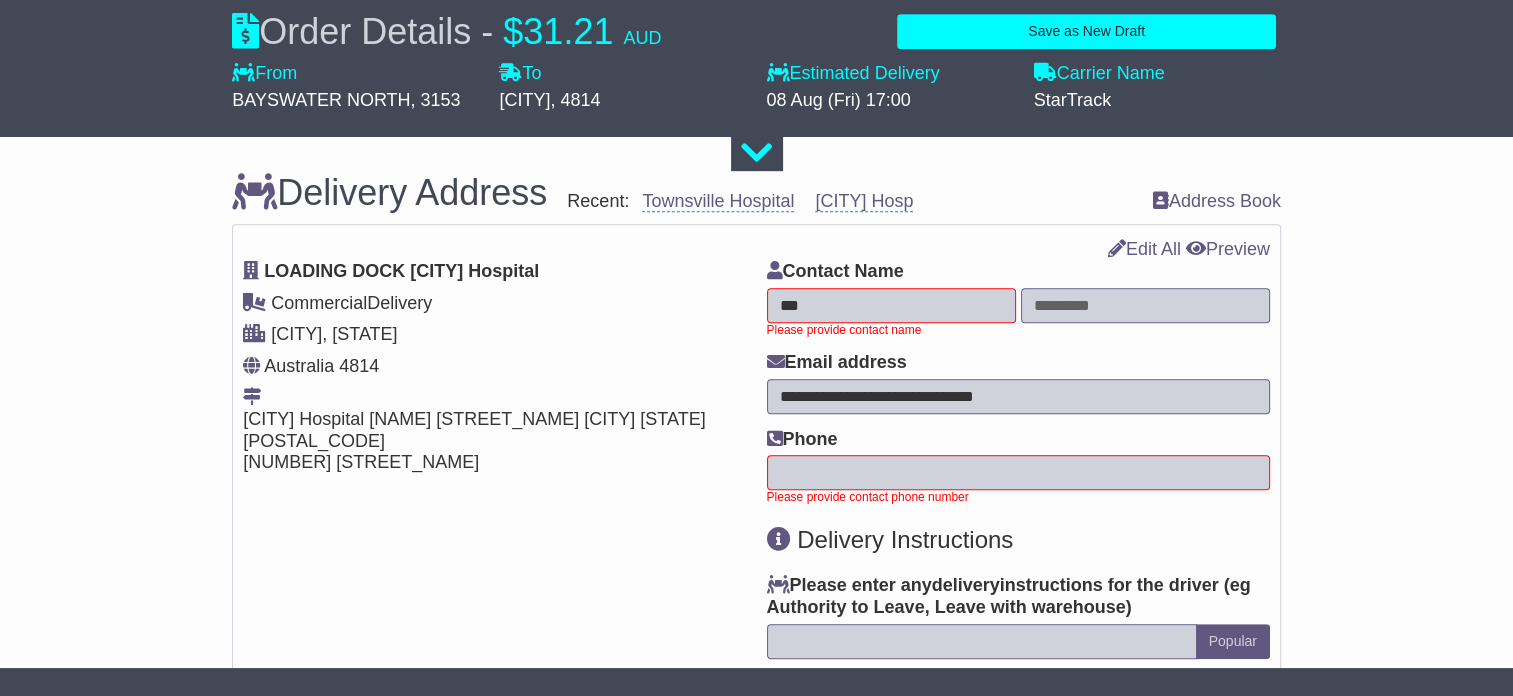 type on "***" 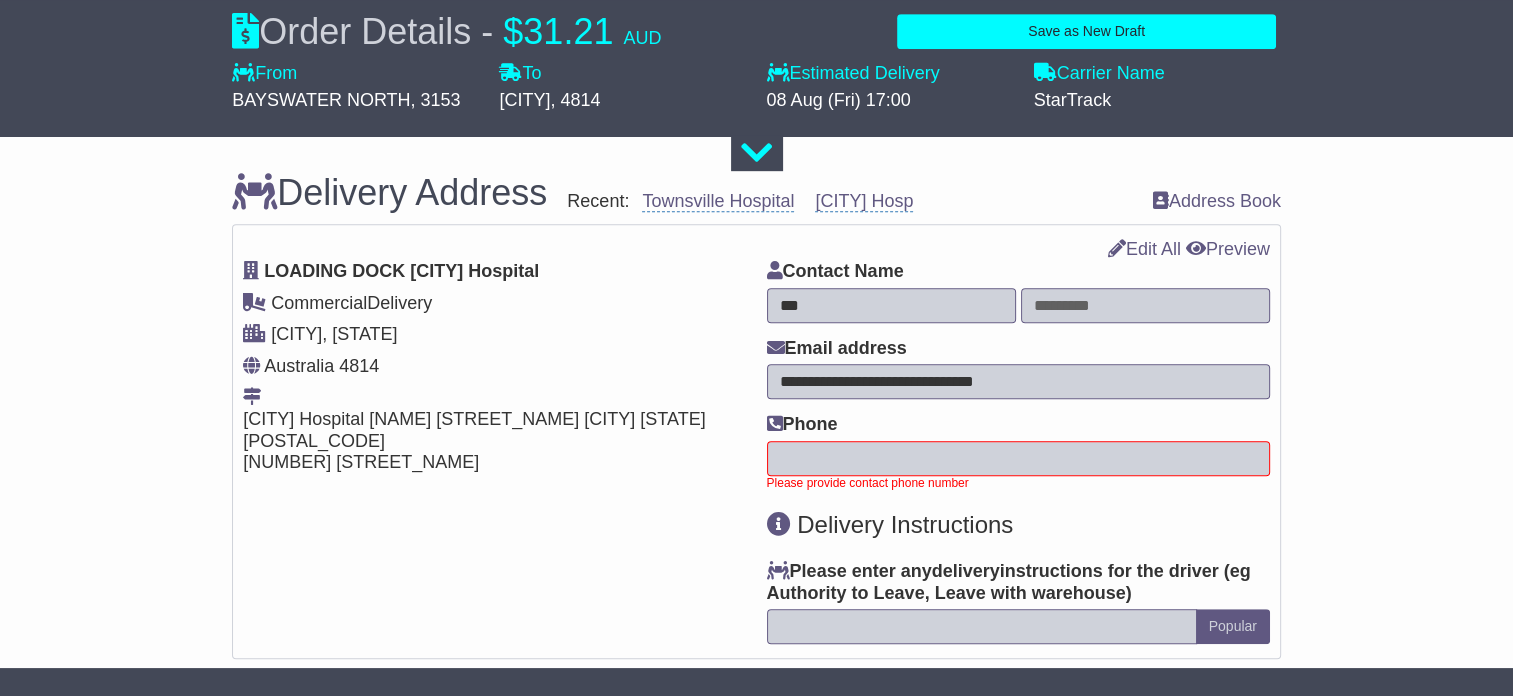 click at bounding box center (1145, 305) 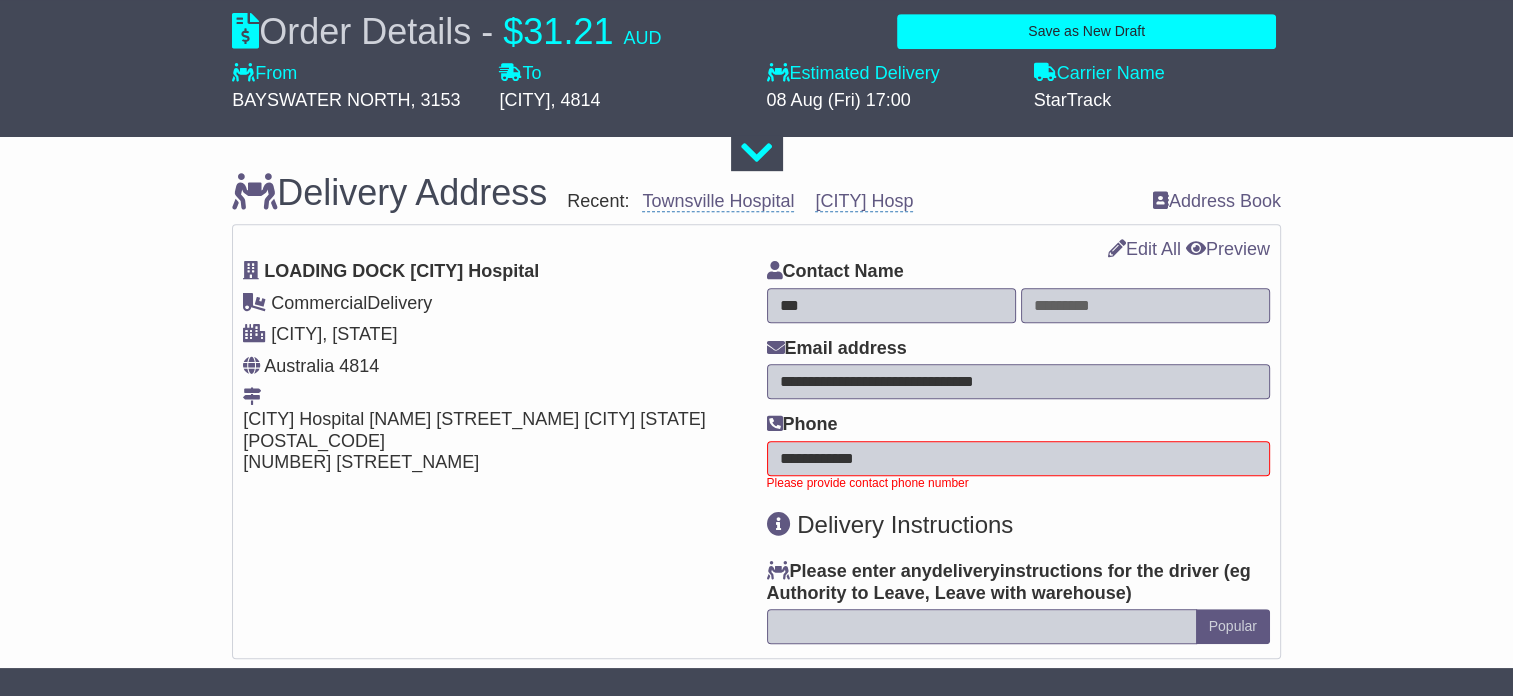 type on "**********" 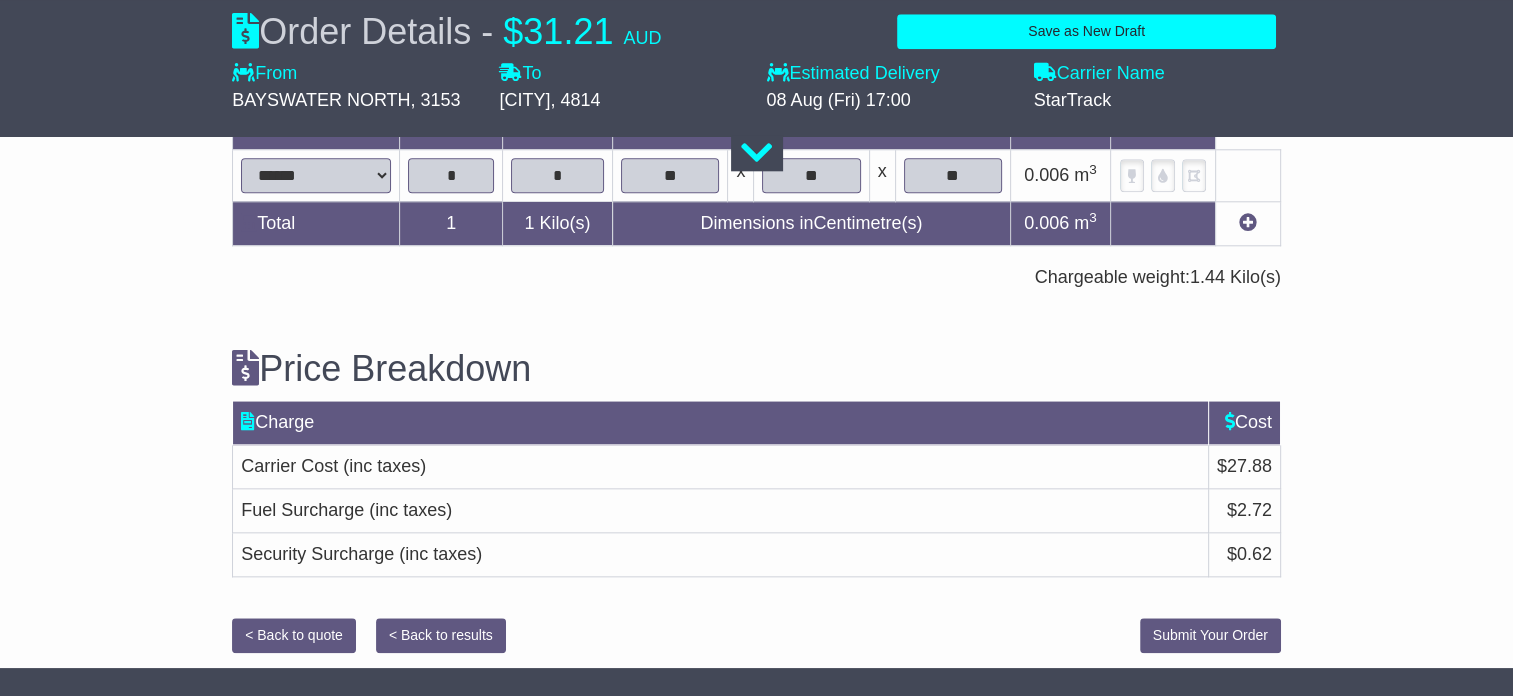 scroll, scrollTop: 2171, scrollLeft: 0, axis: vertical 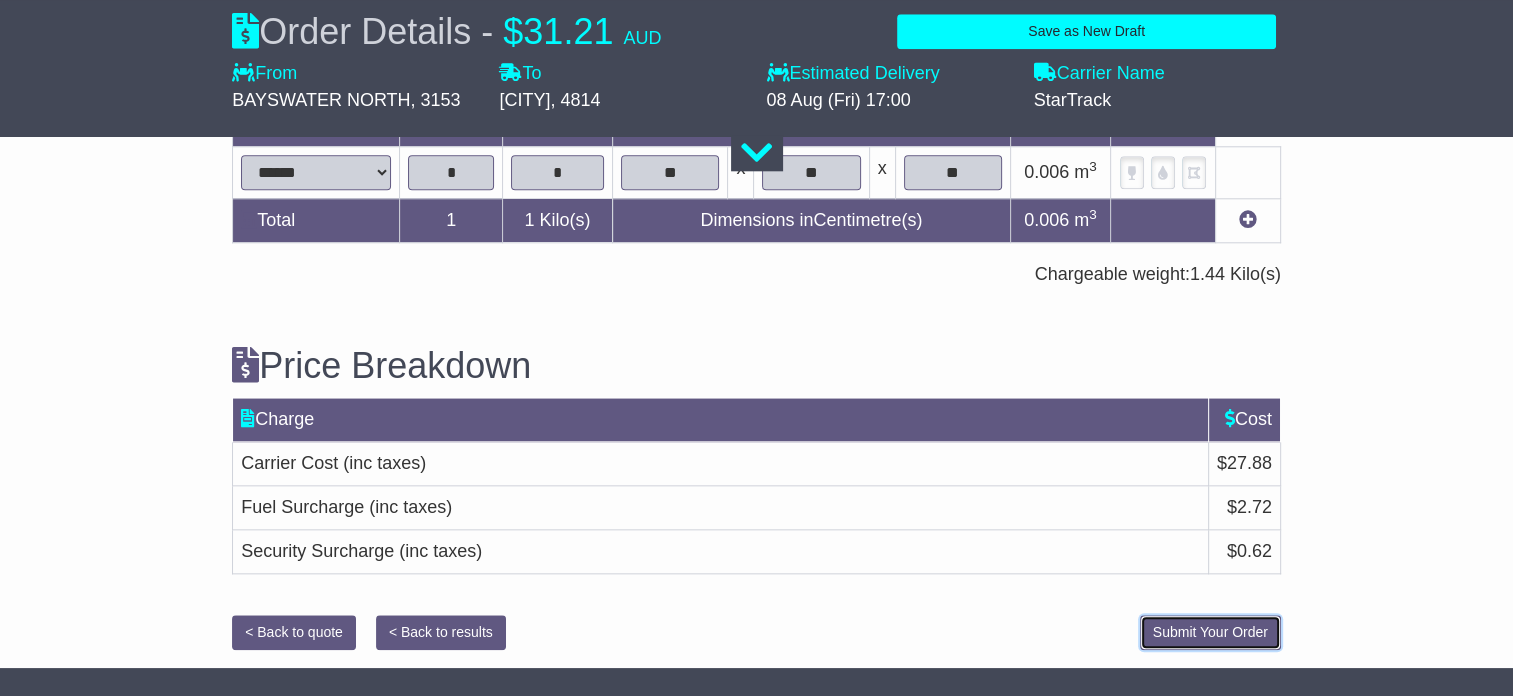 click on "Submit Your Order" at bounding box center (1210, 632) 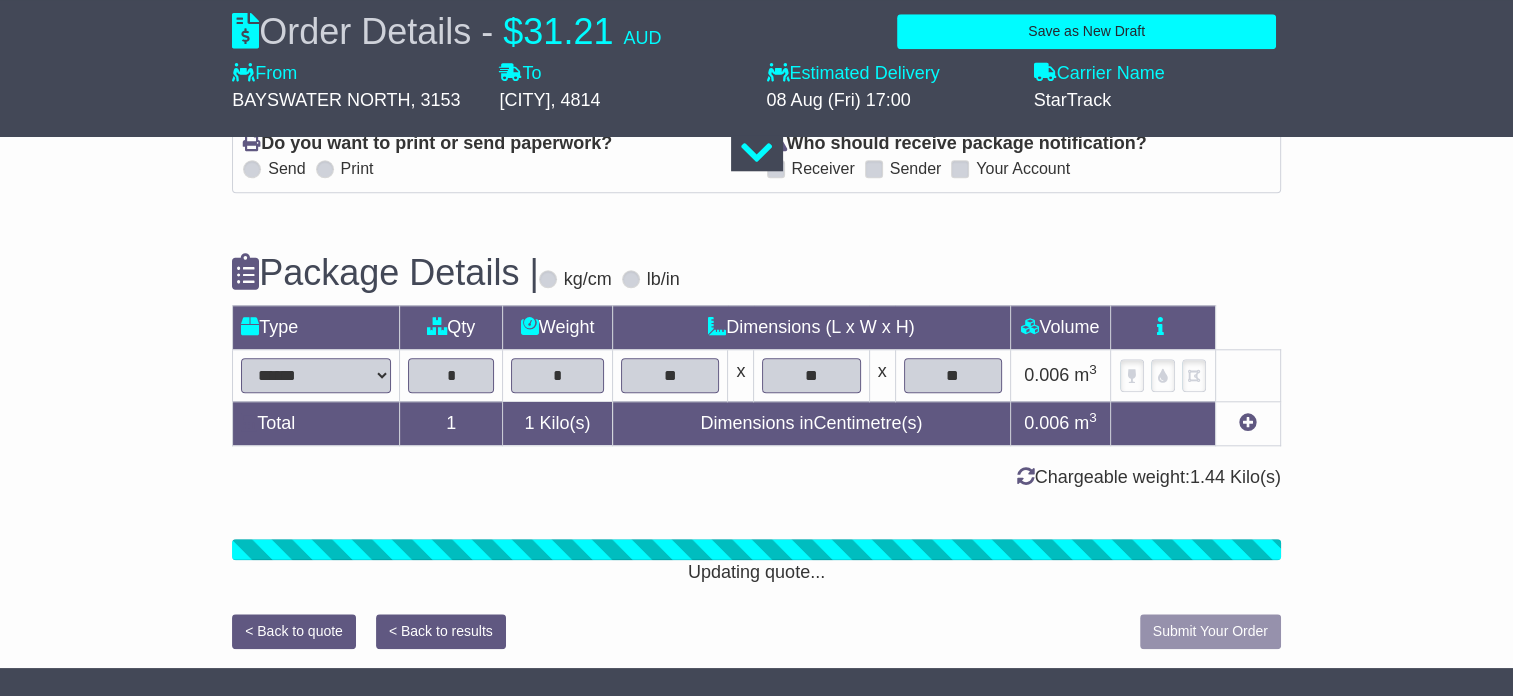 scroll, scrollTop: 2171, scrollLeft: 0, axis: vertical 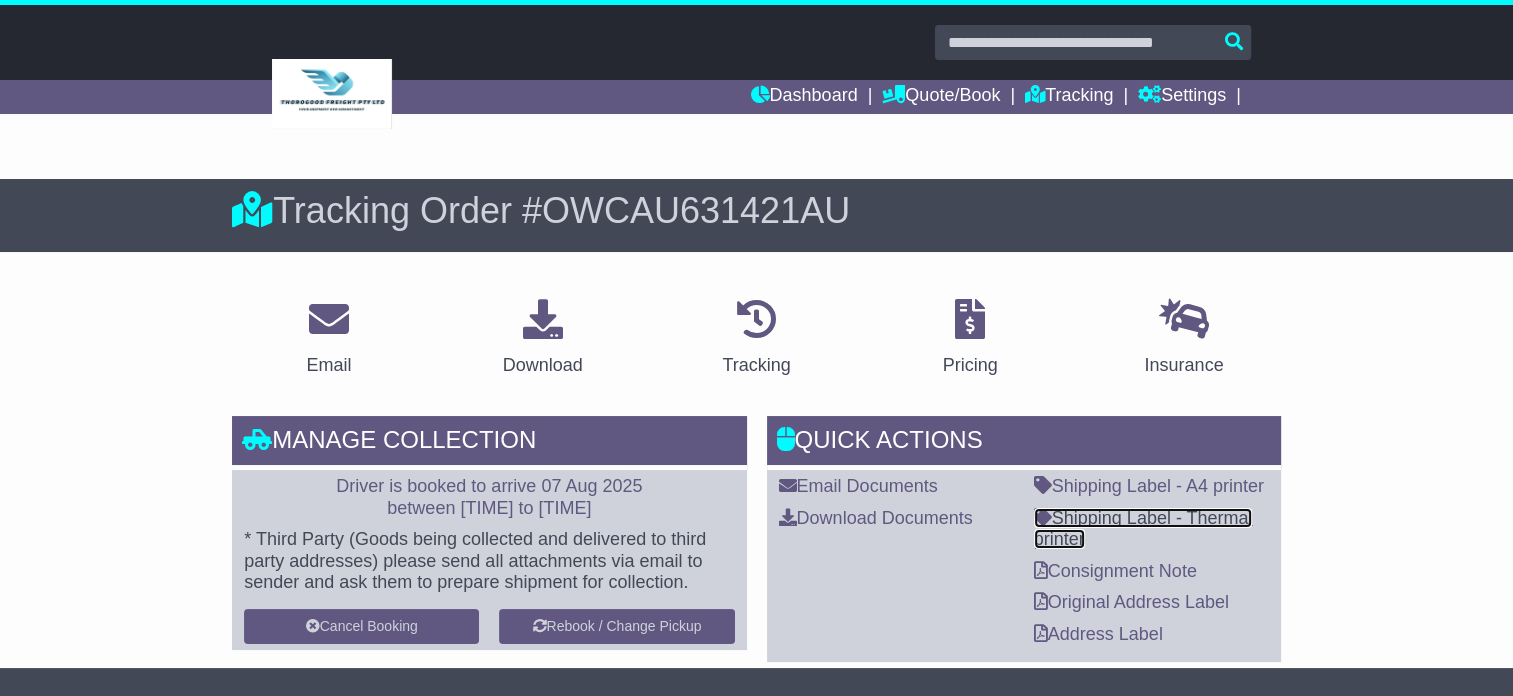 click on "Shipping Label - Thermal printer" at bounding box center [1143, 529] 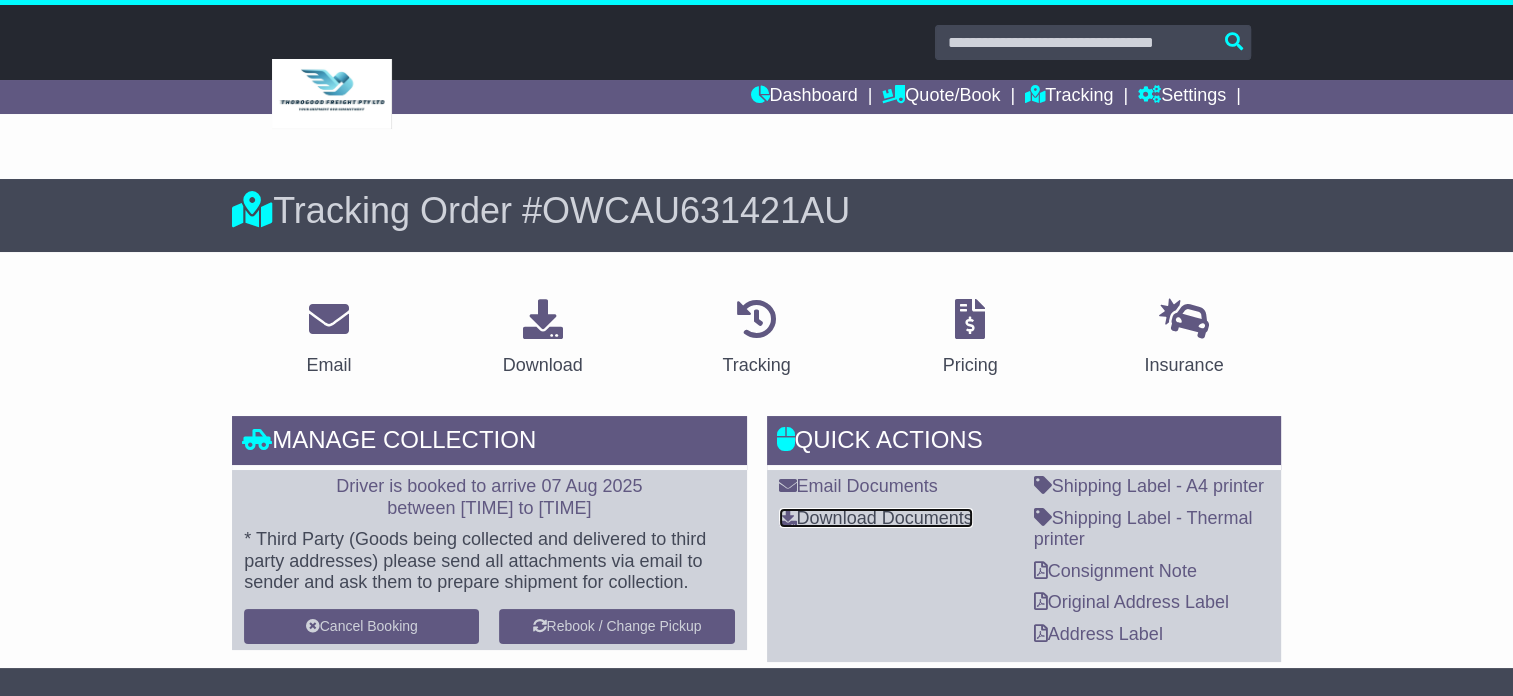 click on "Download Documents" at bounding box center (876, 518) 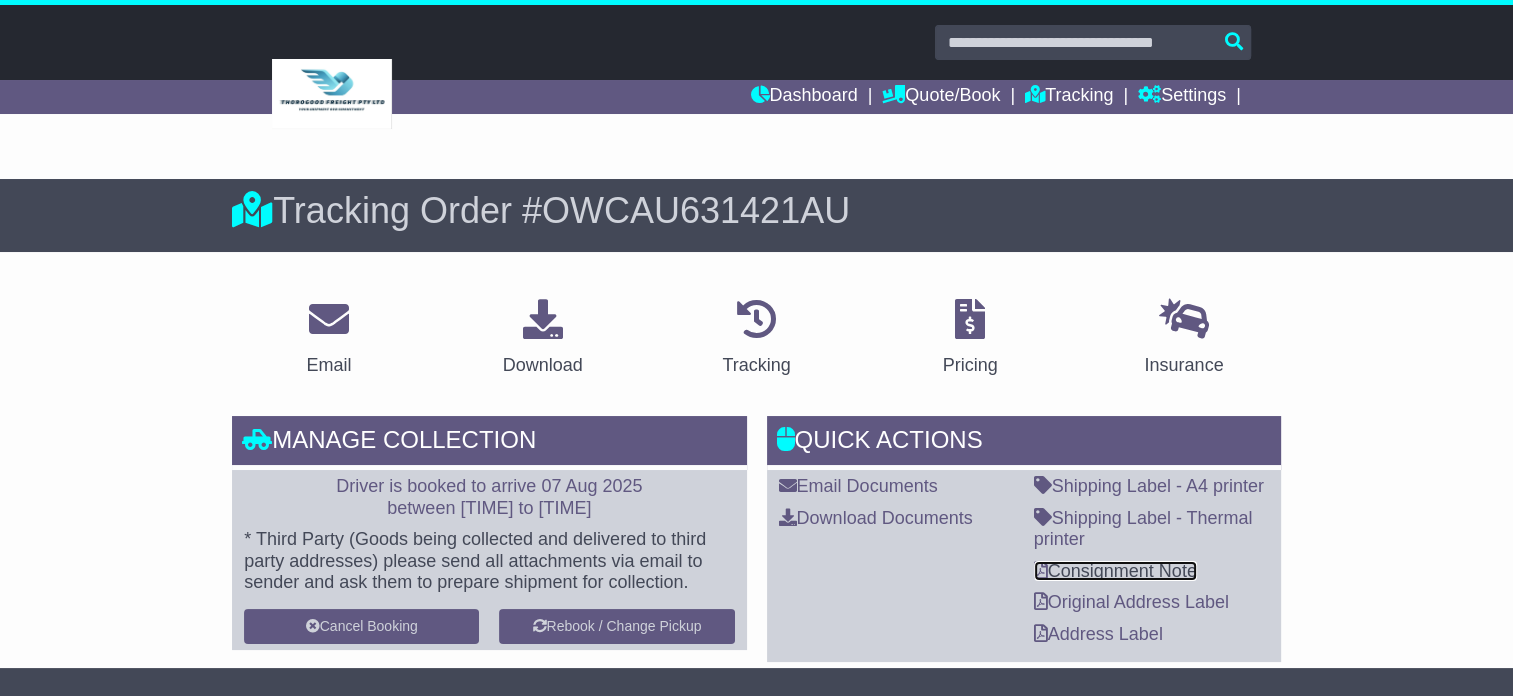 click on "Consignment Note" at bounding box center (1115, 571) 